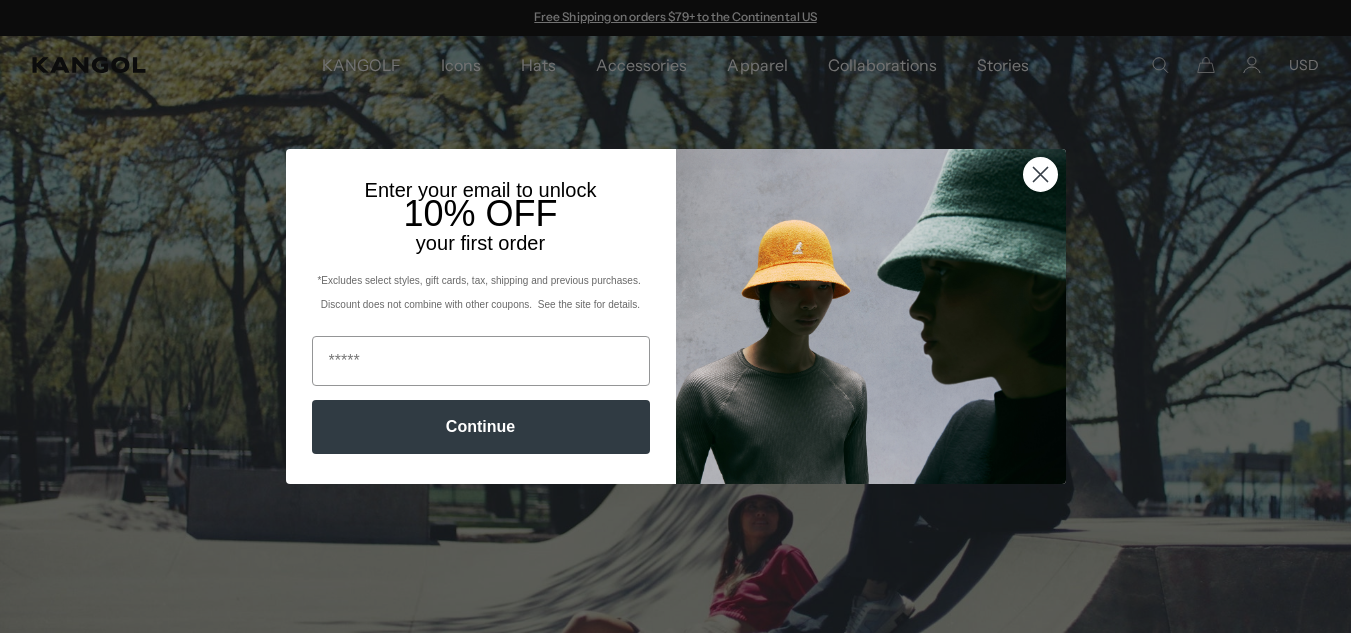 scroll, scrollTop: 0, scrollLeft: 0, axis: both 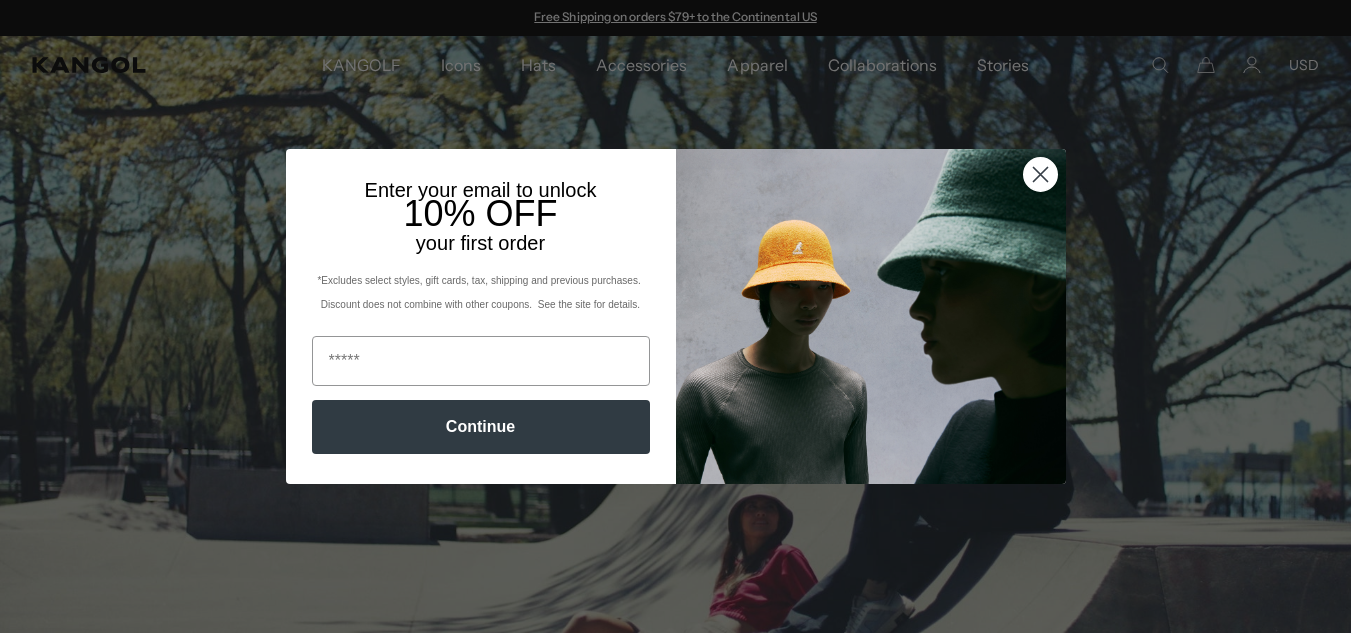 click 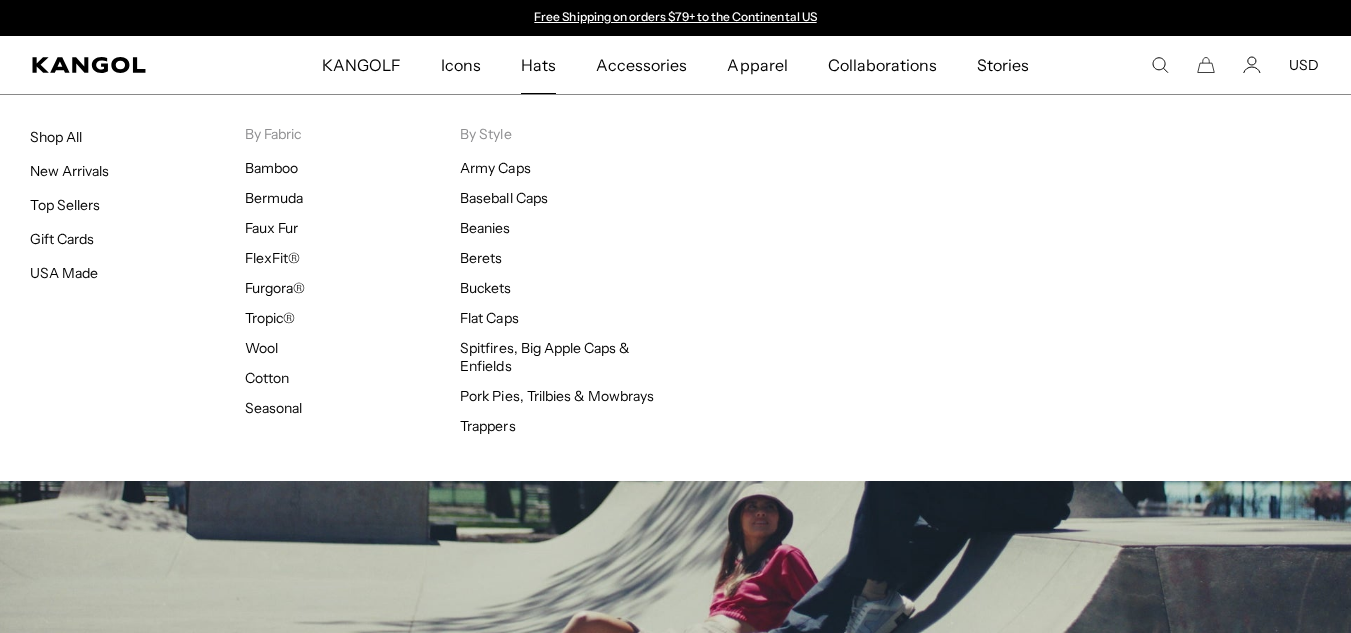 scroll, scrollTop: 0, scrollLeft: 412, axis: horizontal 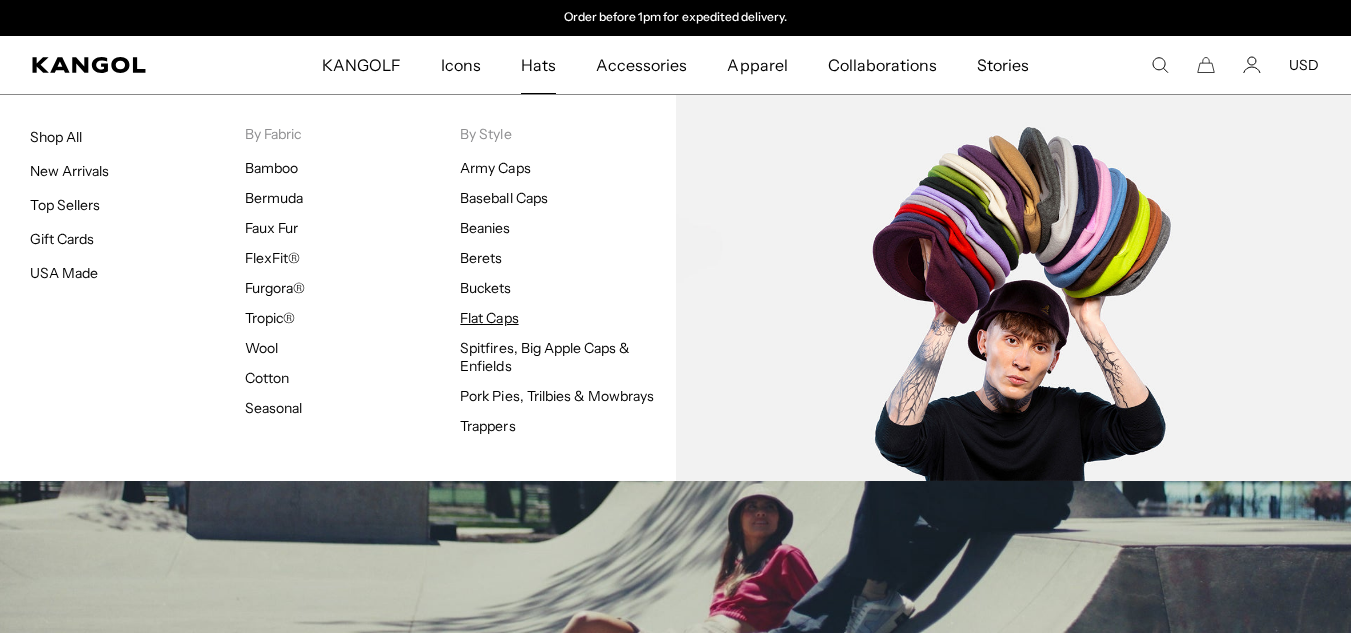 click on "Flat Caps" at bounding box center [489, 318] 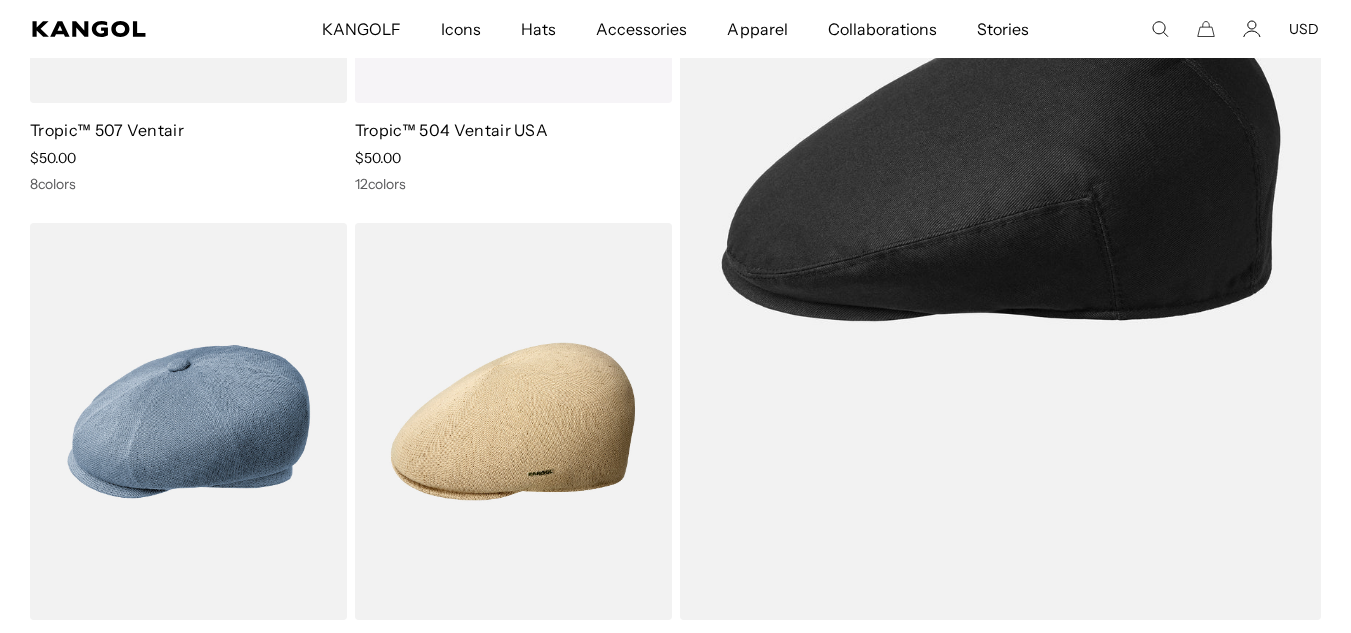 scroll, scrollTop: 750, scrollLeft: 0, axis: vertical 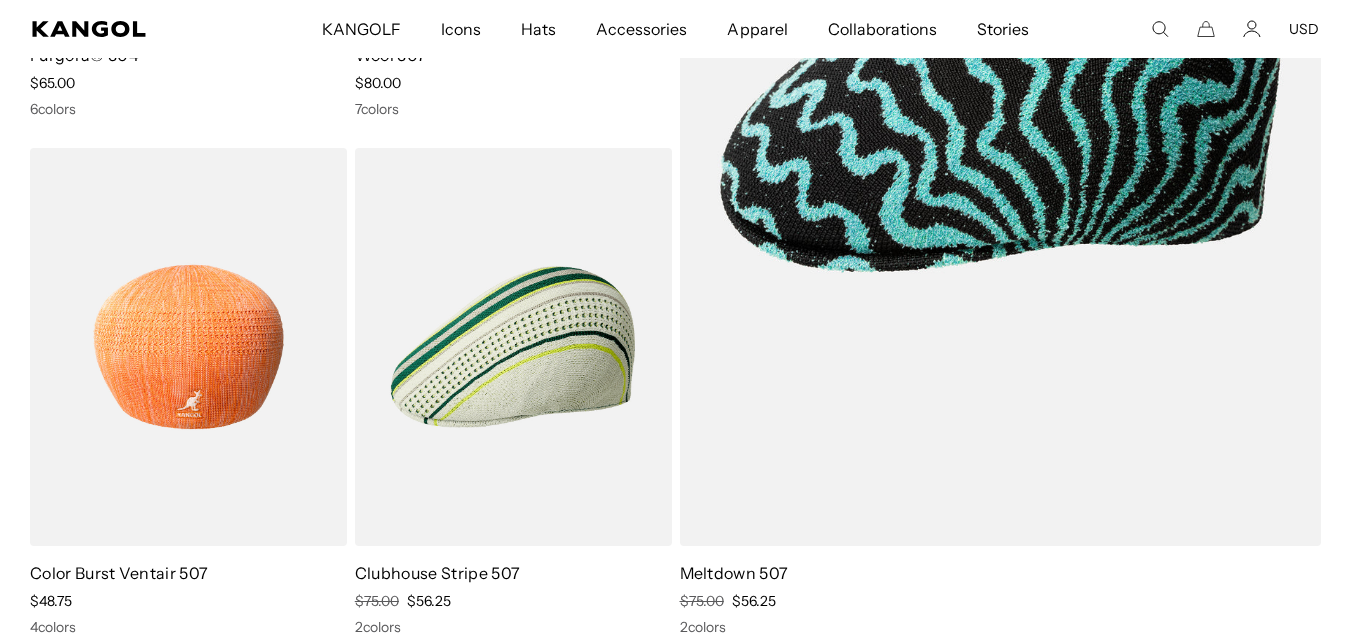 click at bounding box center [188, 347] 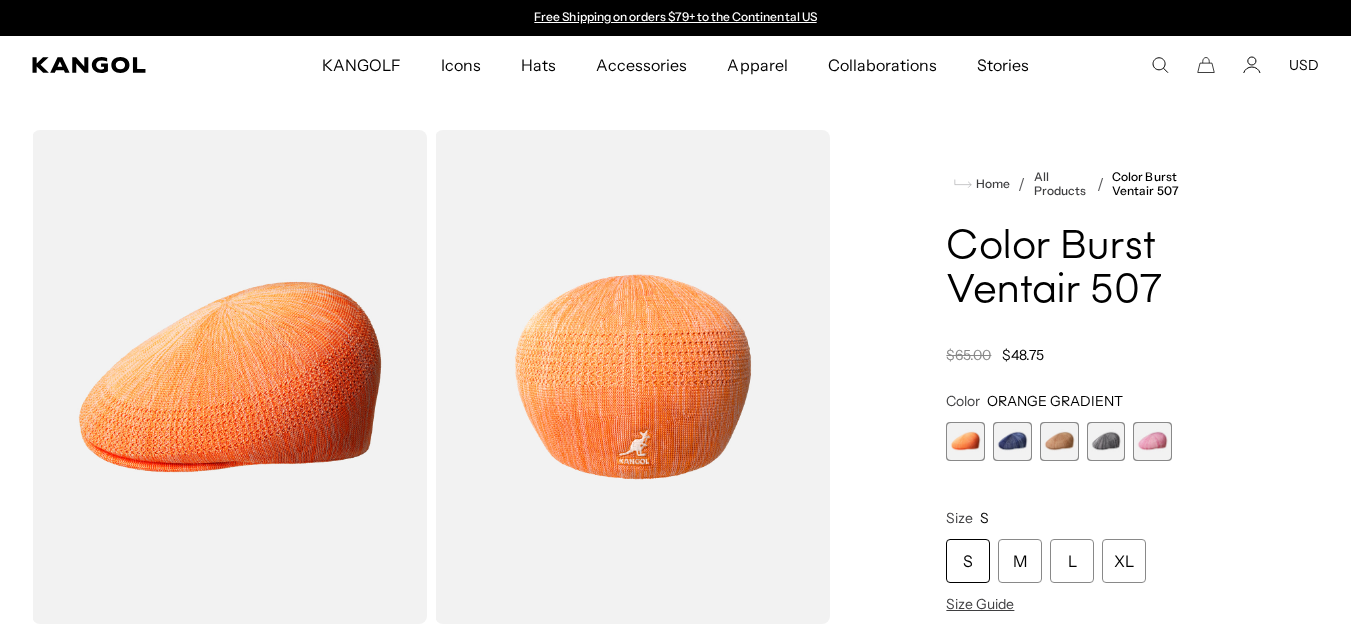 scroll, scrollTop: 206, scrollLeft: 0, axis: vertical 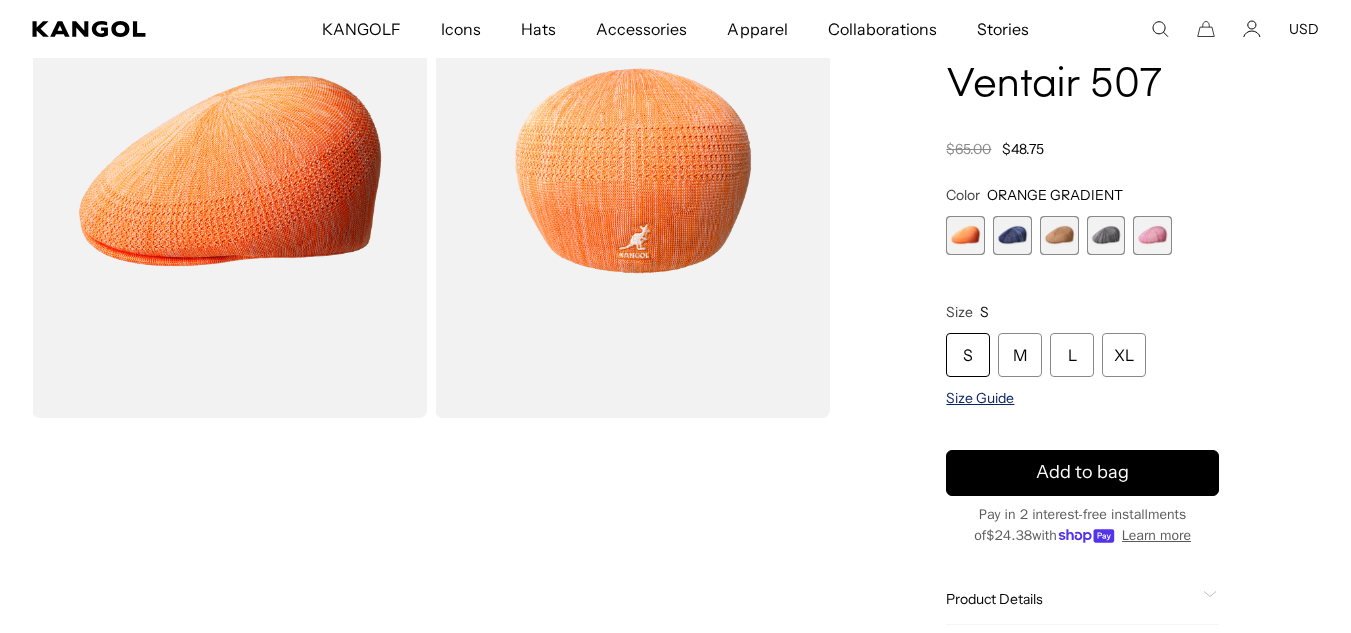 click on "Size Guide" at bounding box center (980, 398) 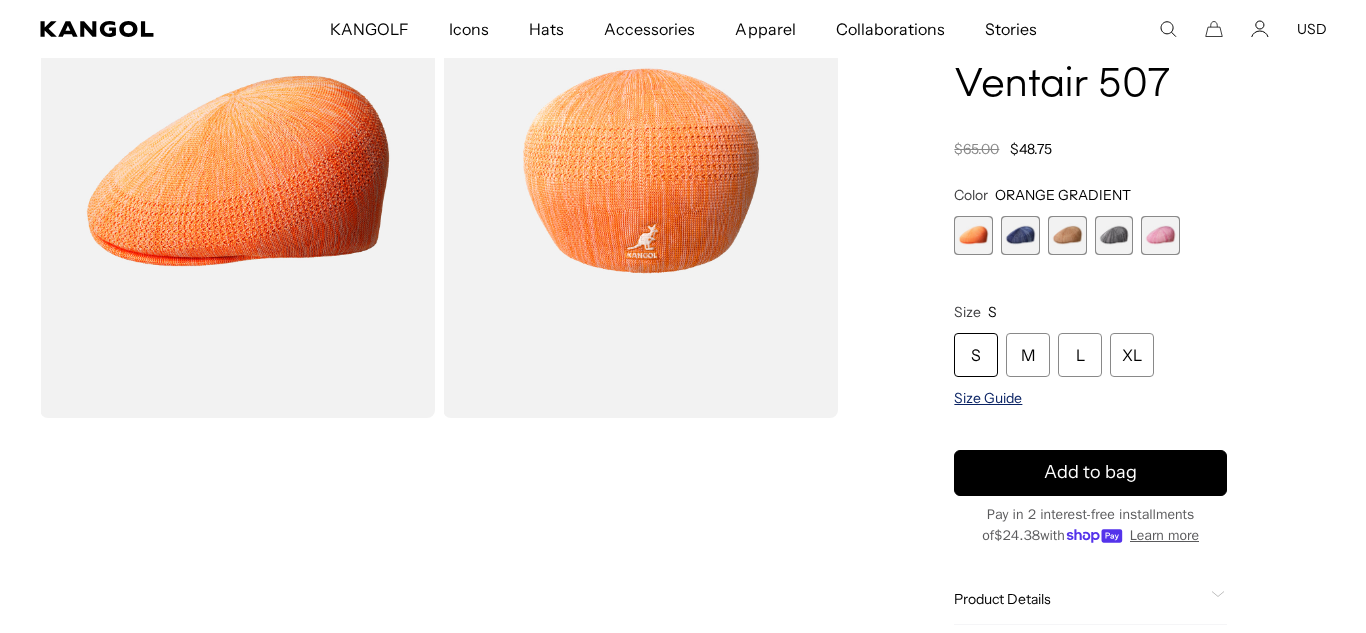 scroll, scrollTop: 0, scrollLeft: 0, axis: both 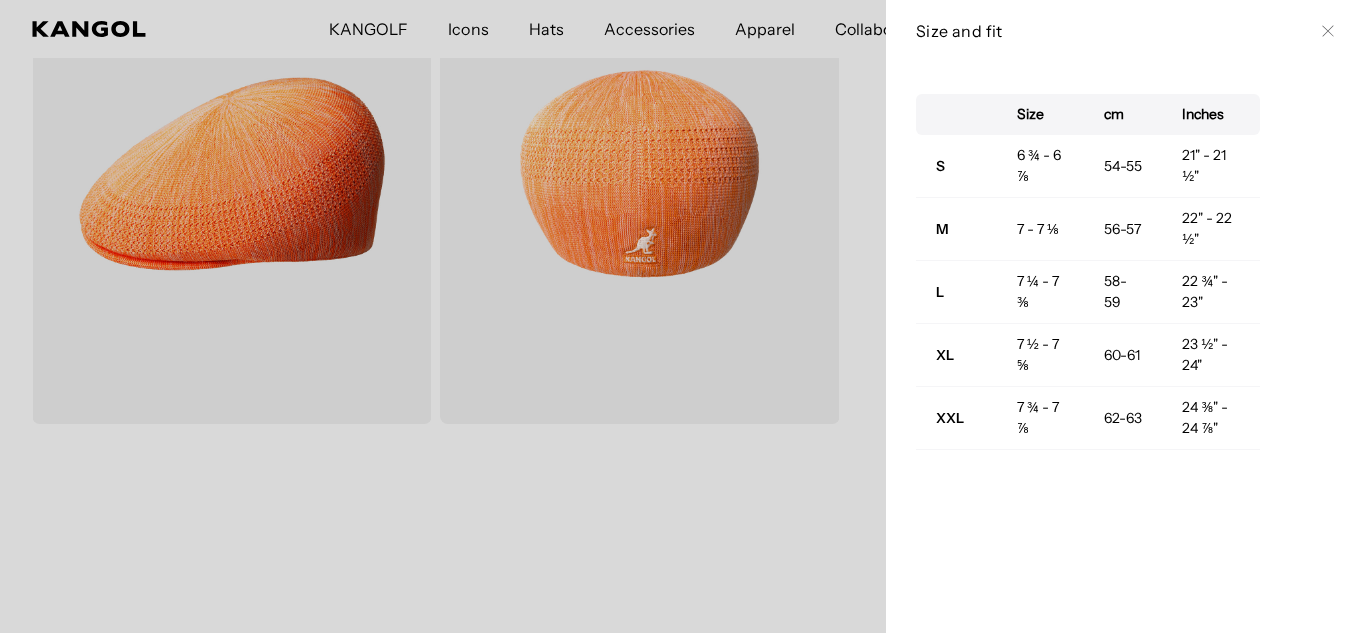 click 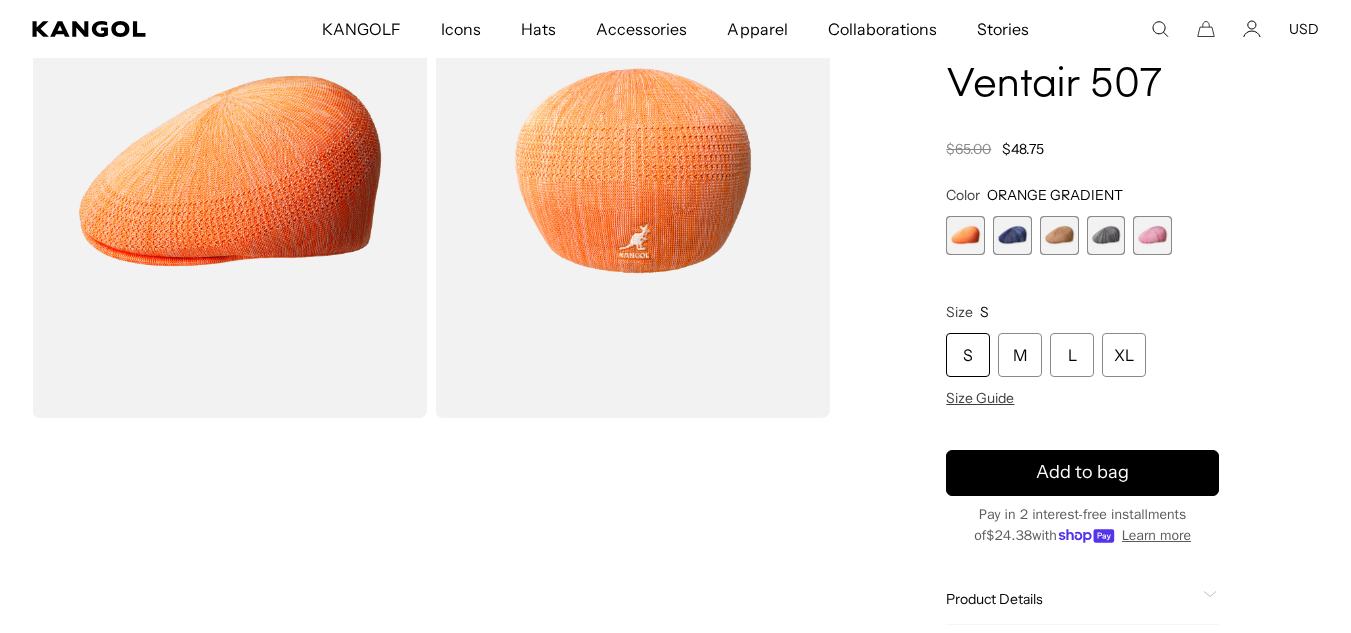 scroll, scrollTop: 0, scrollLeft: 412, axis: horizontal 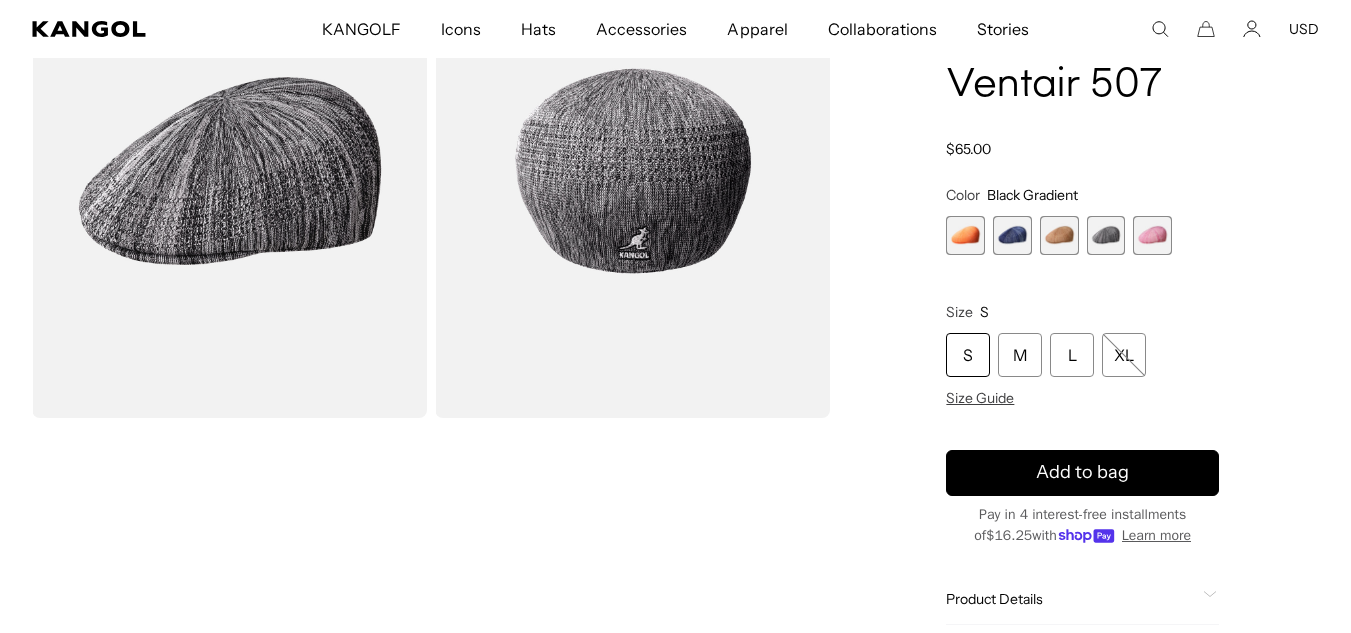 click at bounding box center (1059, 235) 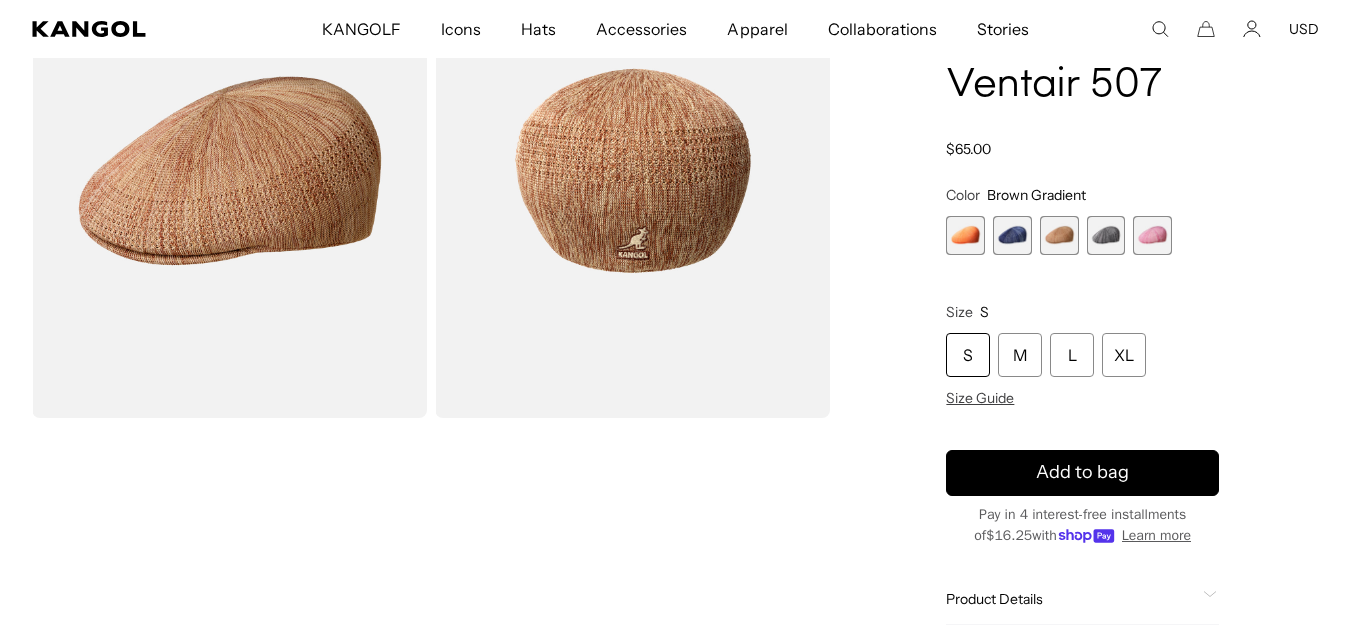 click at bounding box center (1012, 235) 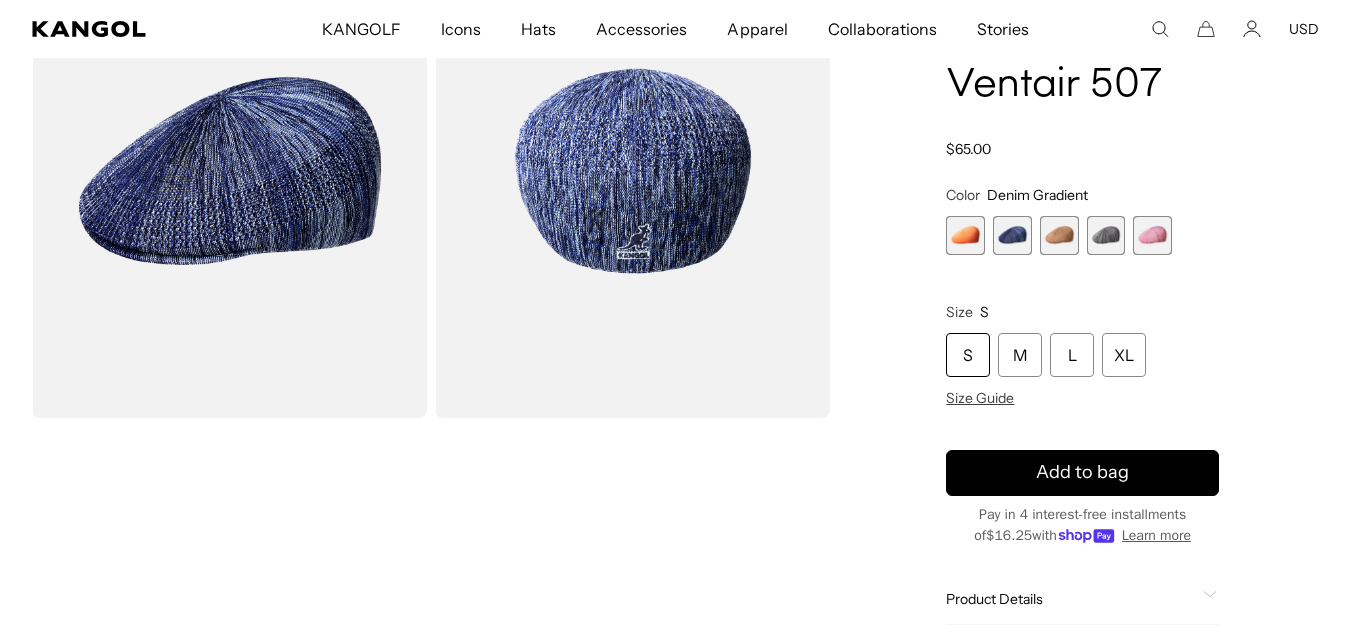 scroll, scrollTop: 0, scrollLeft: 412, axis: horizontal 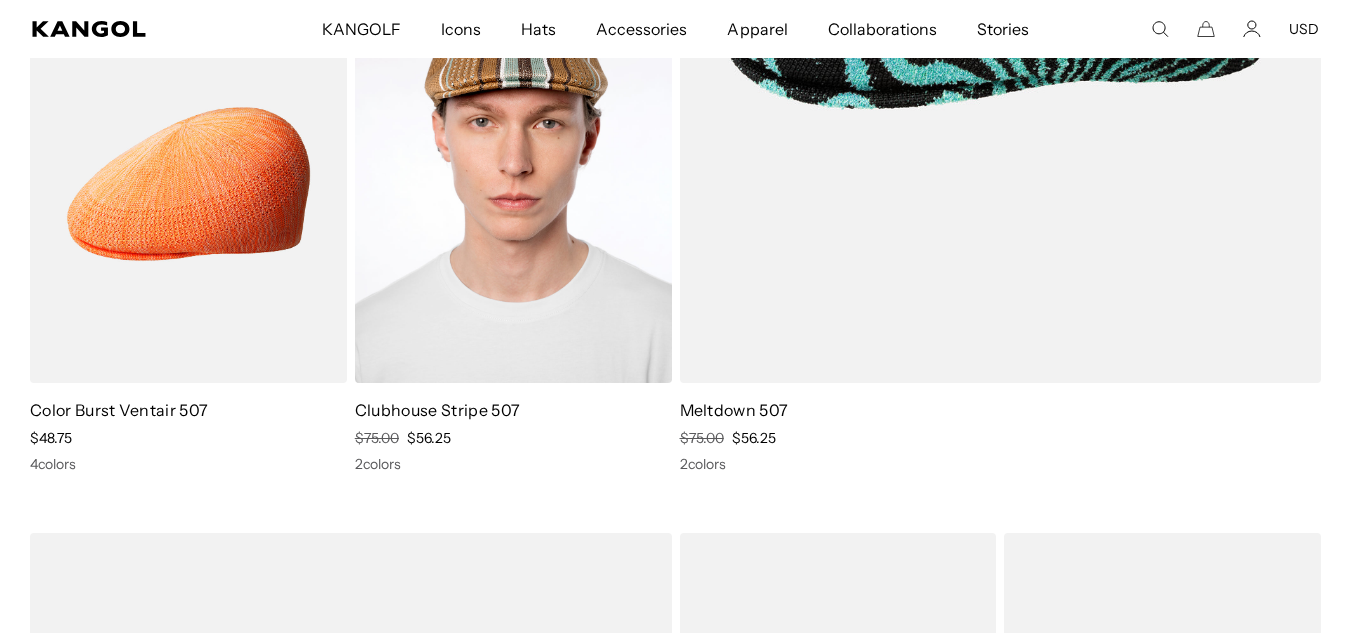 click at bounding box center (513, 184) 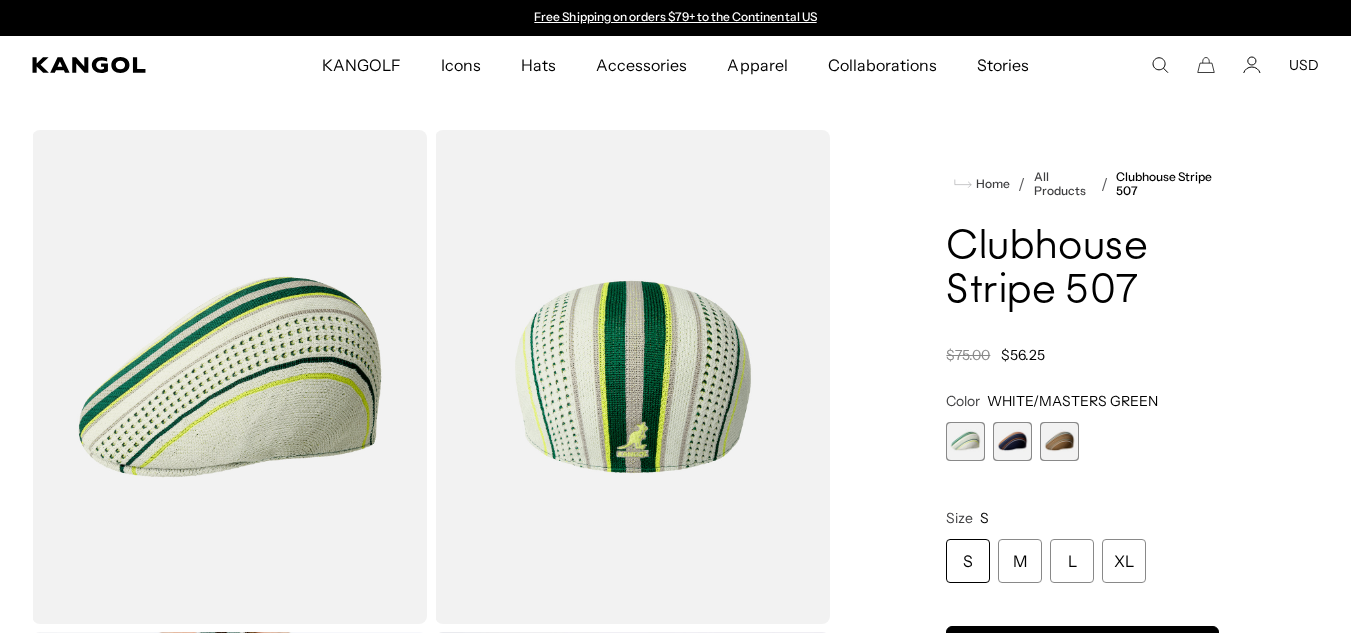 scroll, scrollTop: 0, scrollLeft: 0, axis: both 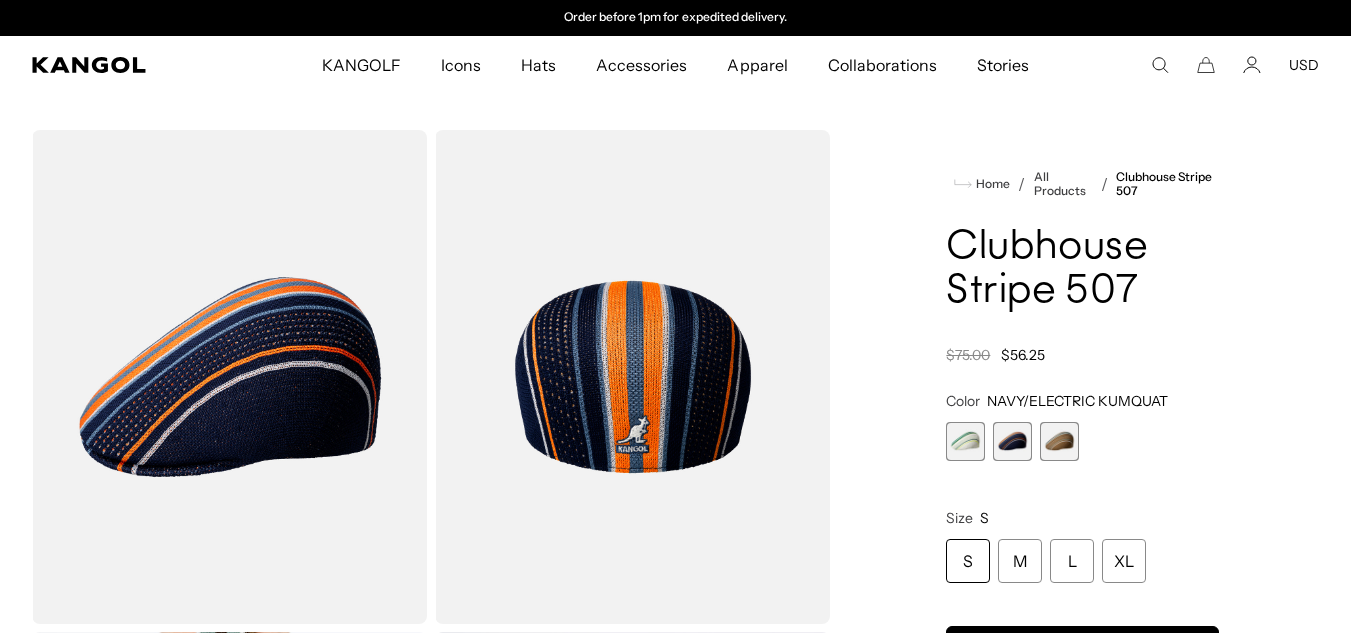 click at bounding box center [1059, 441] 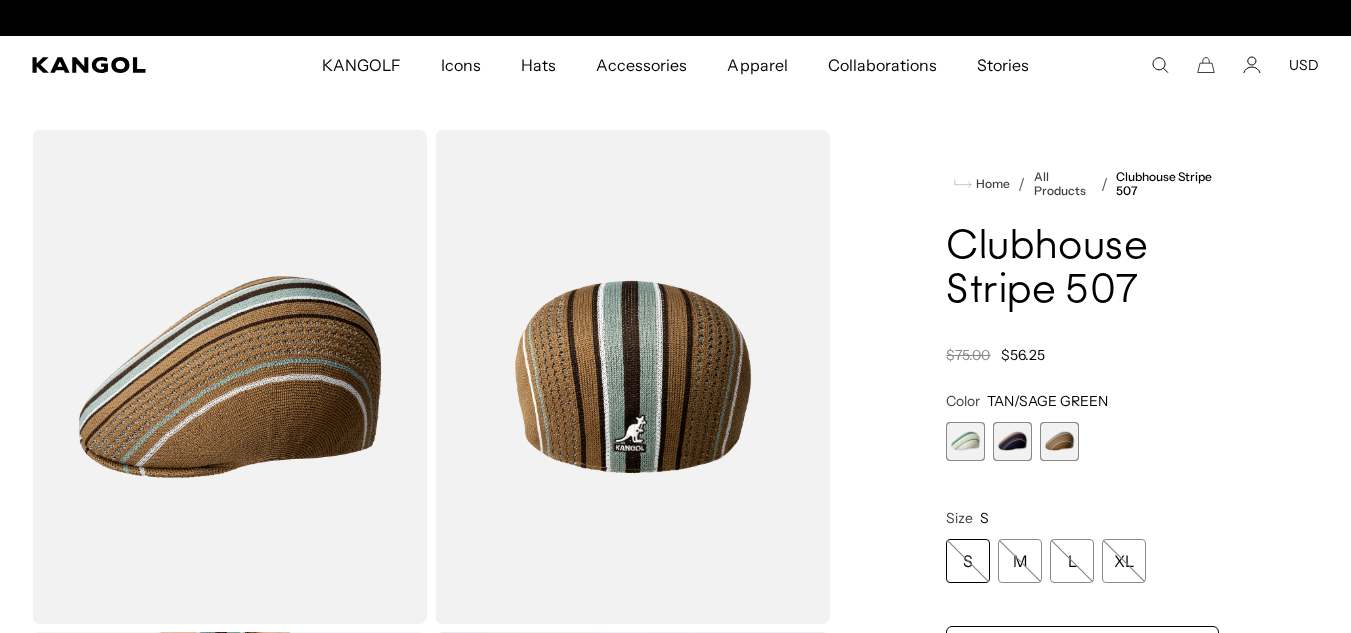 scroll, scrollTop: 0, scrollLeft: 0, axis: both 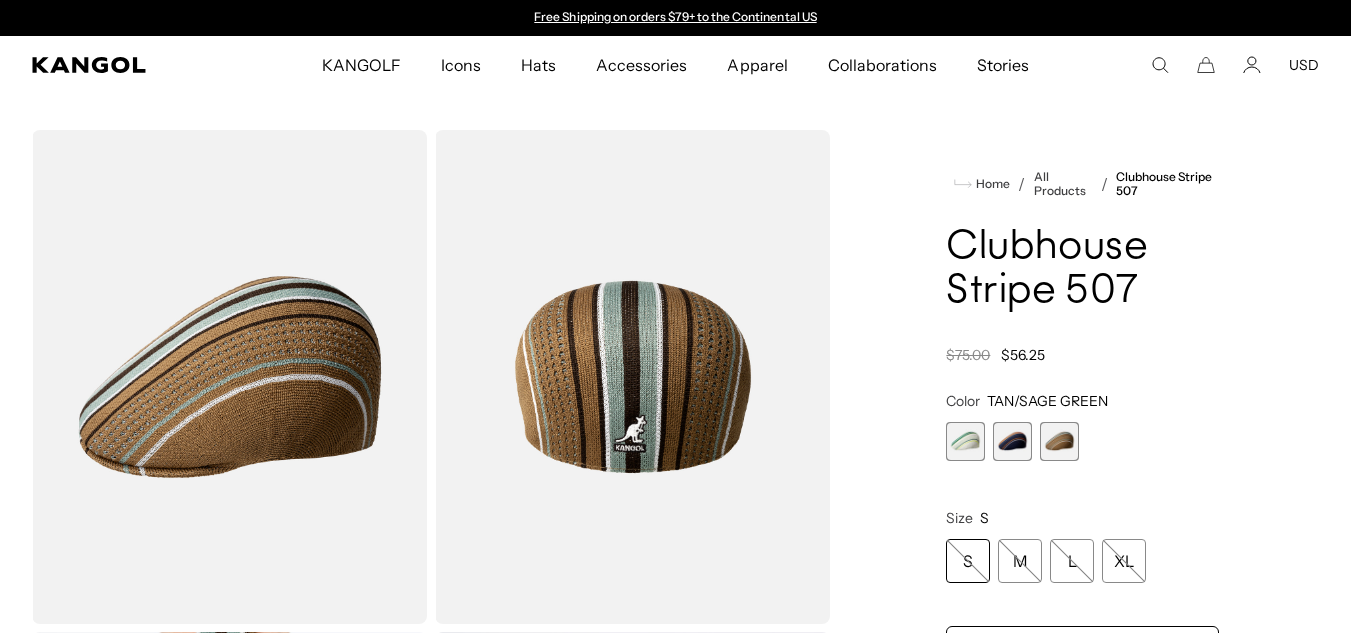 click at bounding box center (1012, 441) 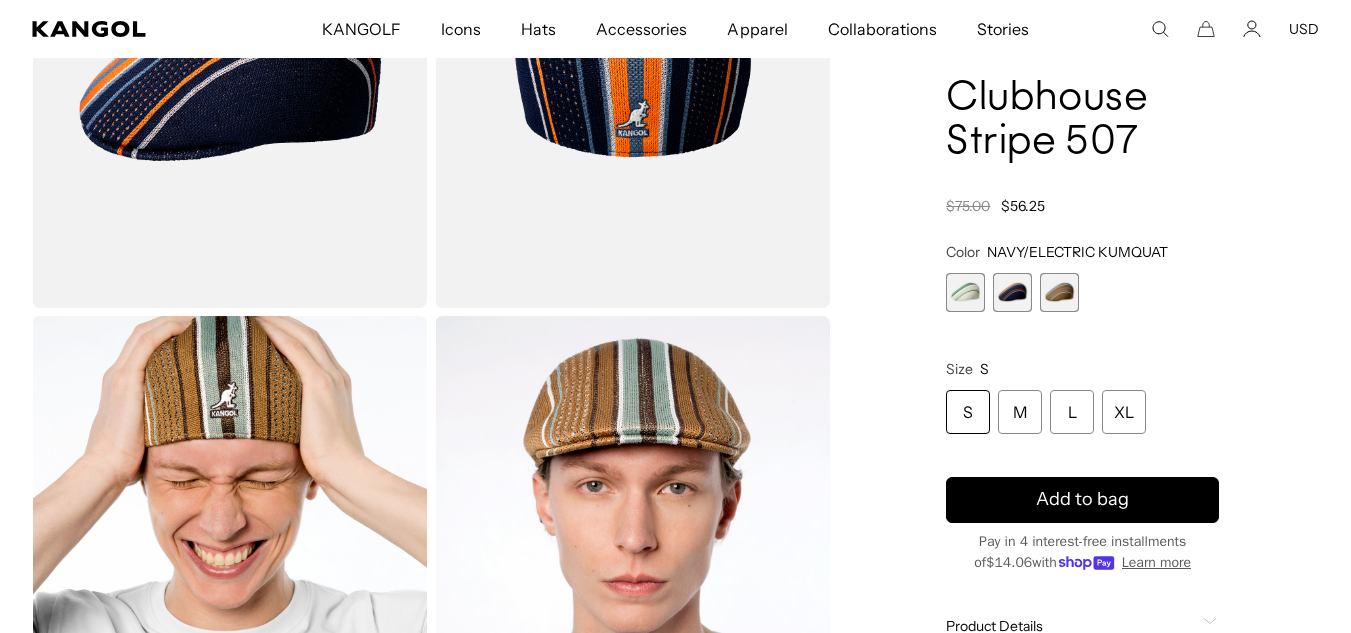 scroll, scrollTop: 193, scrollLeft: 0, axis: vertical 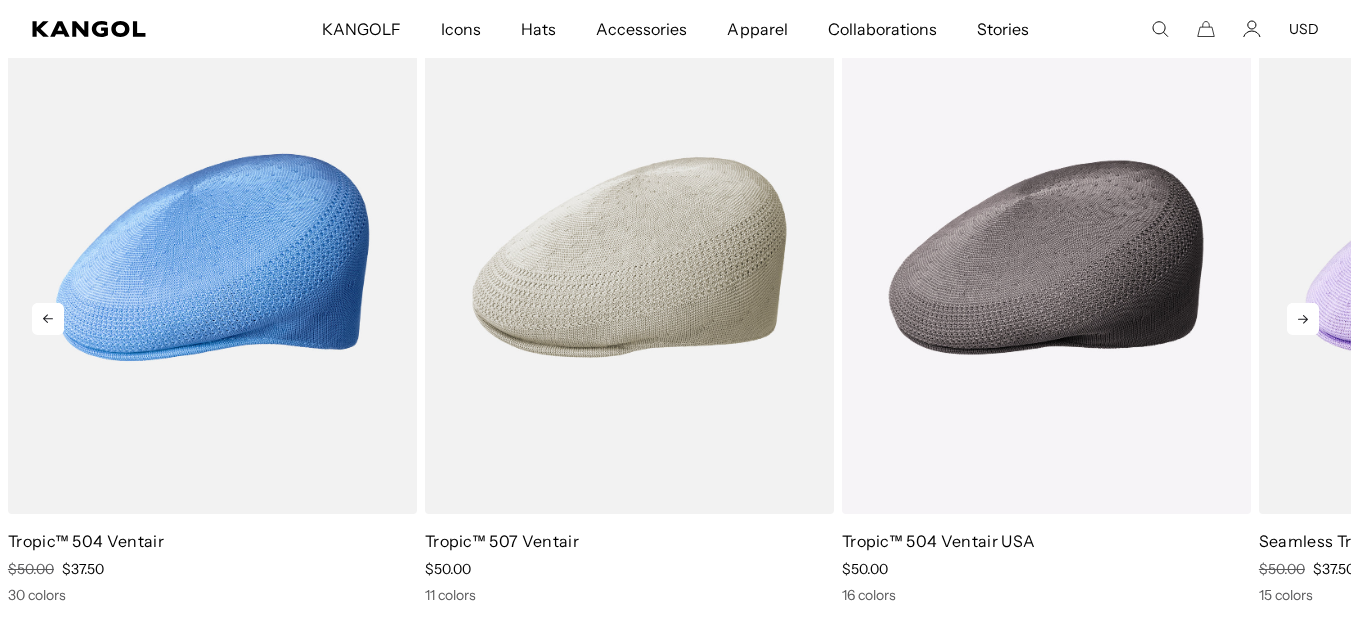 click 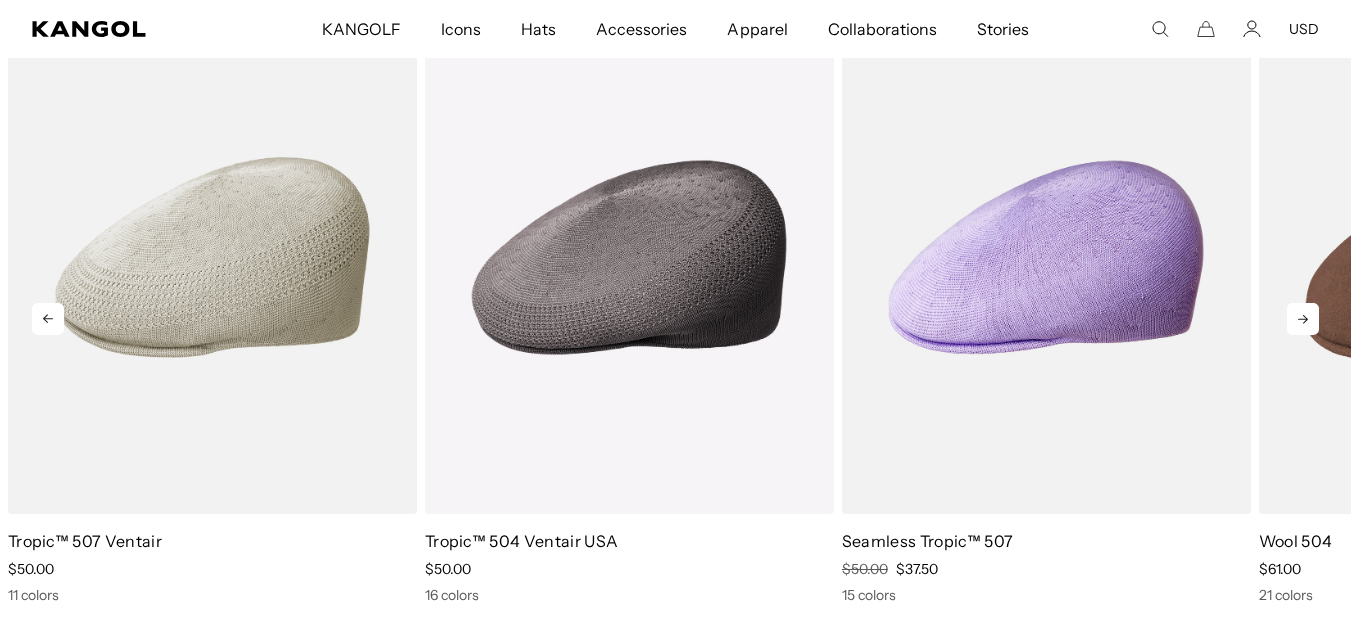 click 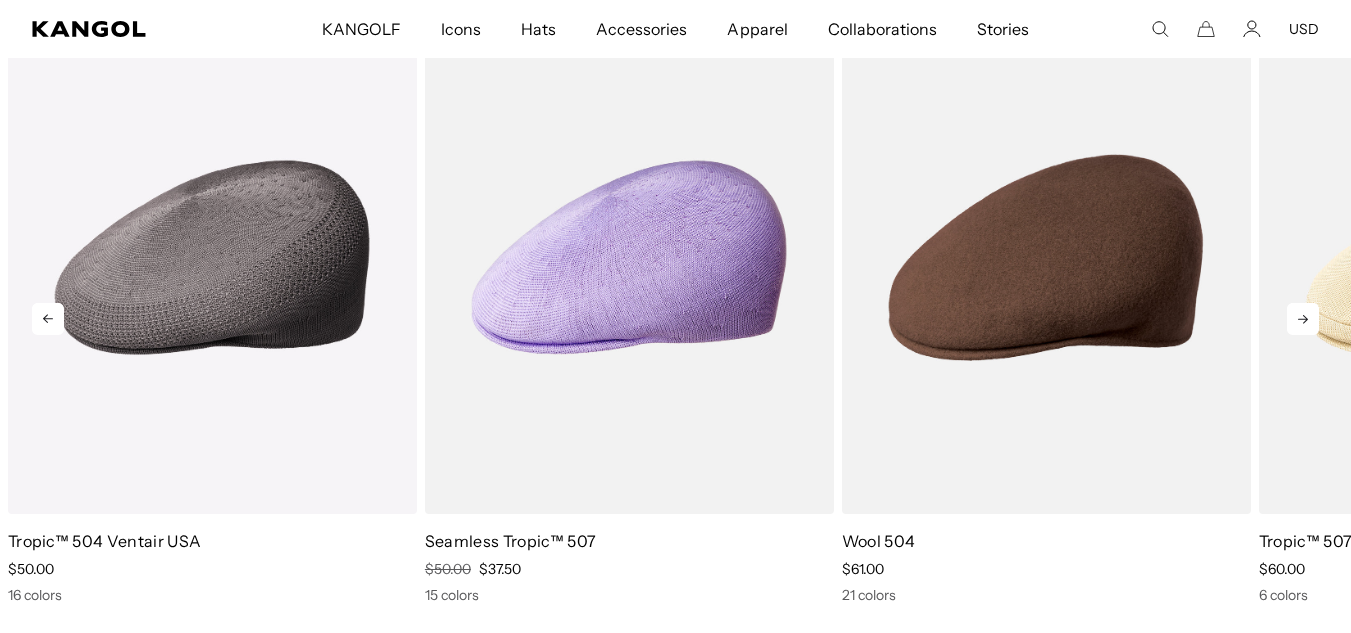 click 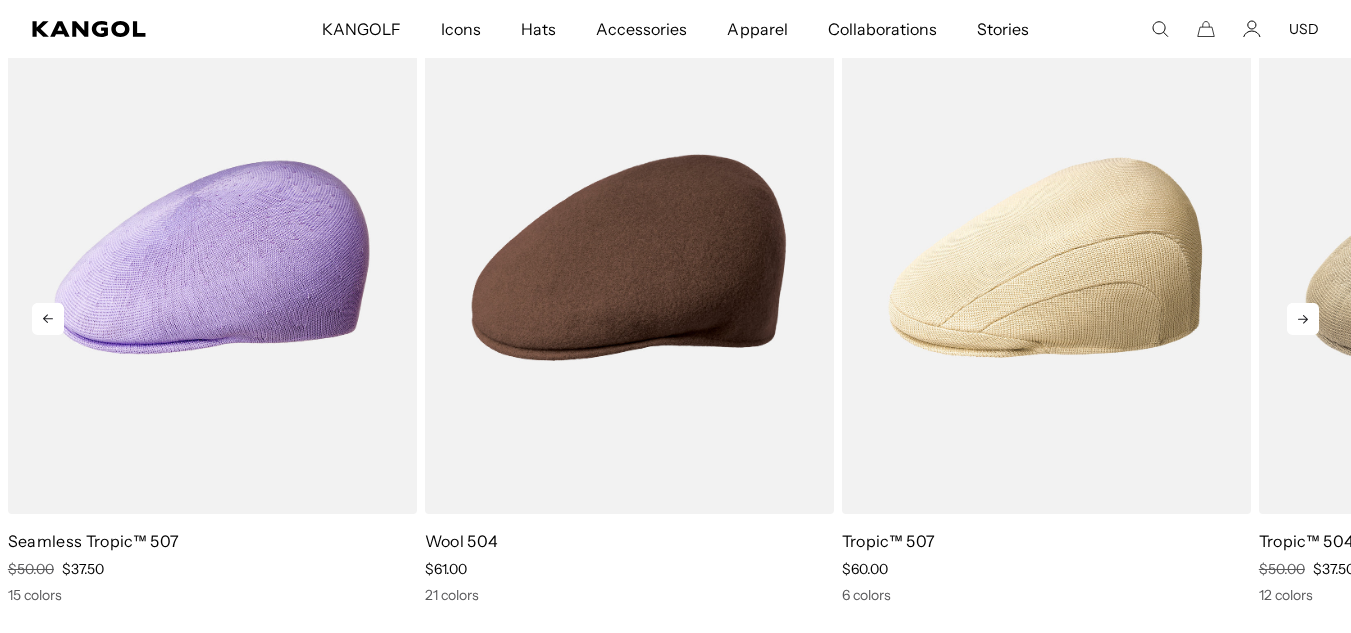 scroll, scrollTop: 0, scrollLeft: 0, axis: both 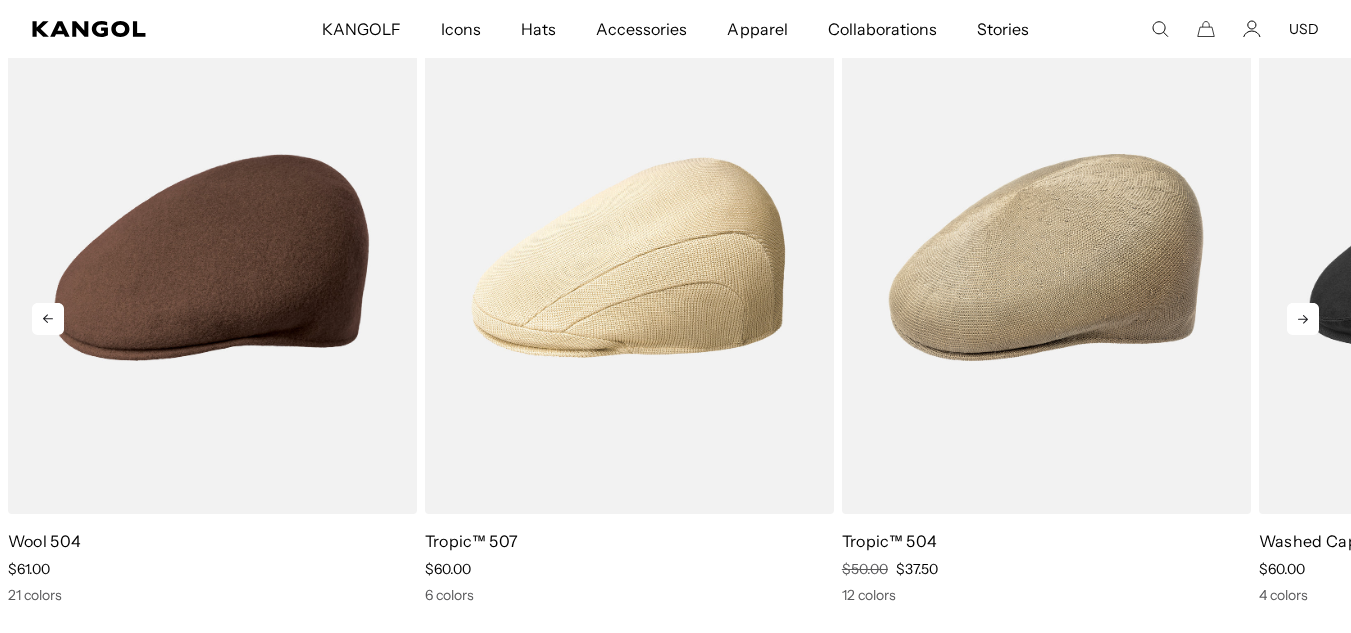 click 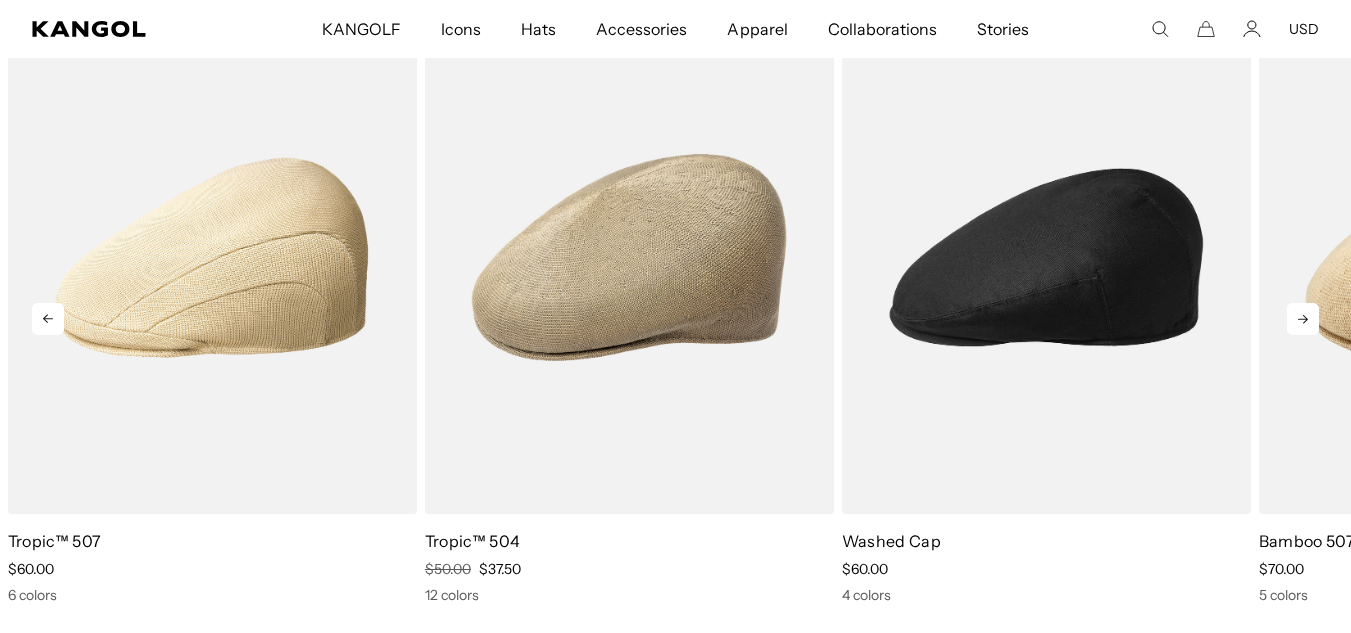 click 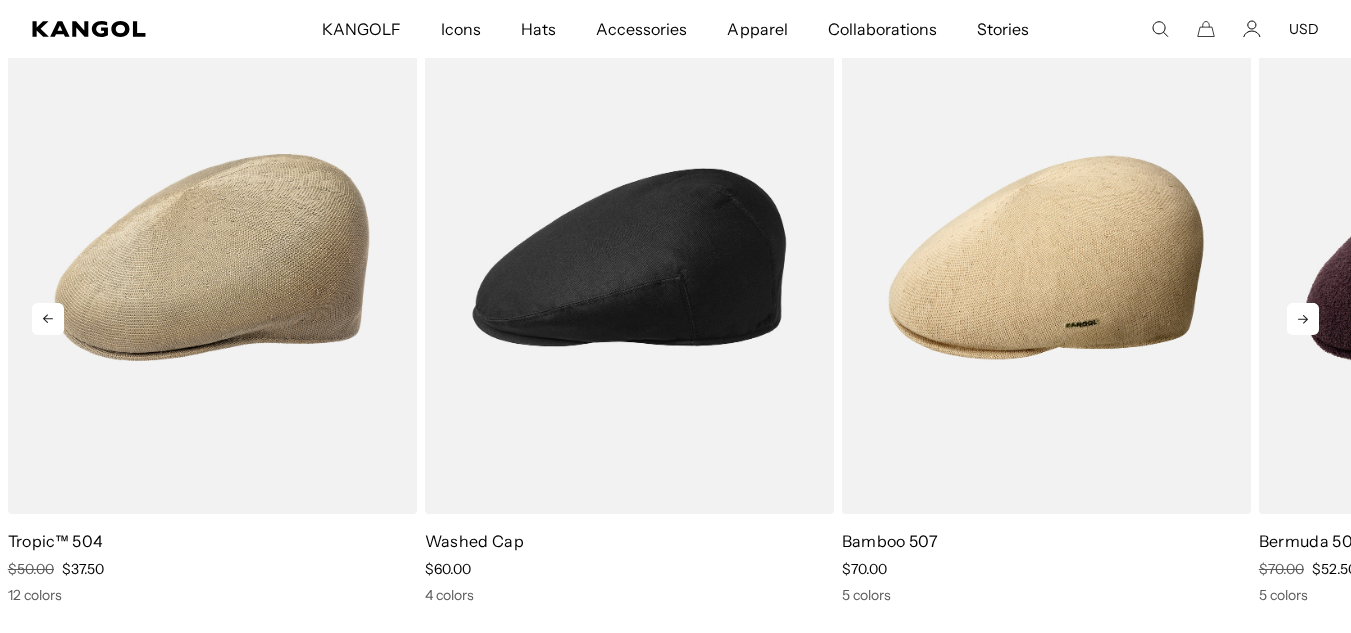 click 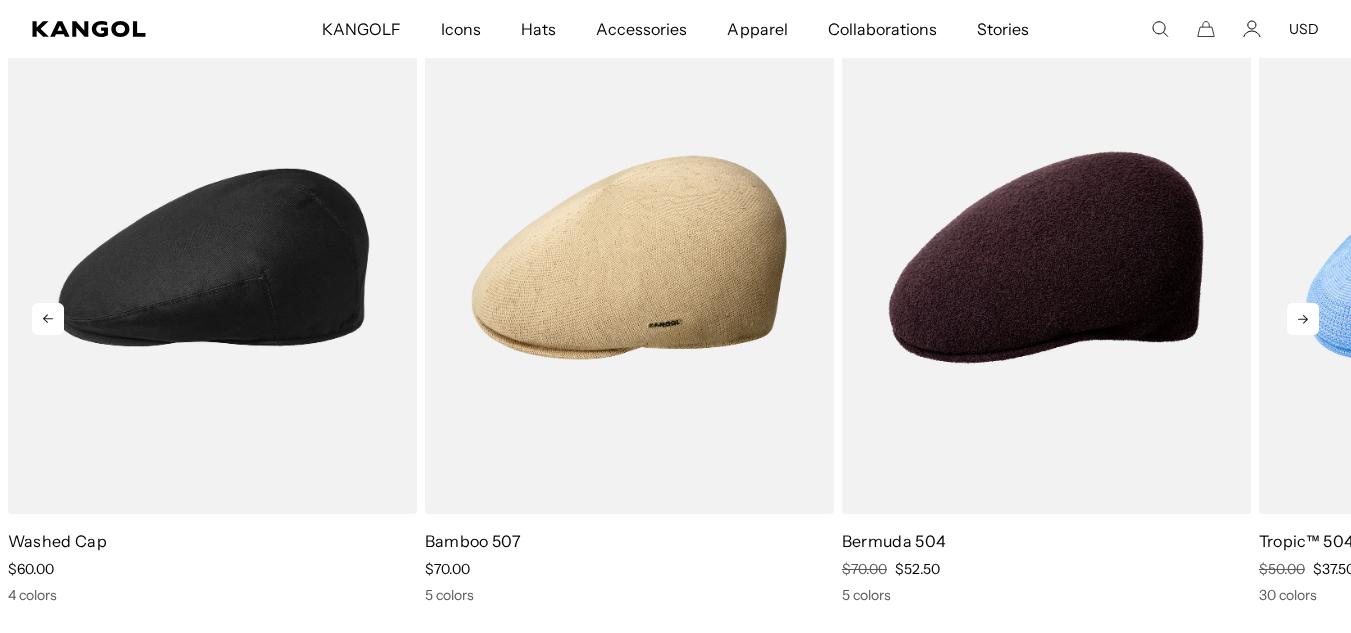 click 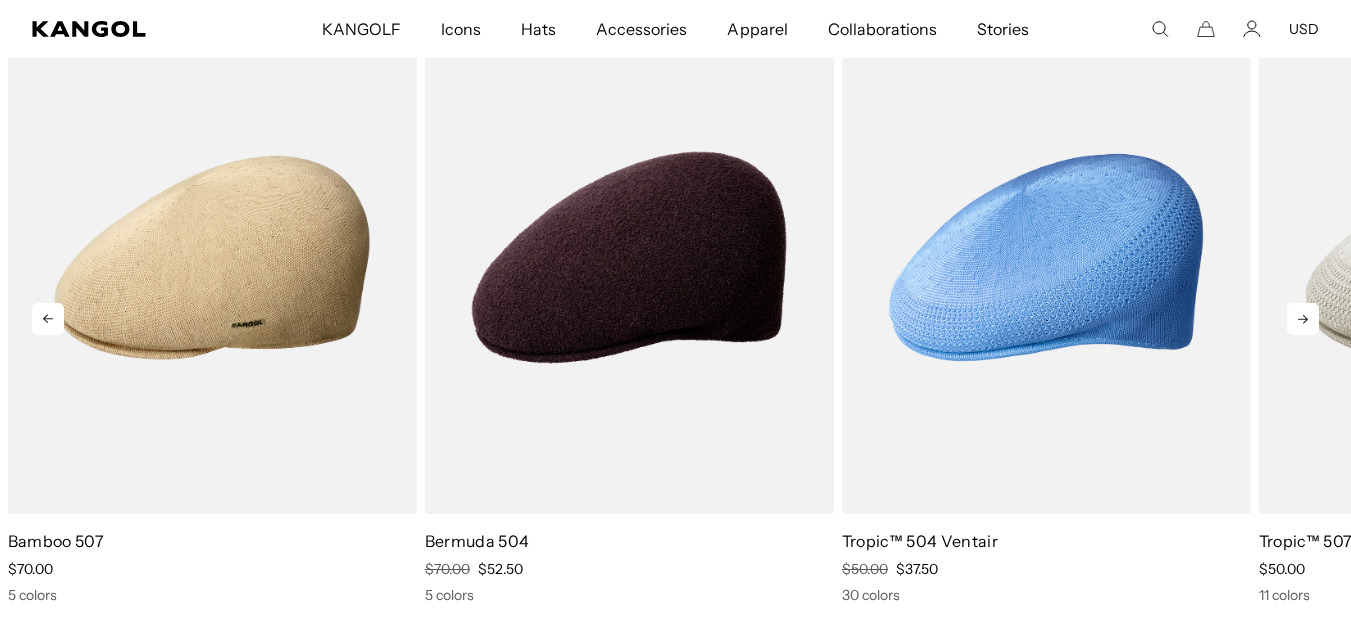 click 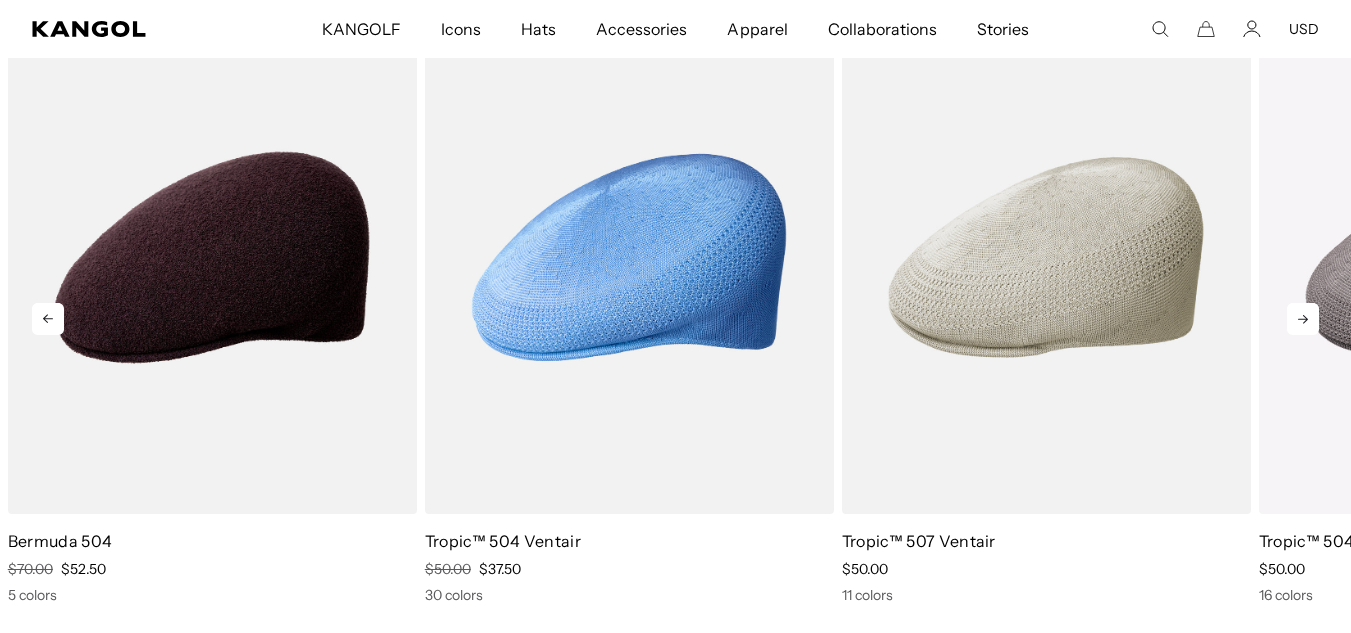 scroll, scrollTop: 0, scrollLeft: 412, axis: horizontal 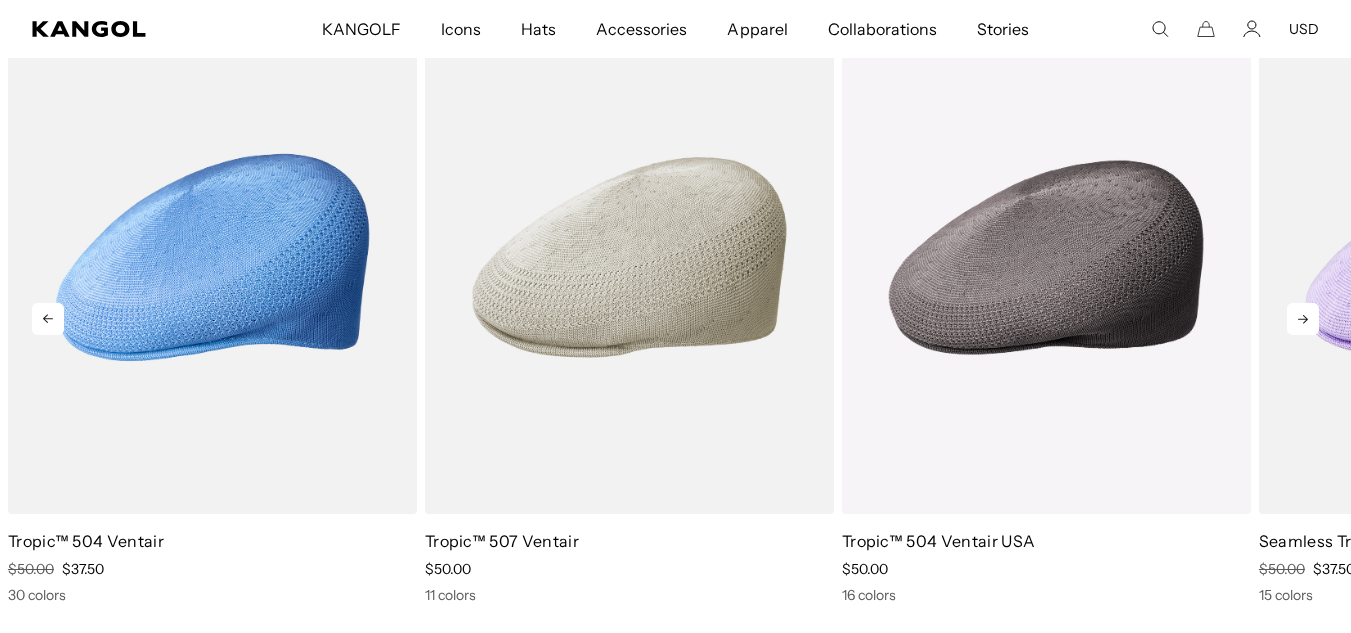 click 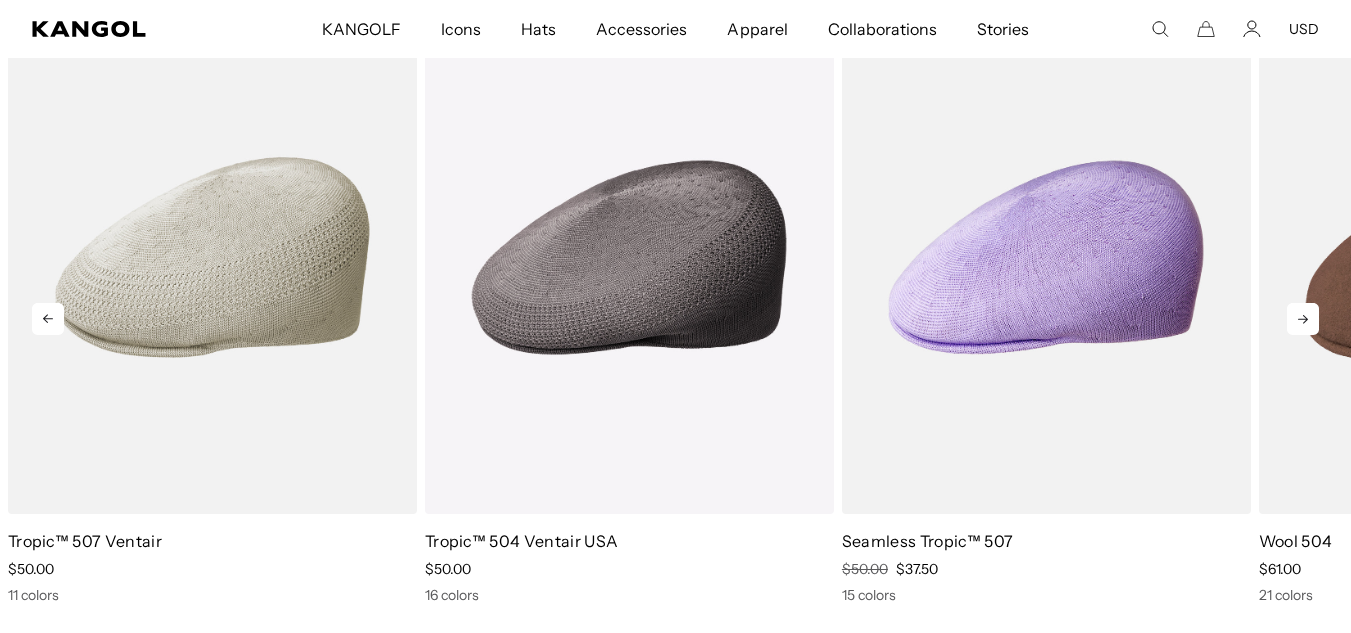 click 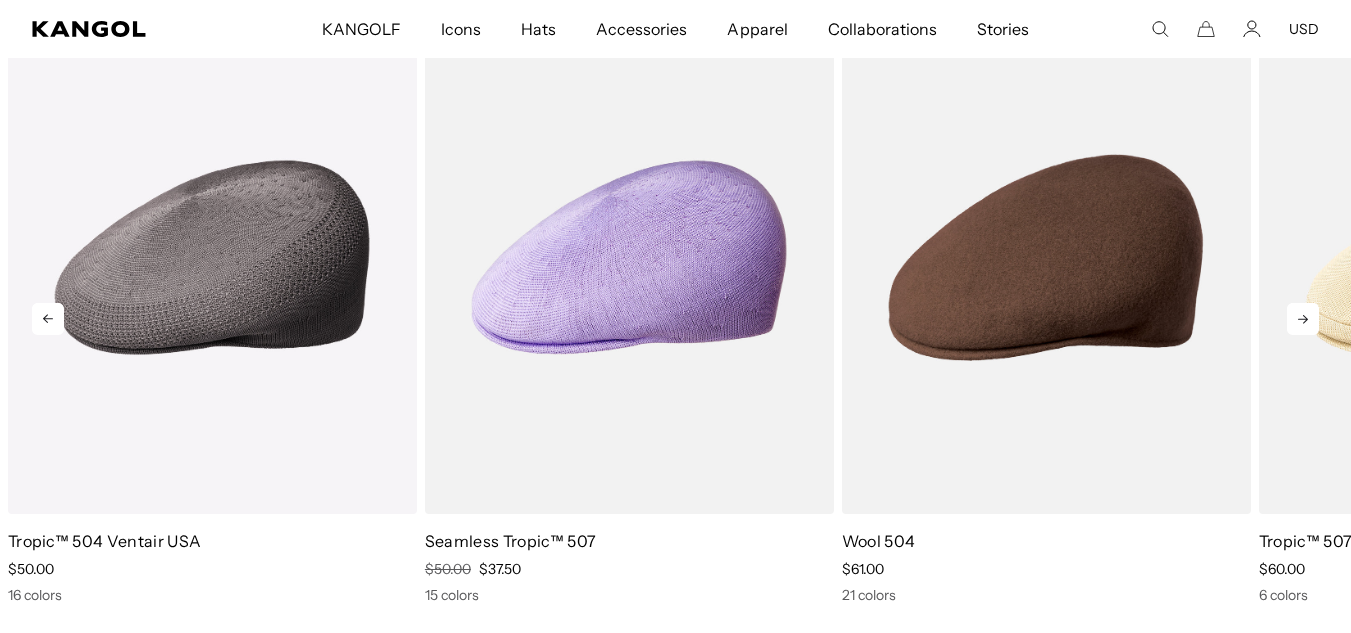 click 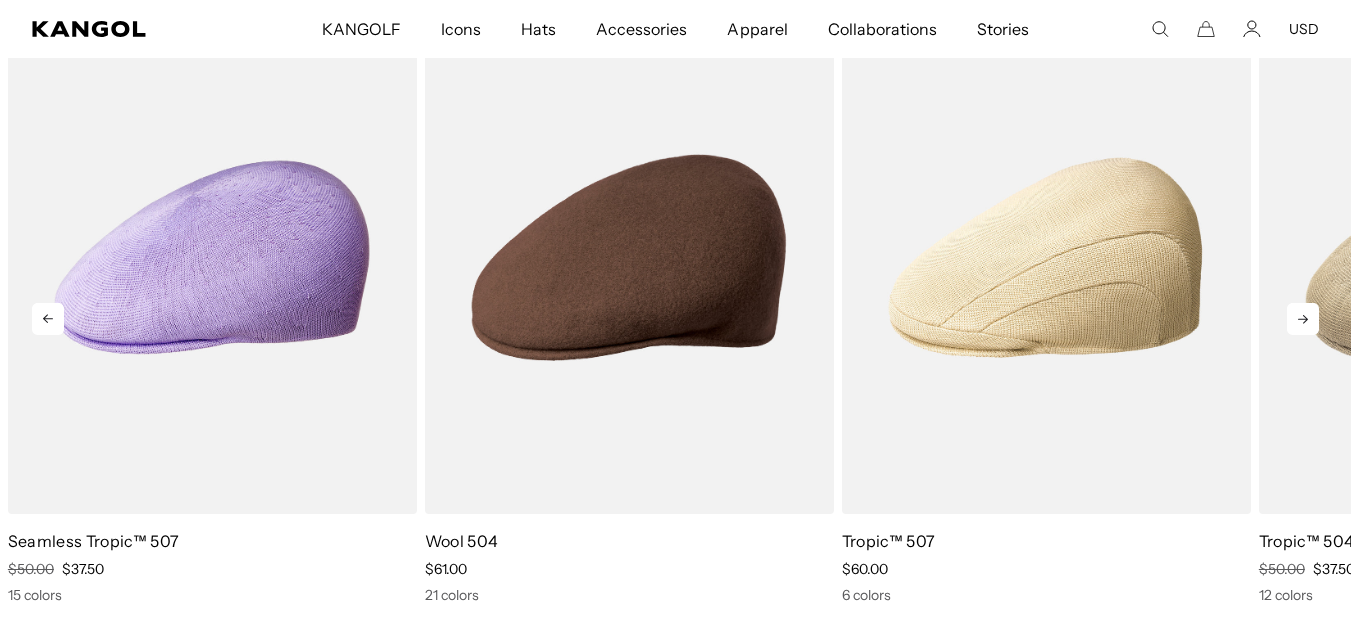 click 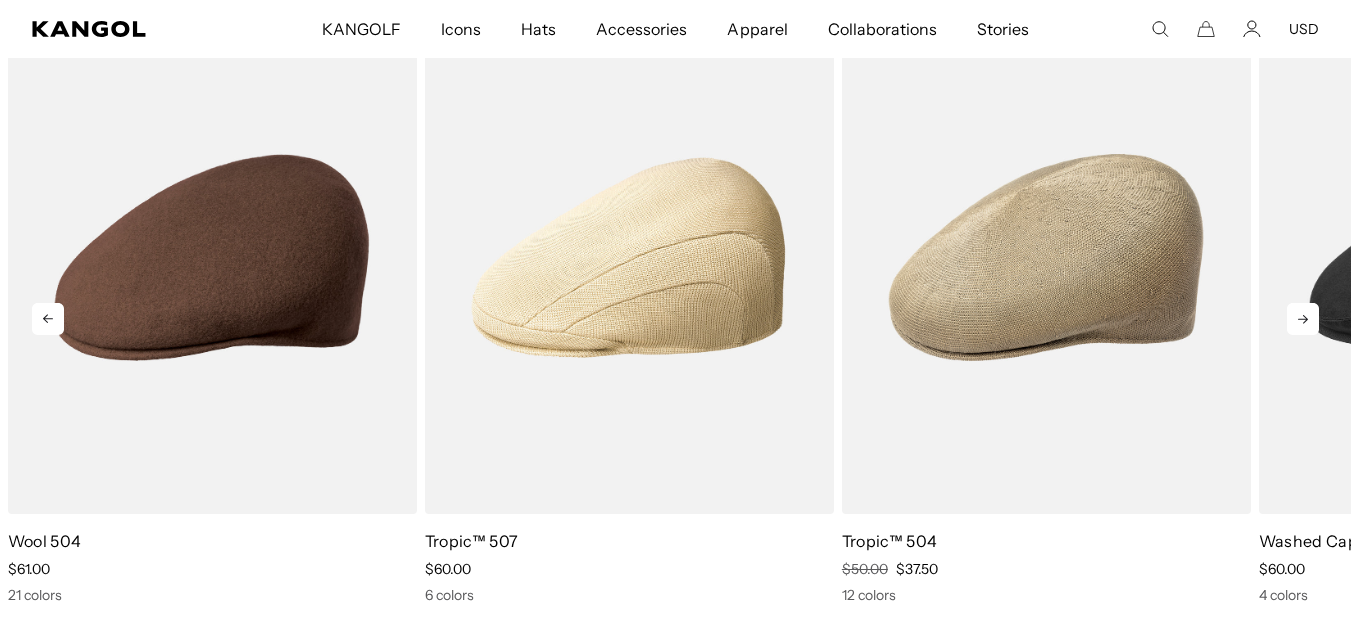 scroll, scrollTop: 0, scrollLeft: 0, axis: both 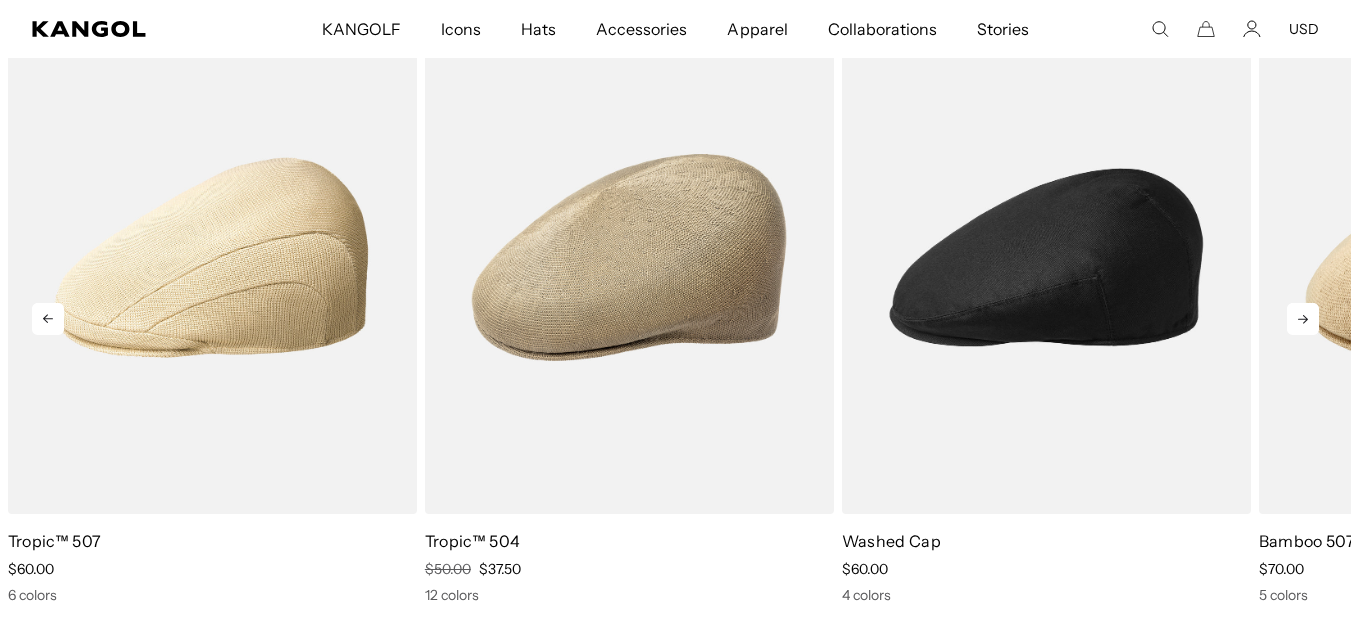 click 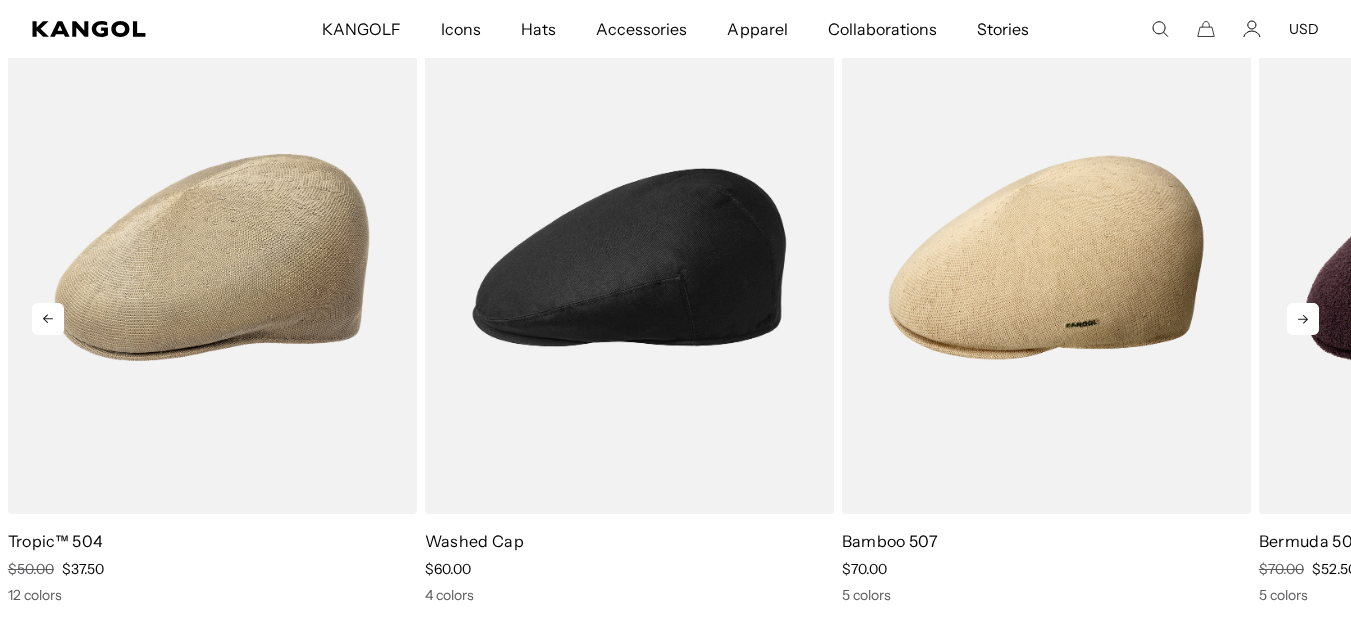 click 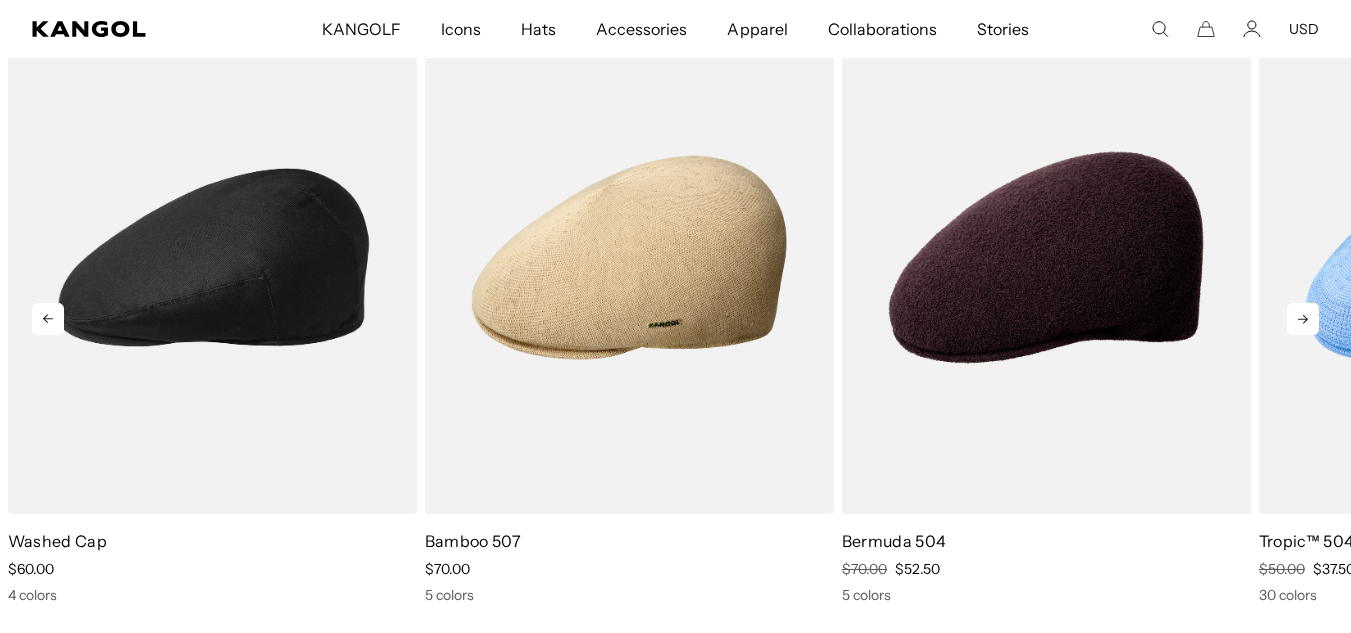 click 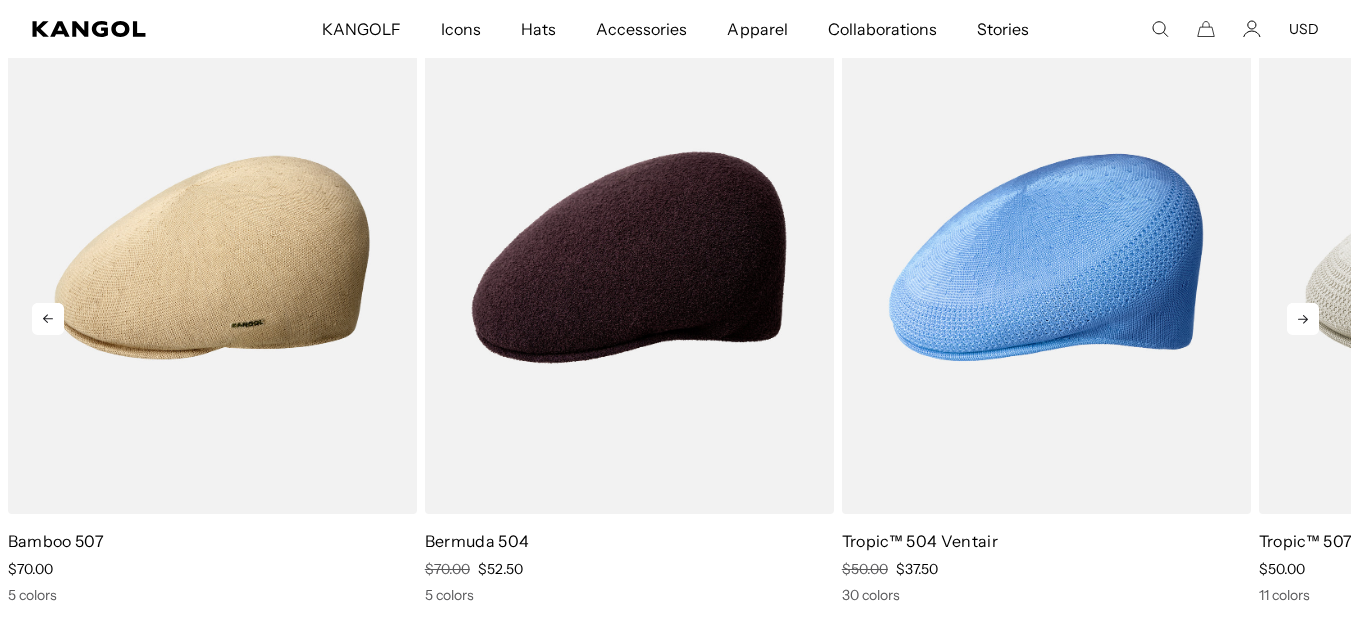 click 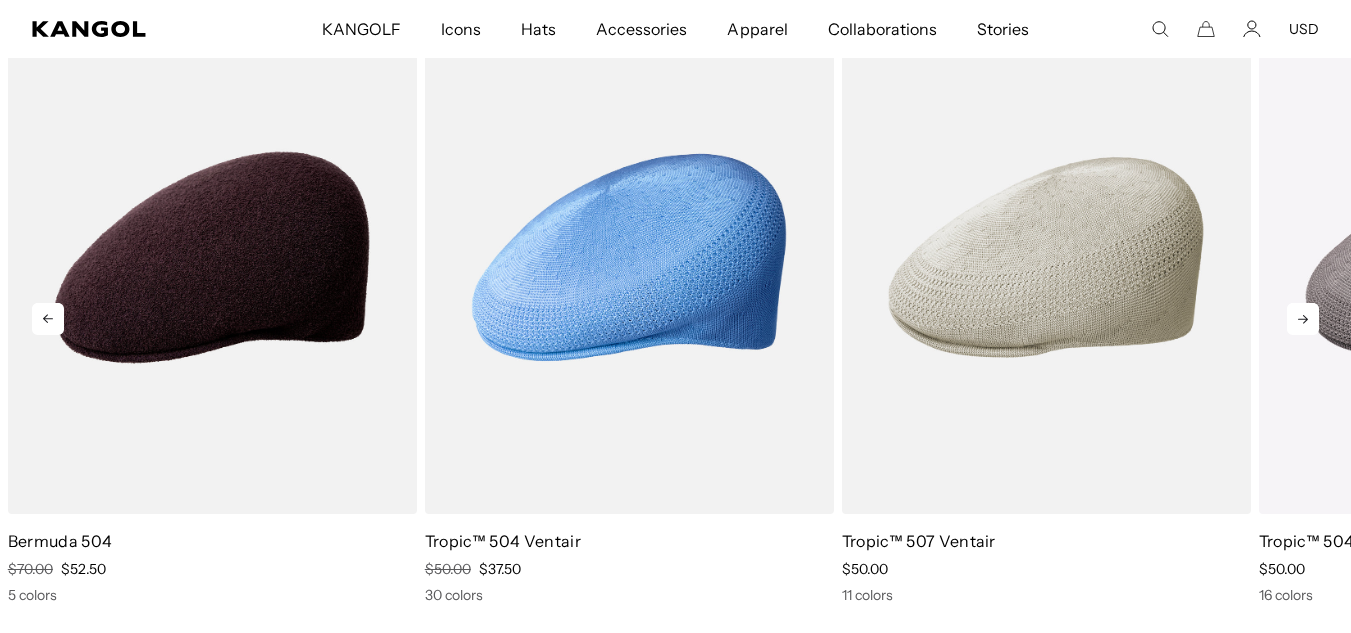 click 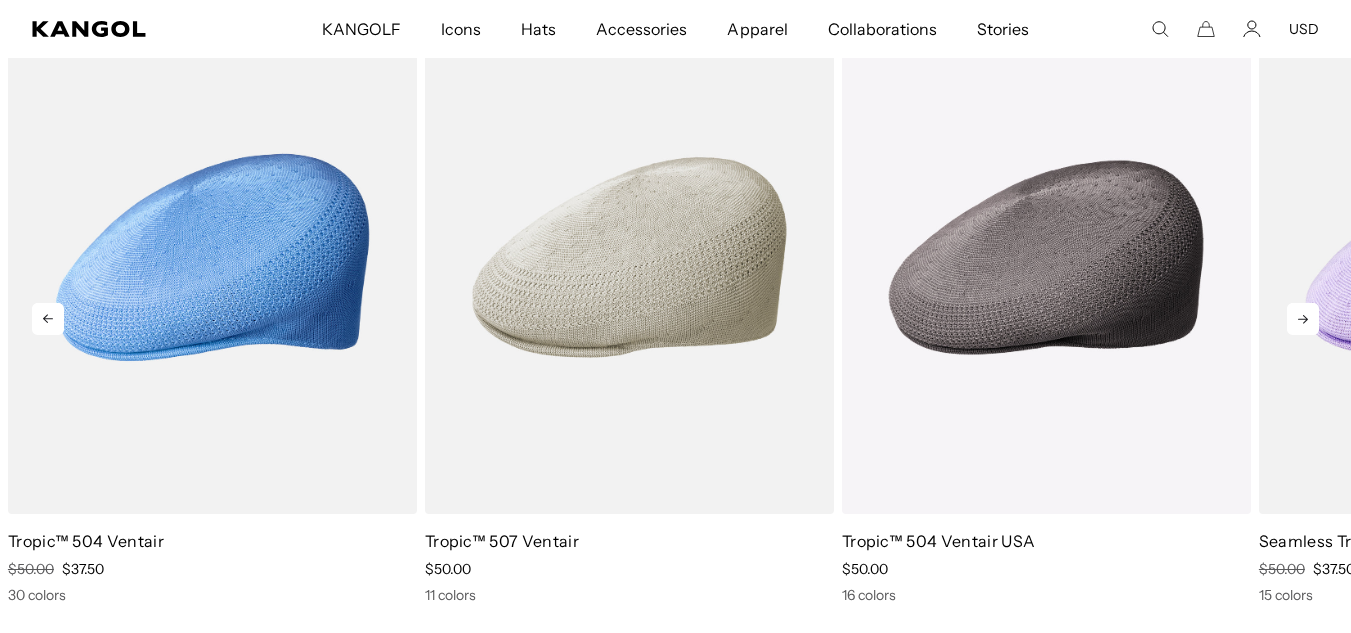 scroll, scrollTop: 0, scrollLeft: 412, axis: horizontal 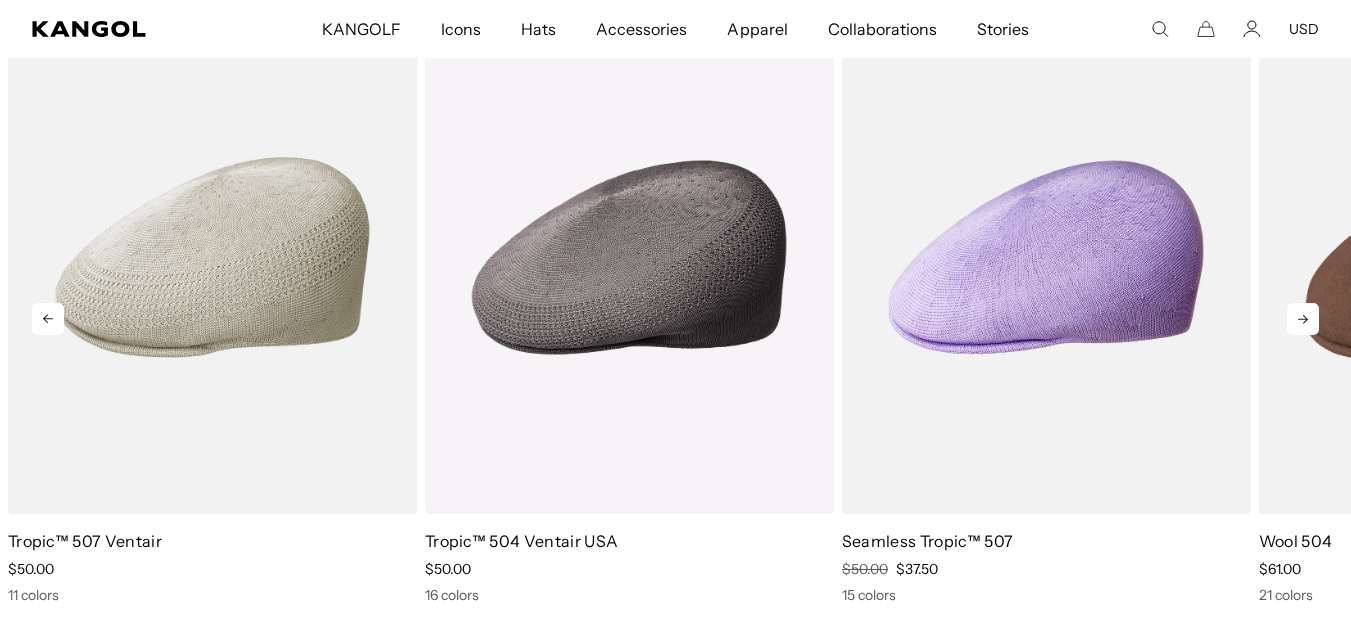 click 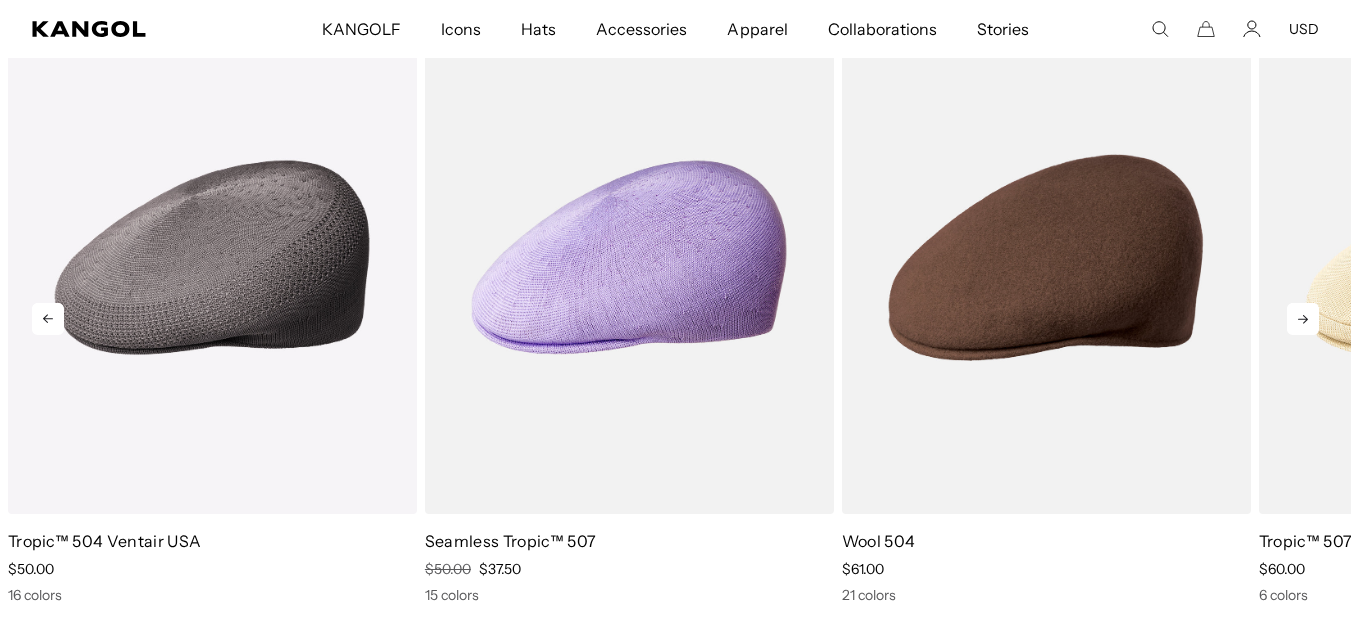 click 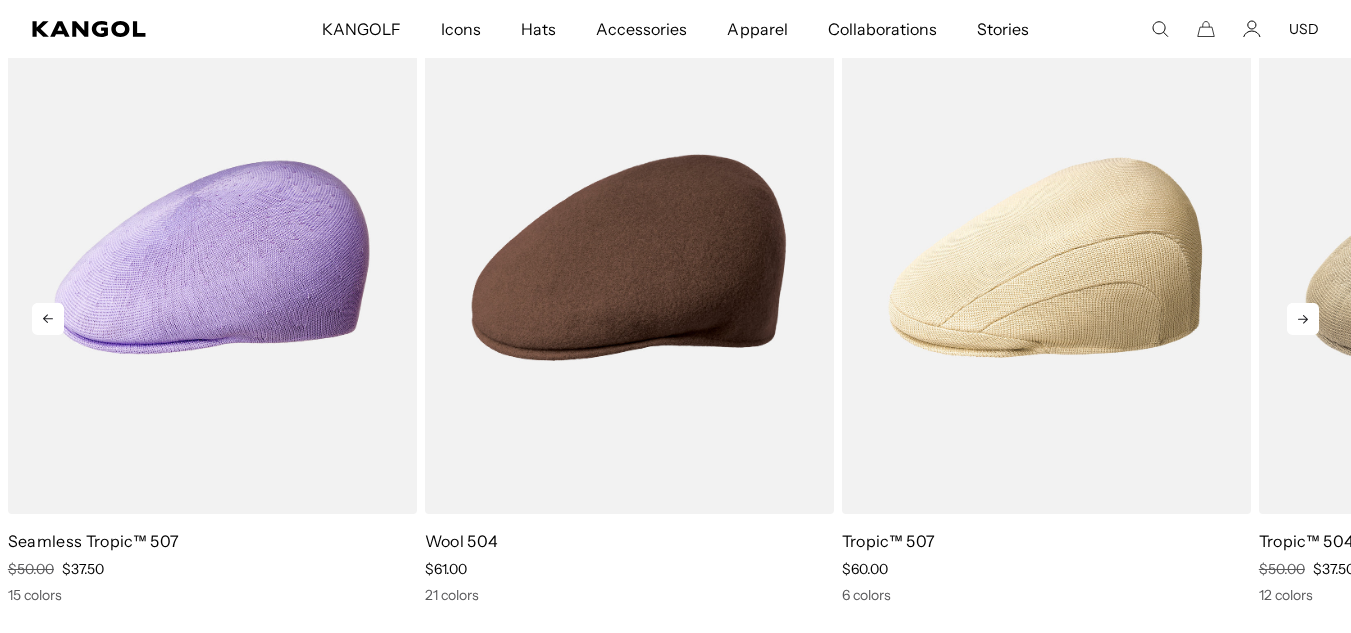click 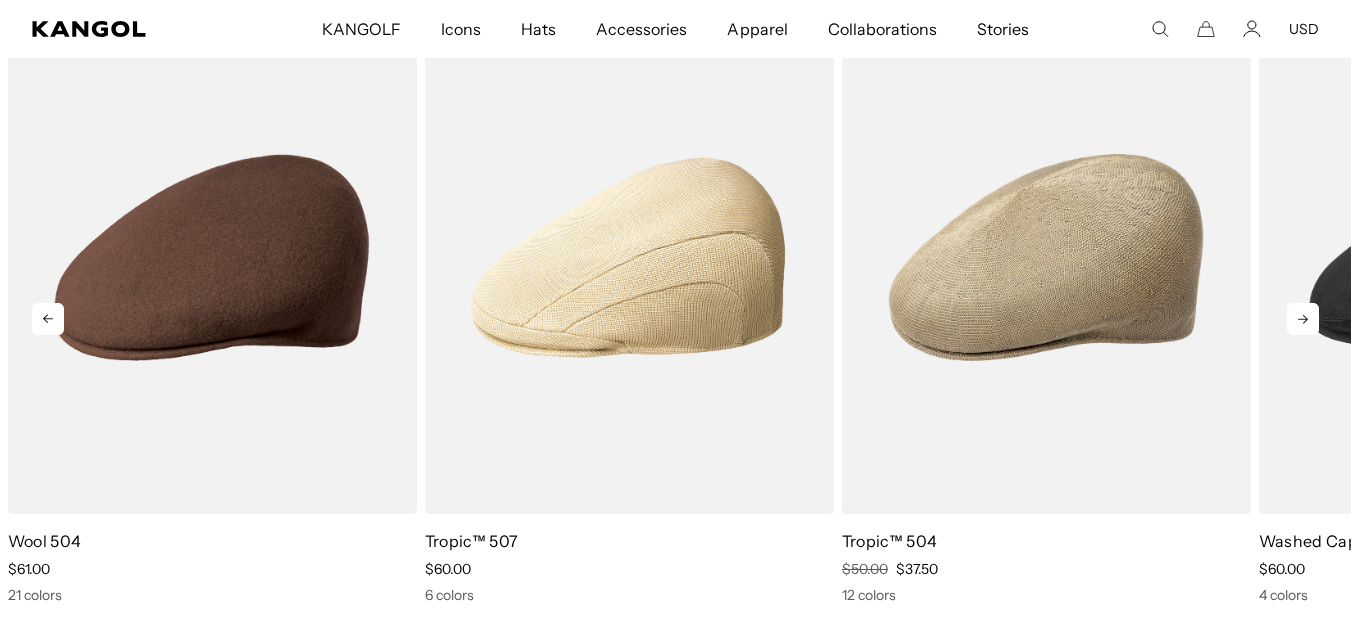 click 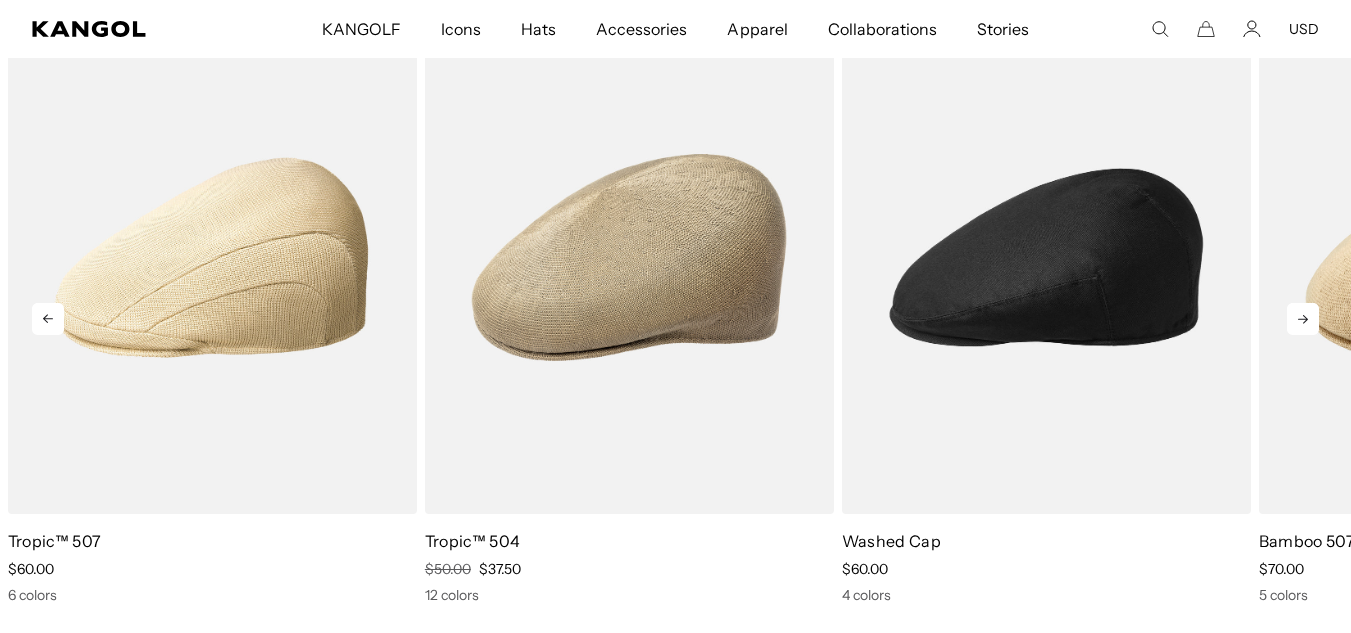click 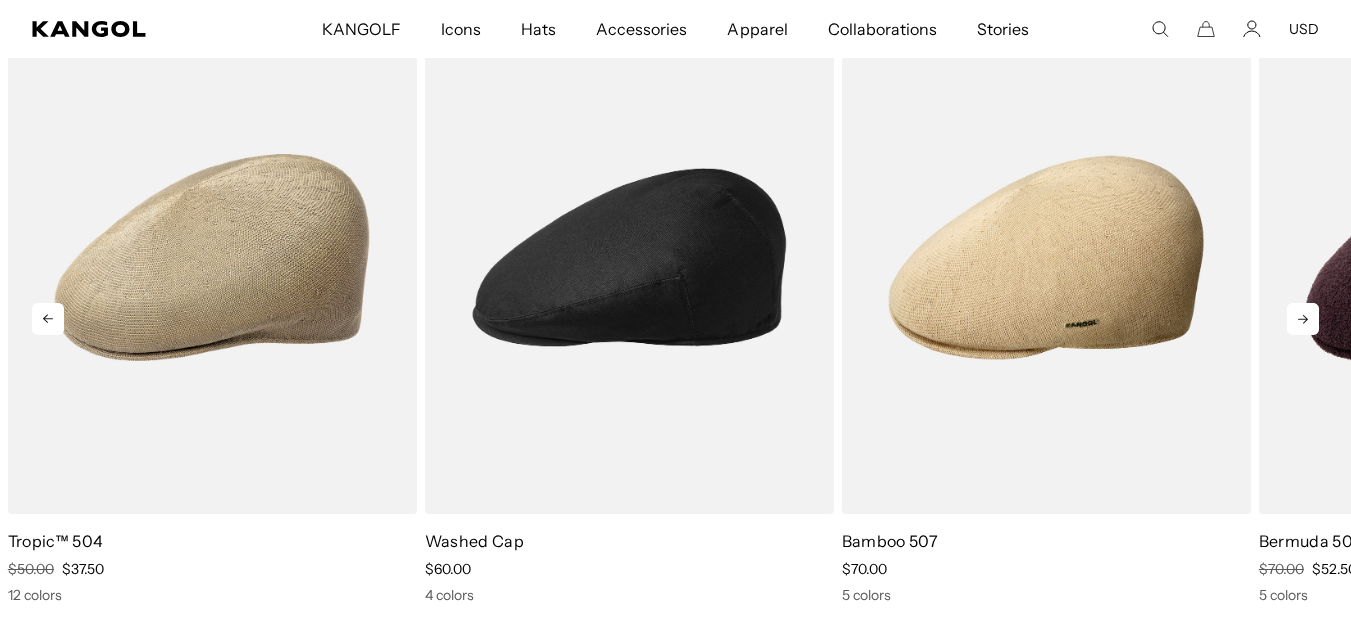 click 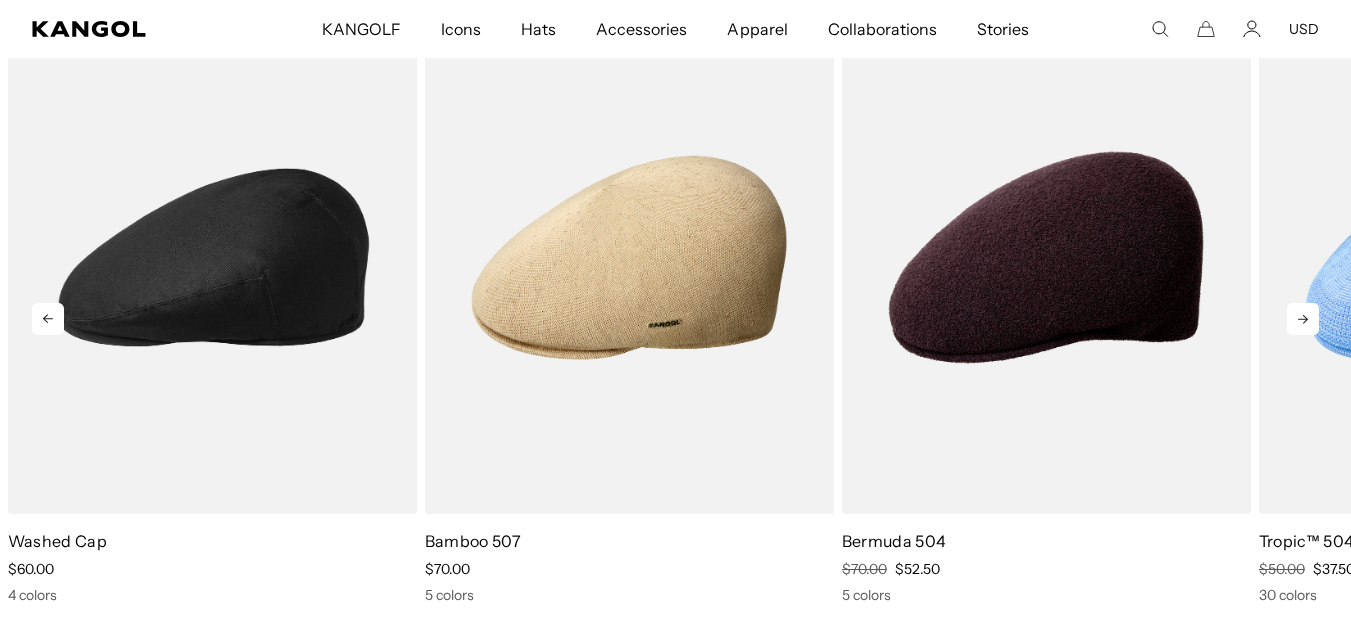 scroll, scrollTop: 0, scrollLeft: 0, axis: both 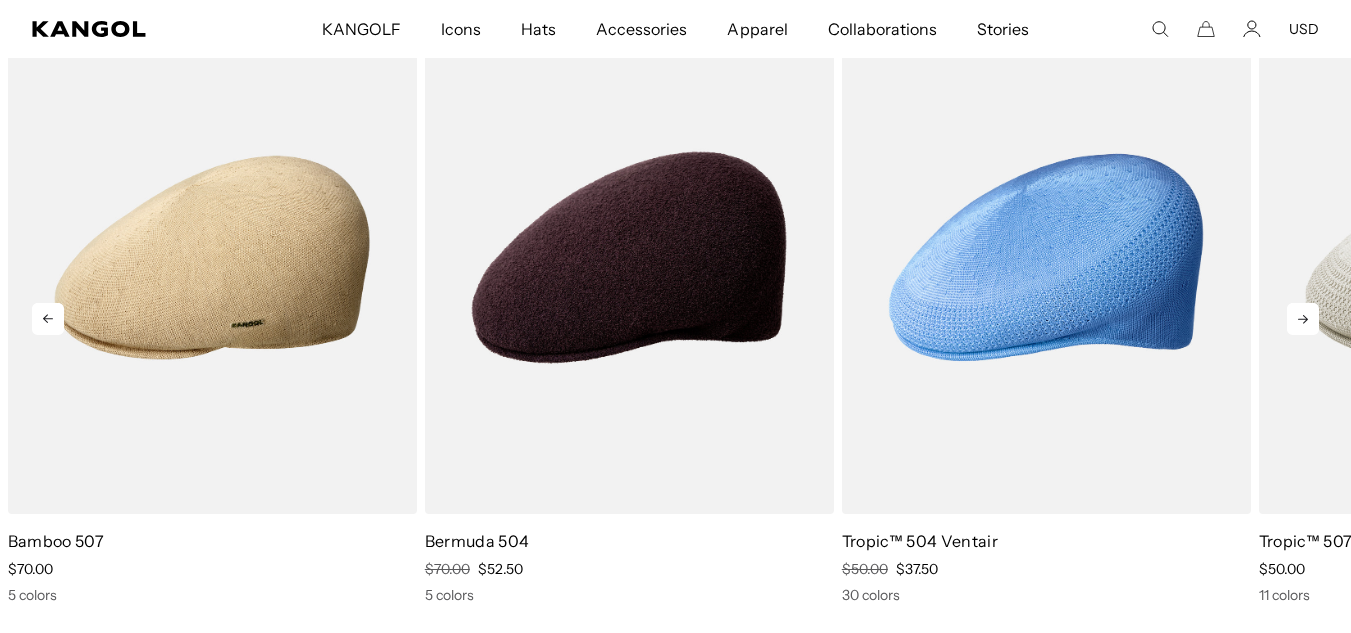 click 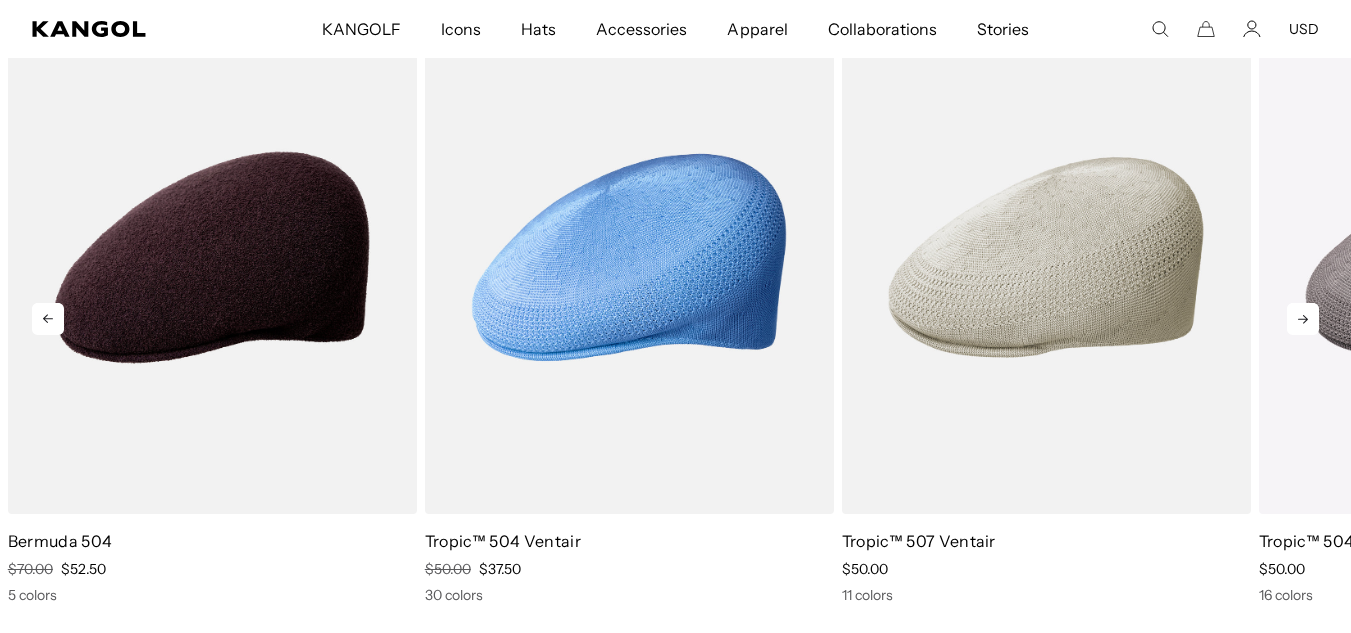 click 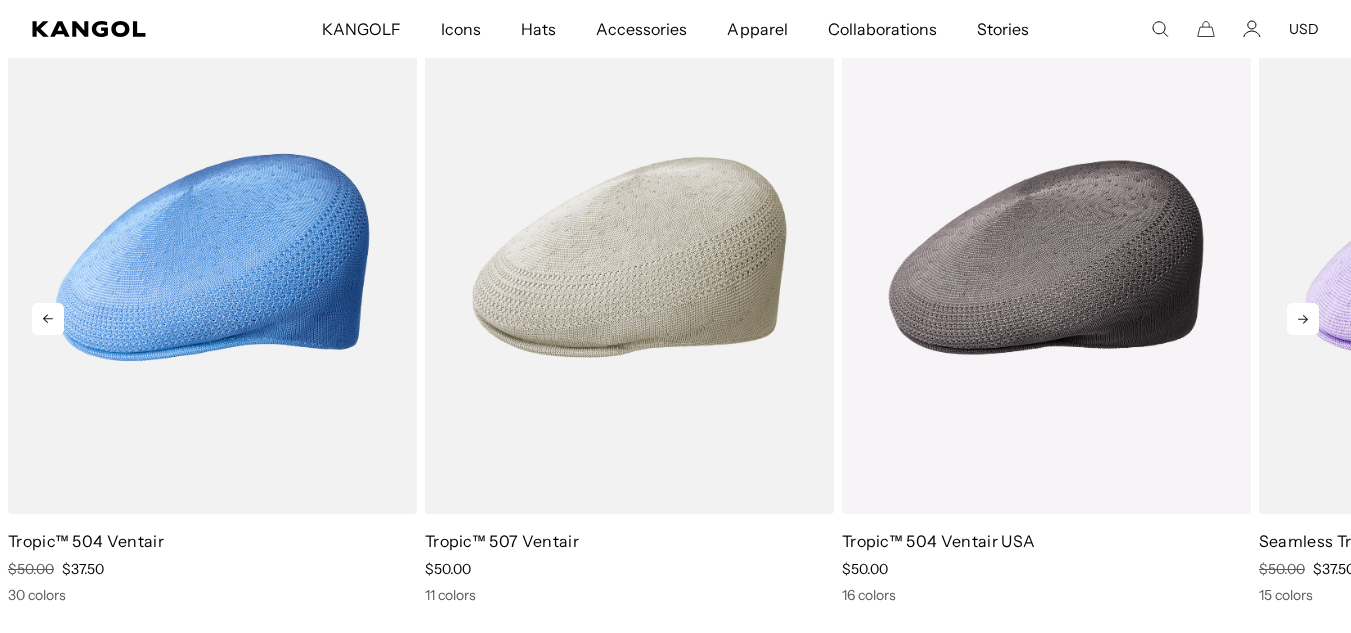 click 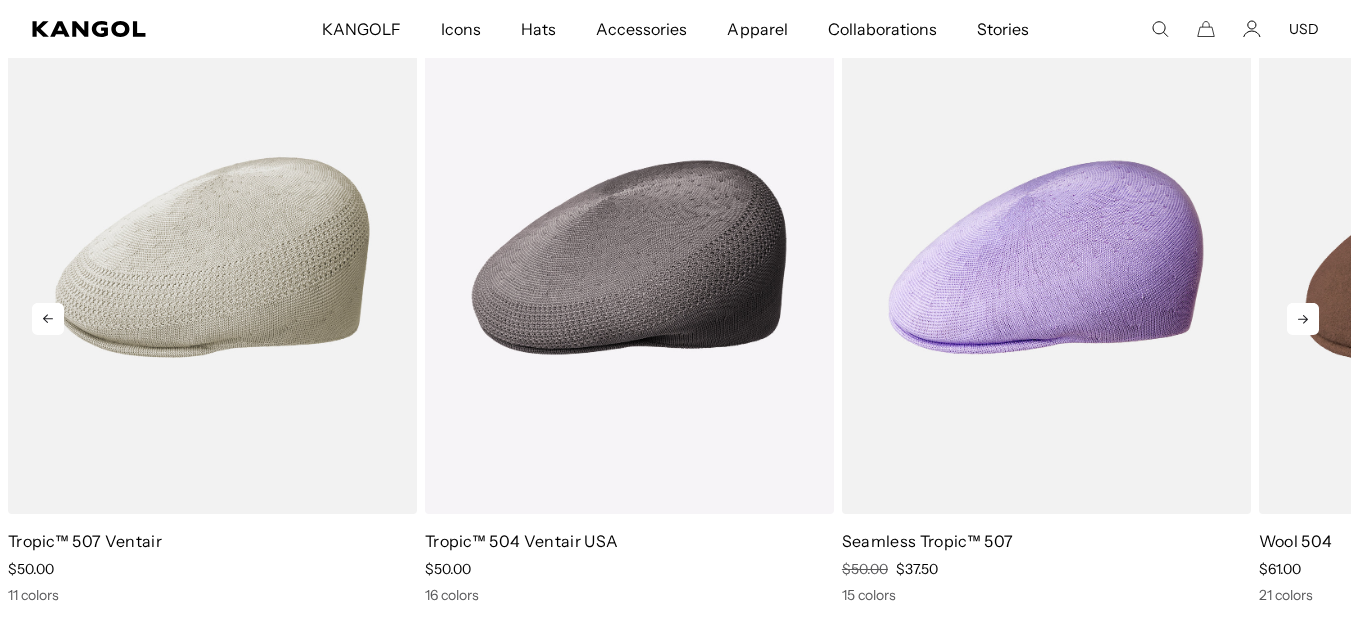 click 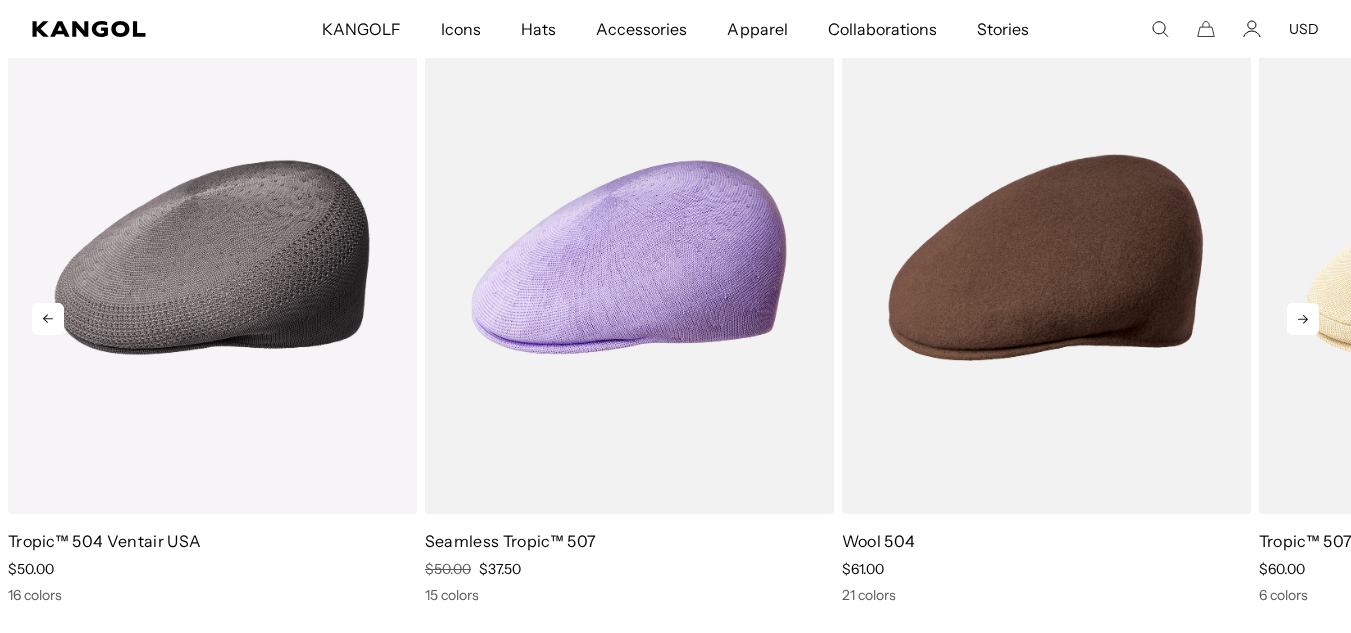 click 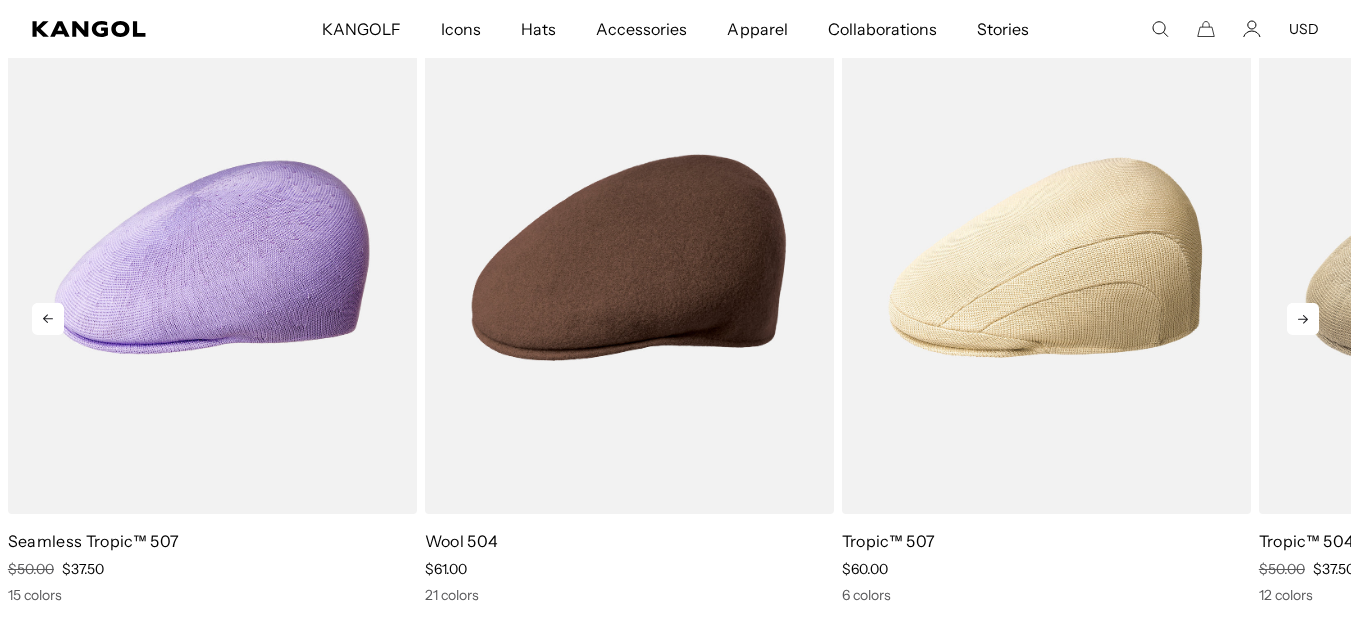 scroll, scrollTop: 0, scrollLeft: 412, axis: horizontal 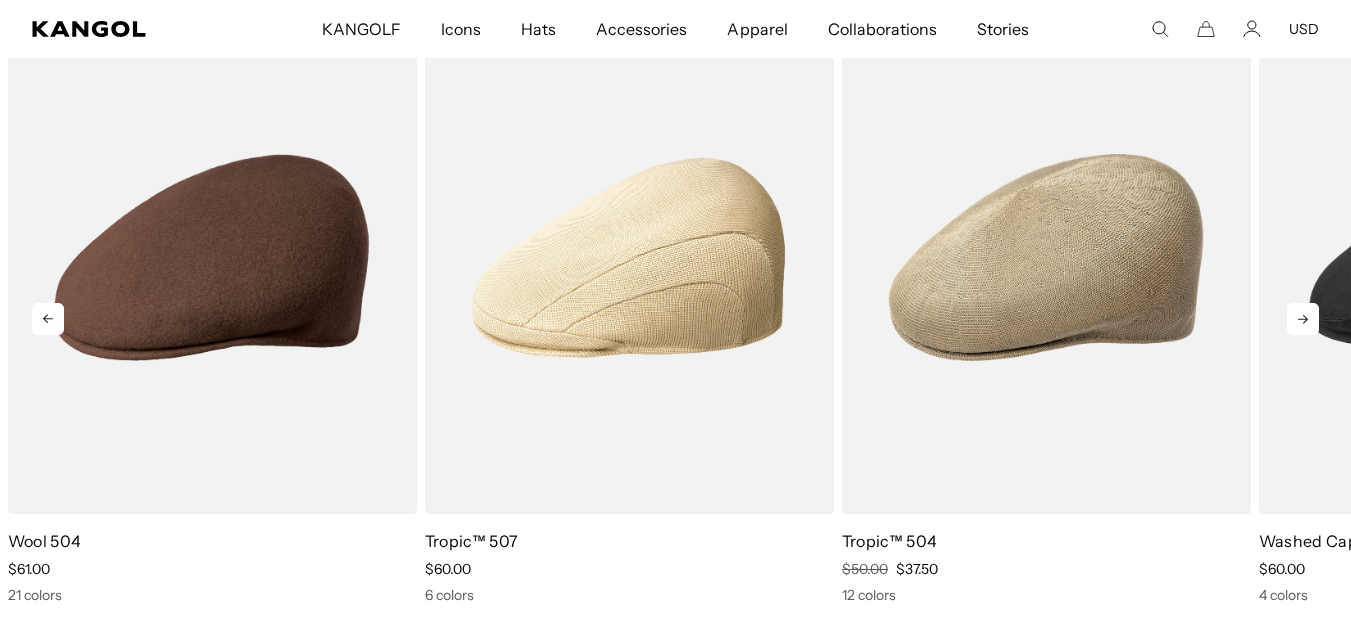 click 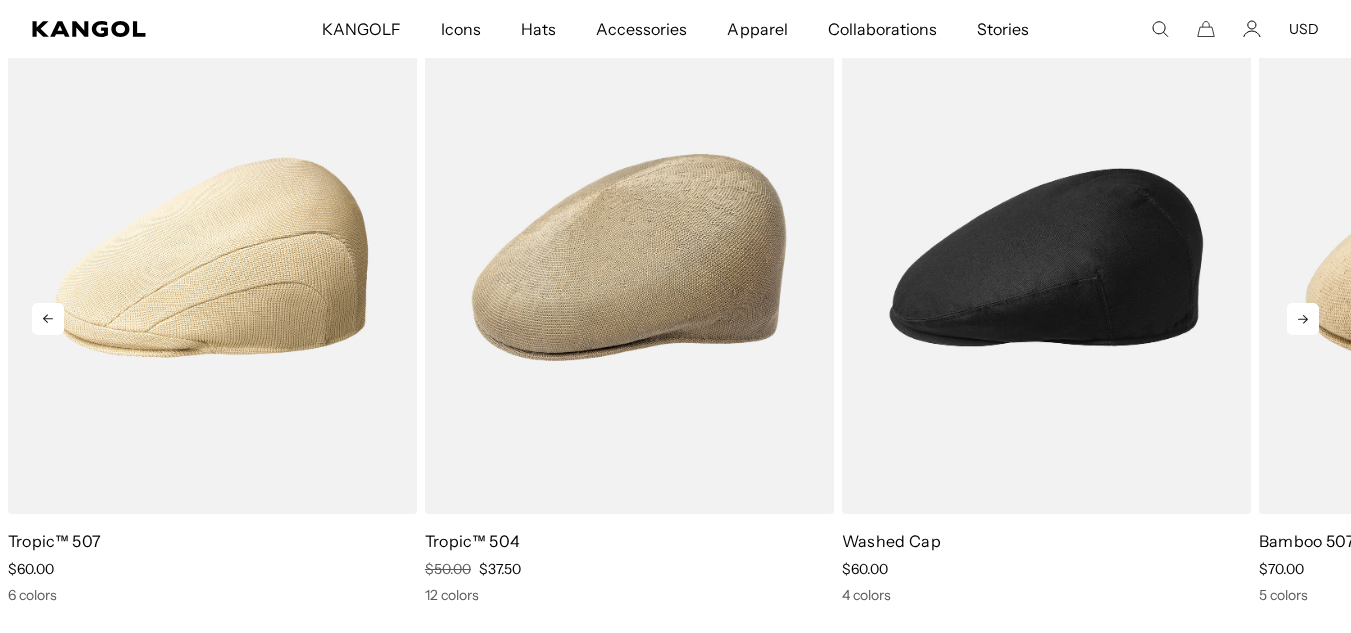 click 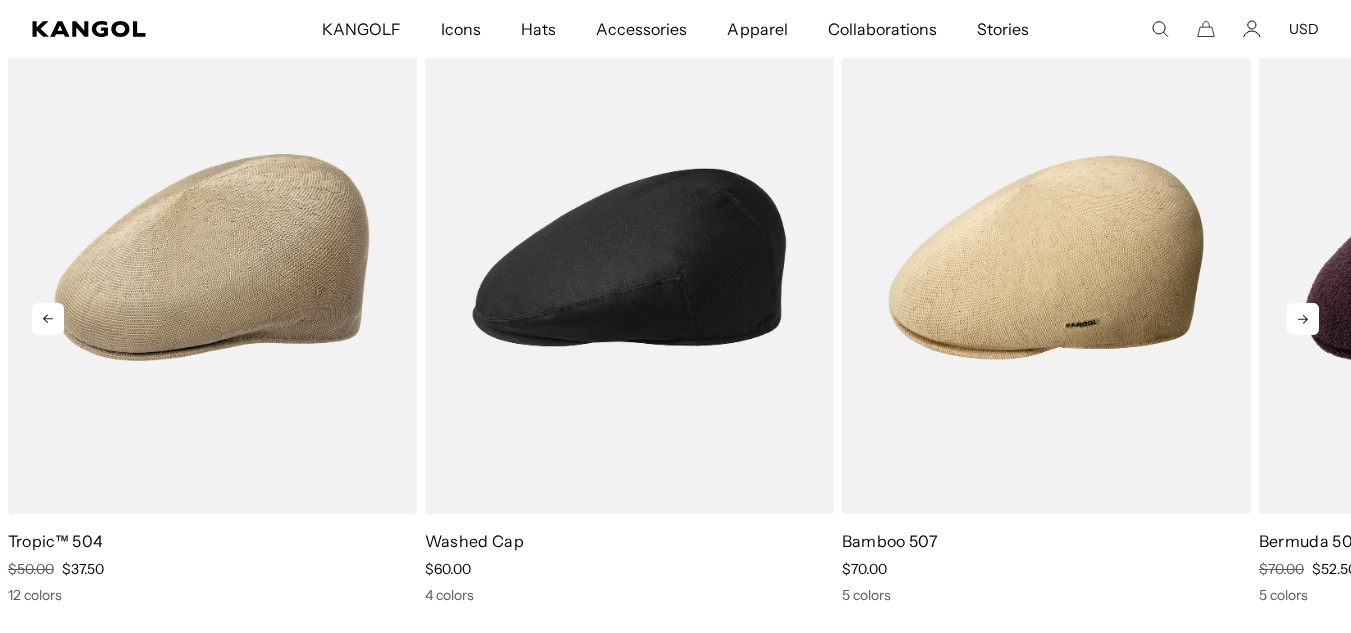 click 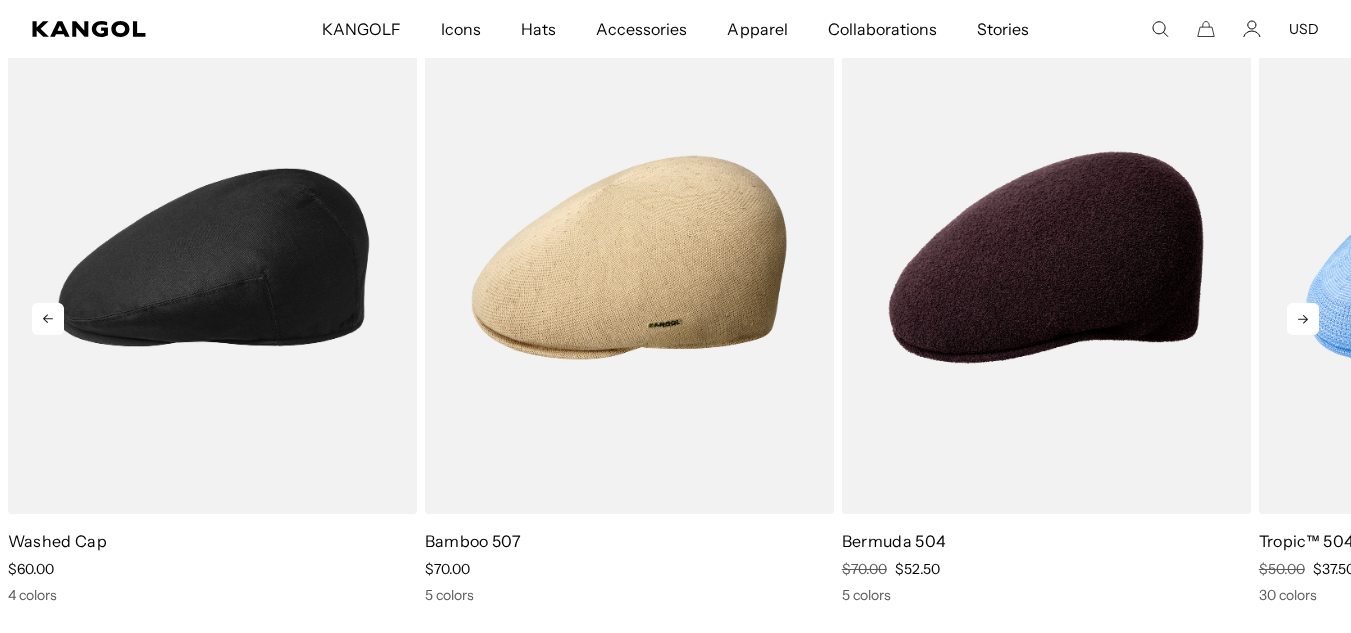 click 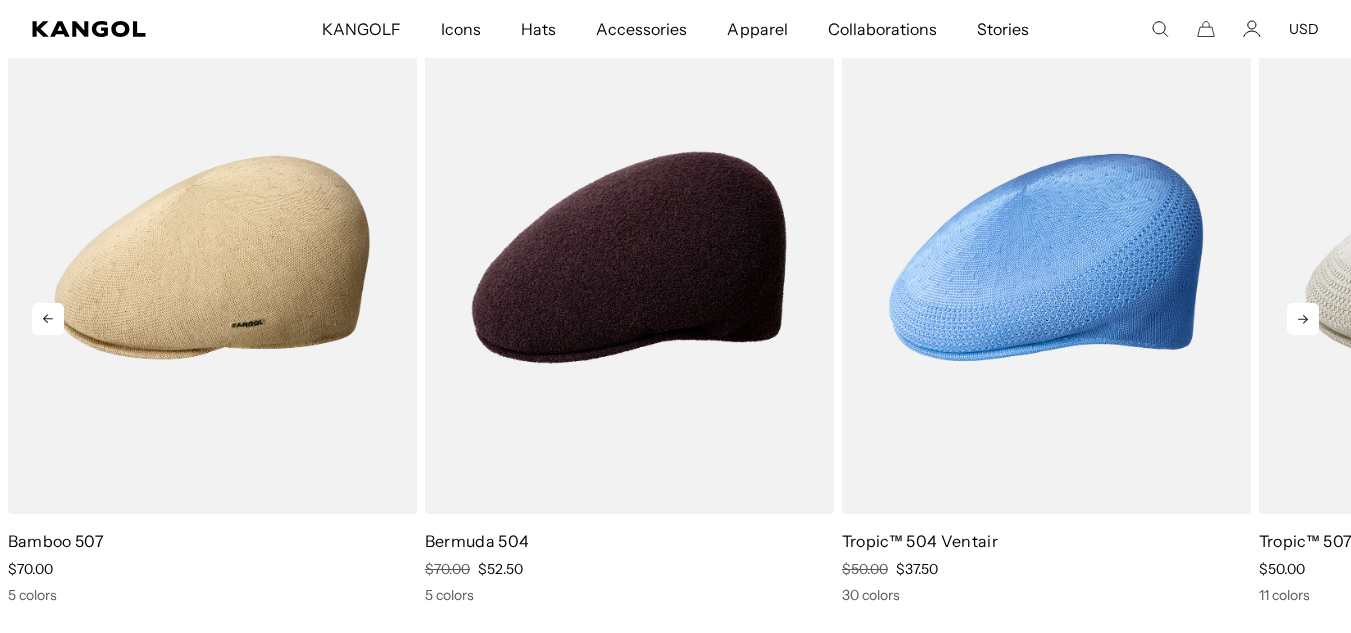 click 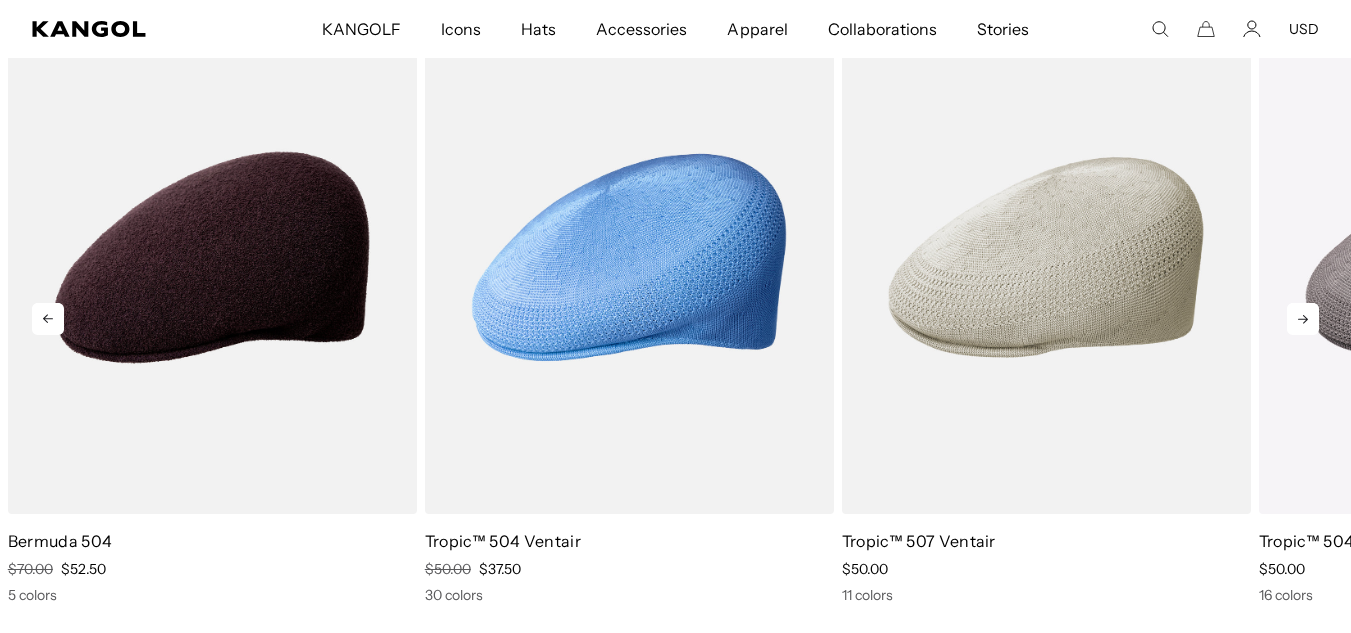 scroll, scrollTop: 0, scrollLeft: 0, axis: both 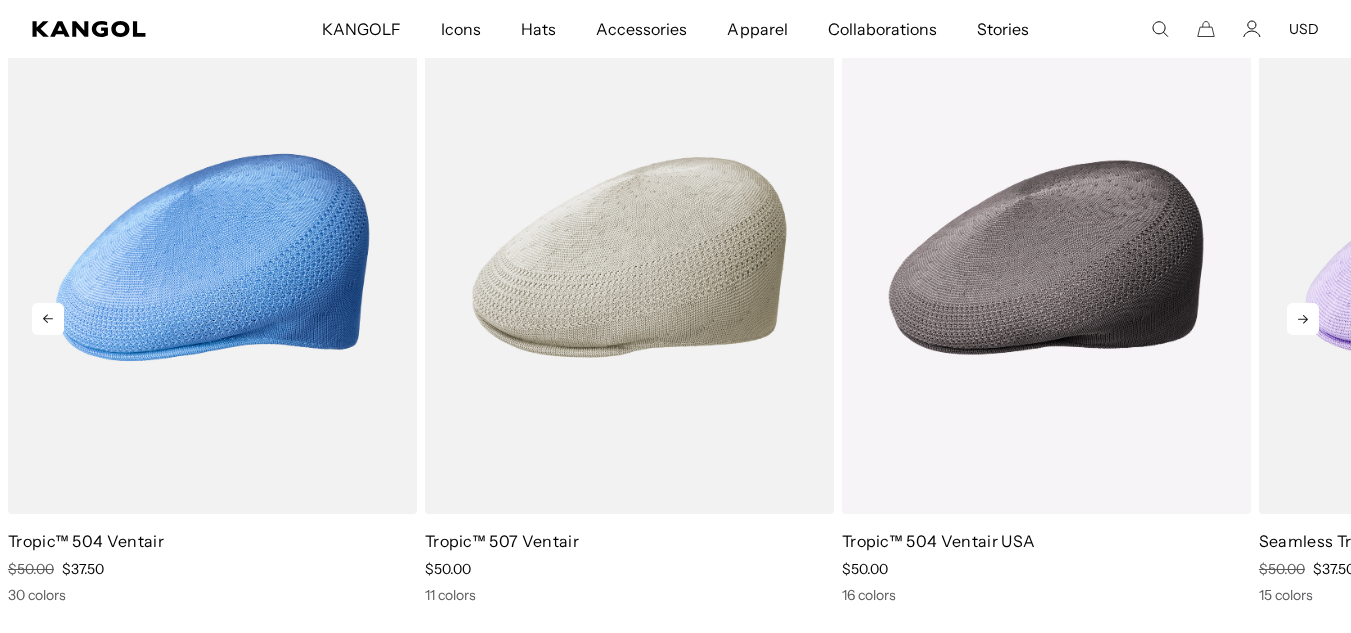 click 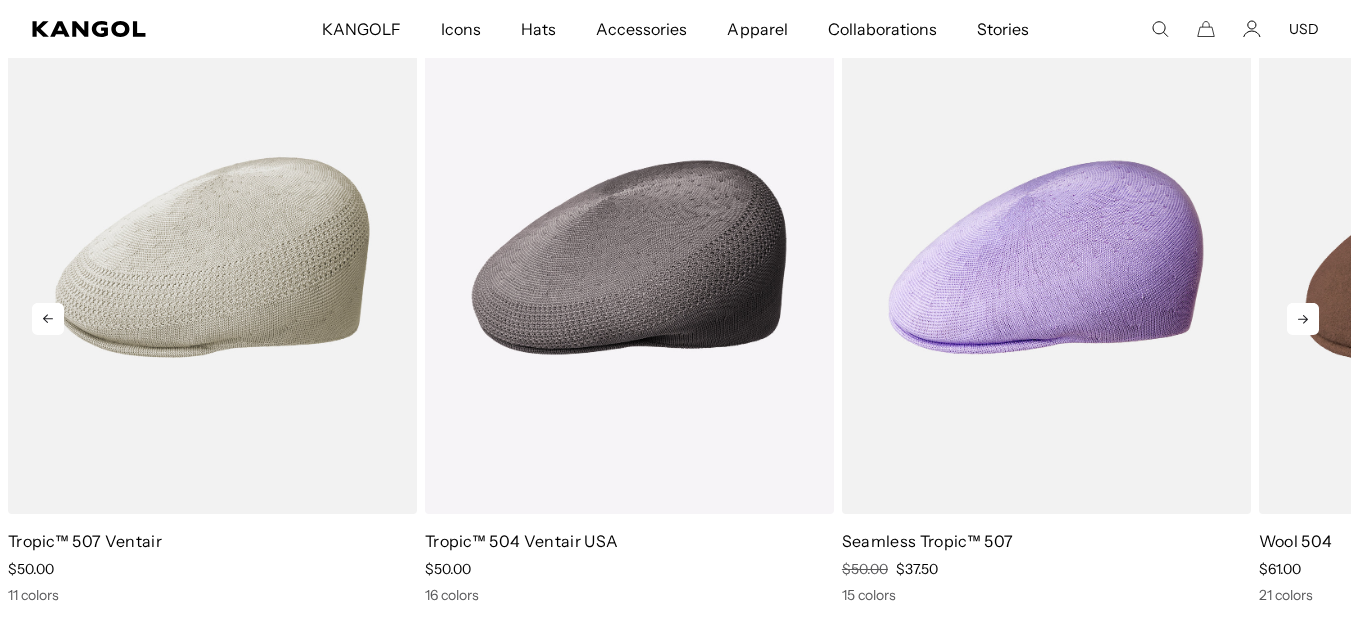click 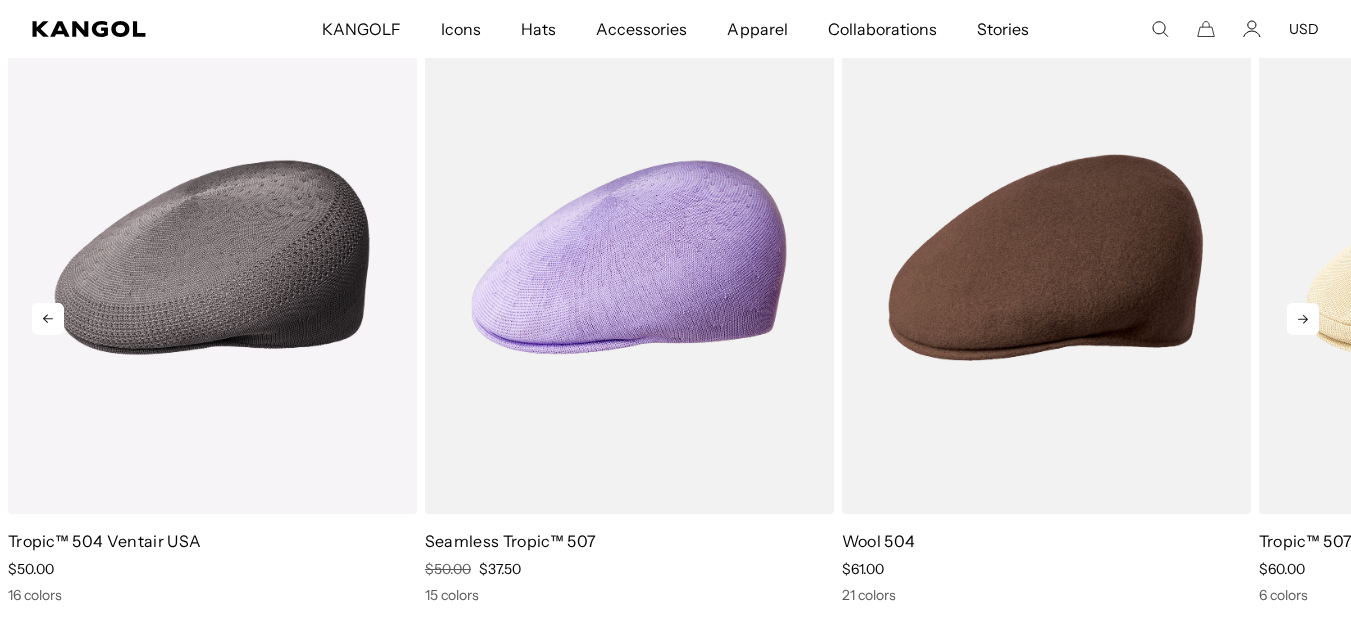 click 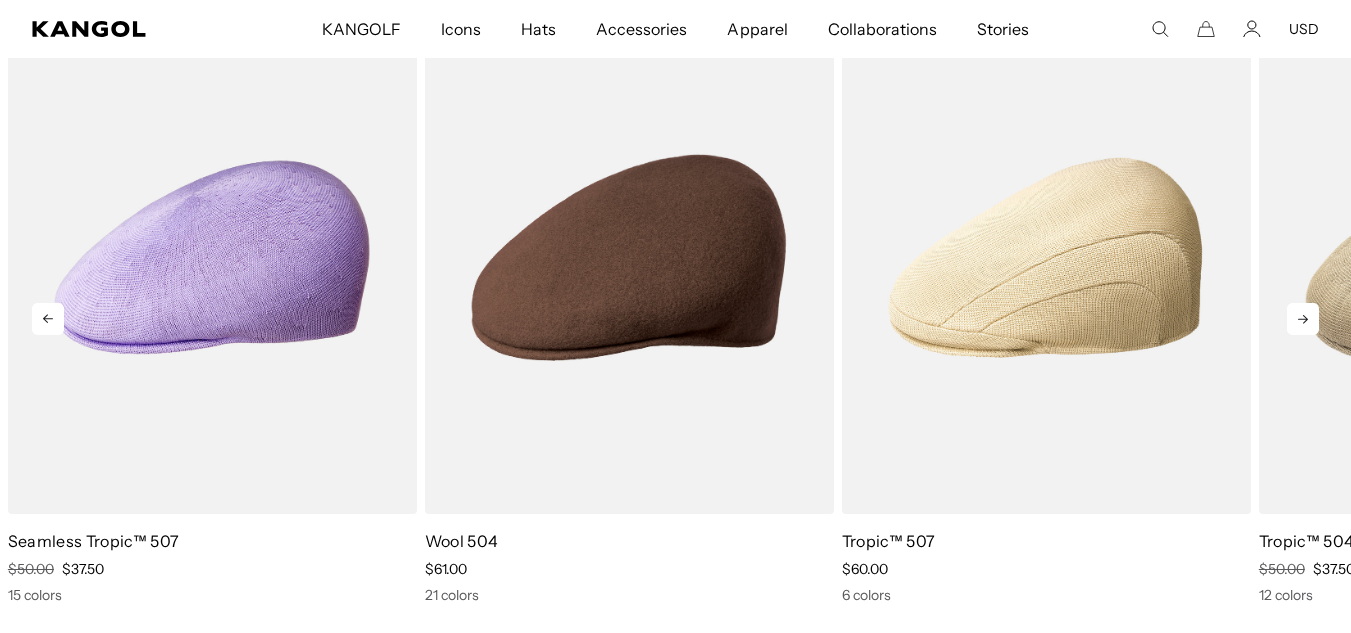 click 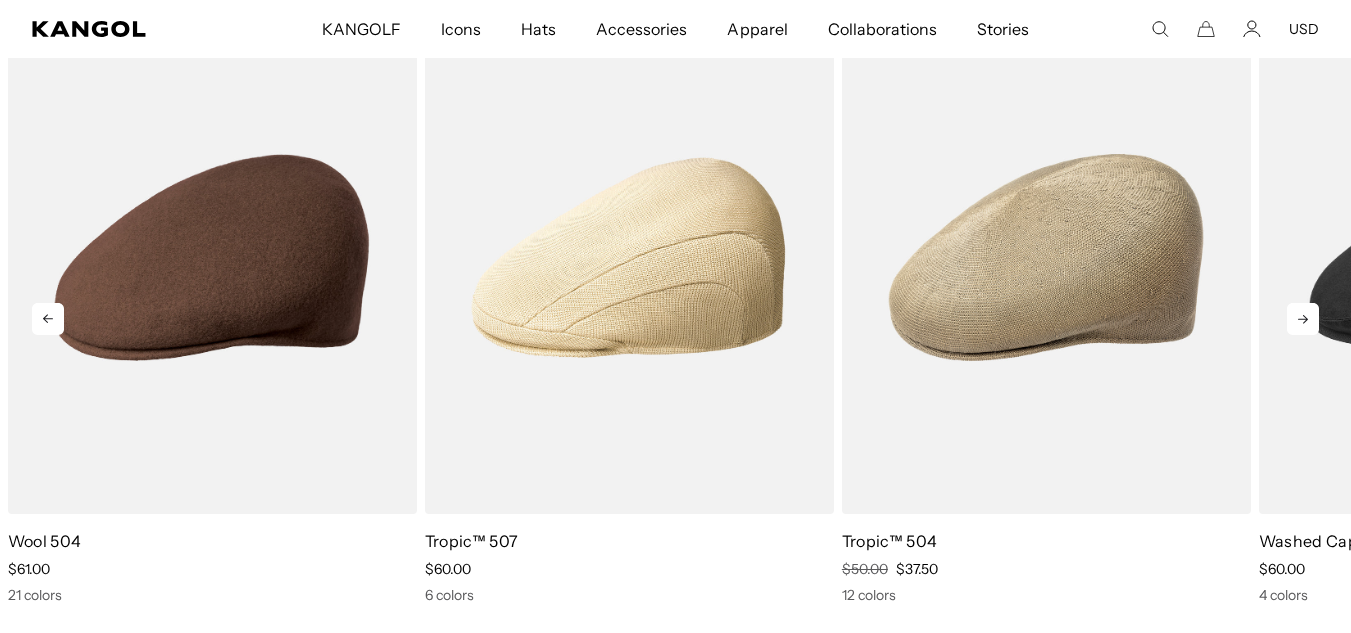 click 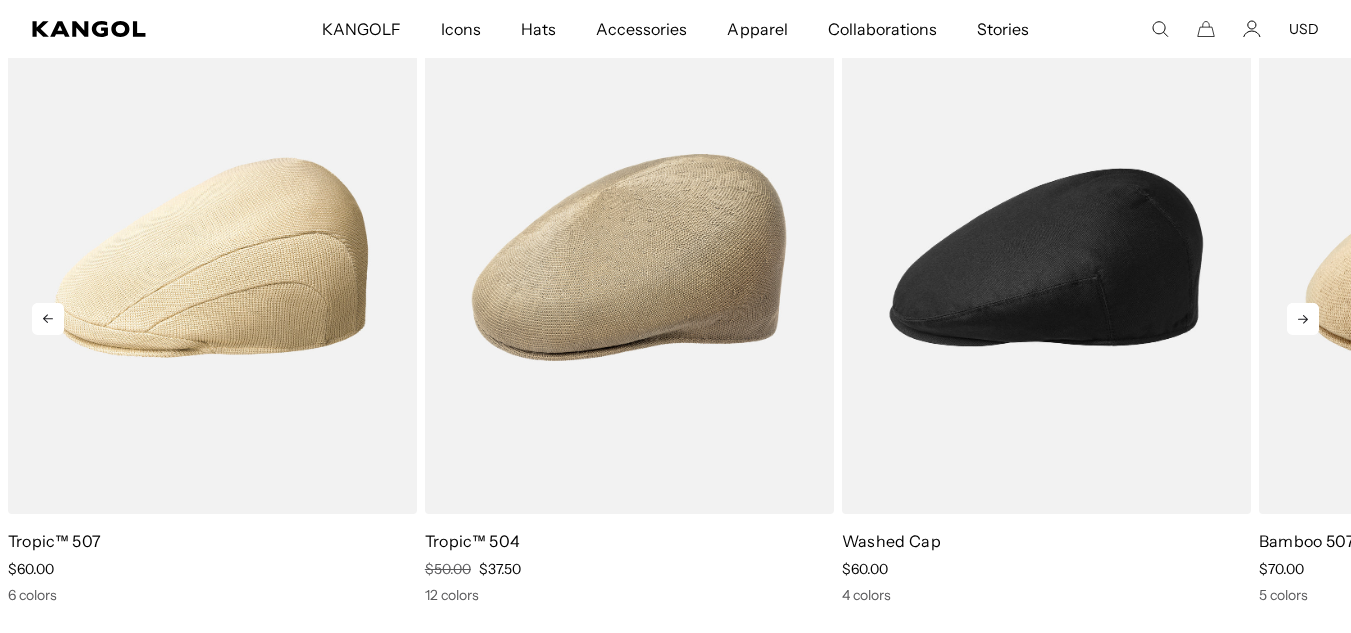 click 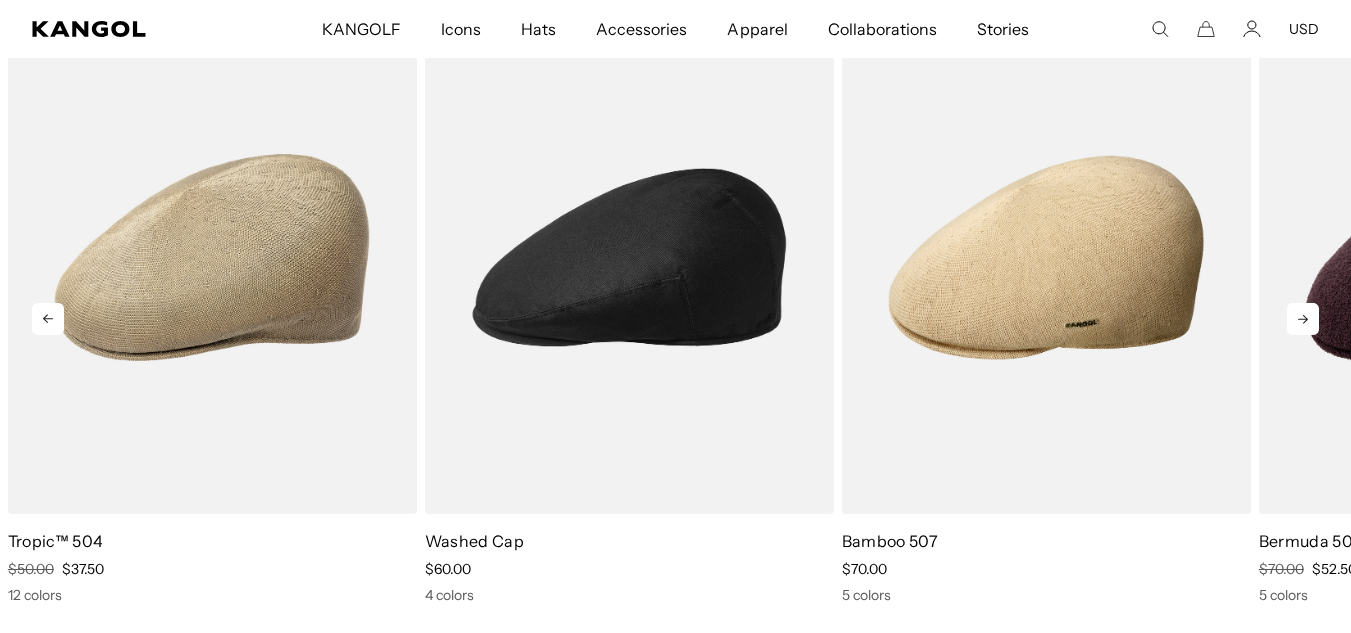 click 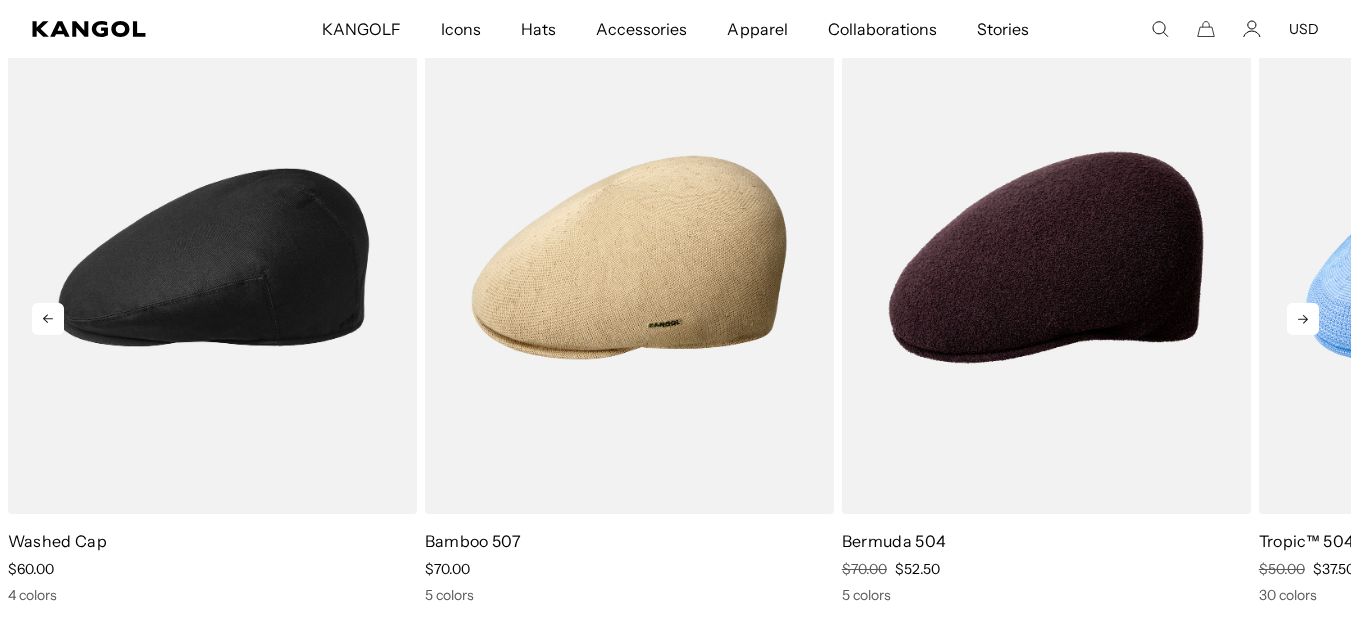 click 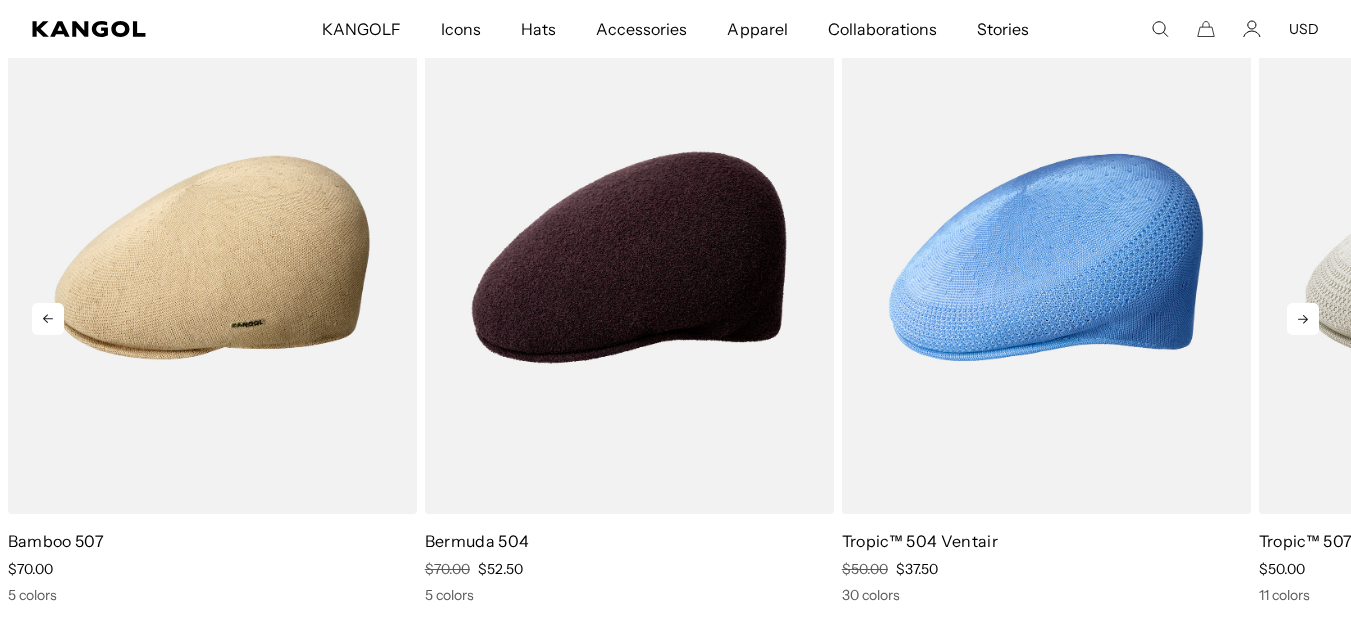 click 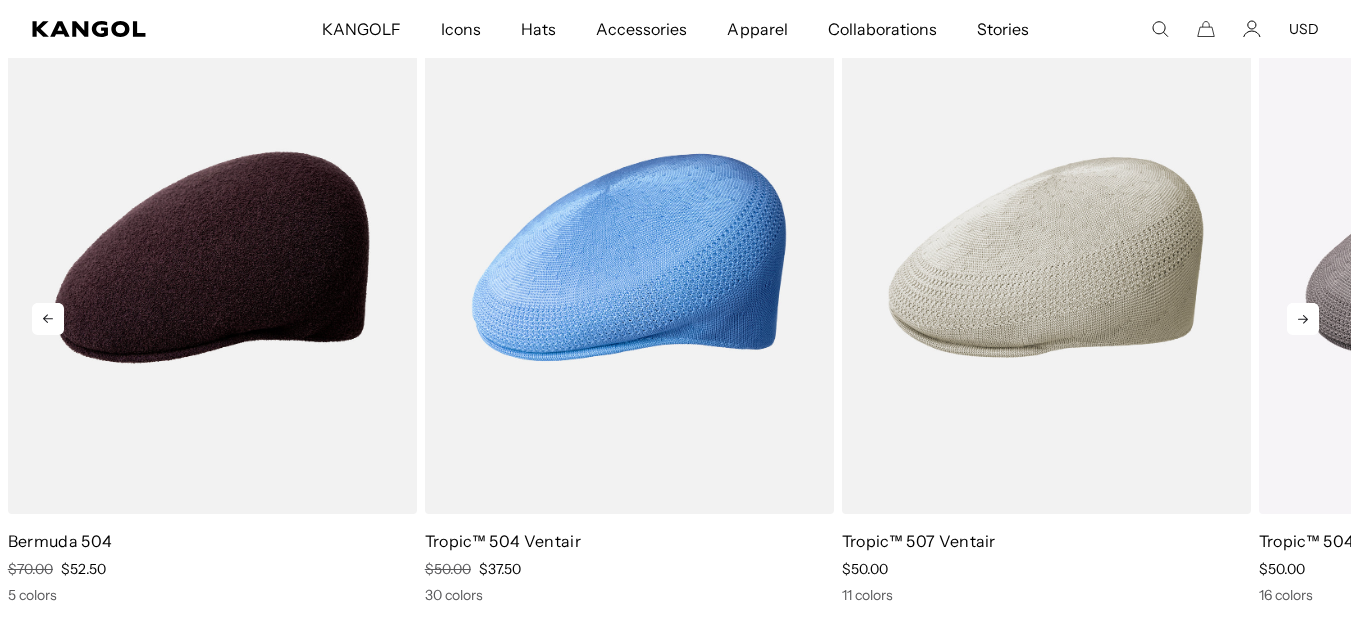 click 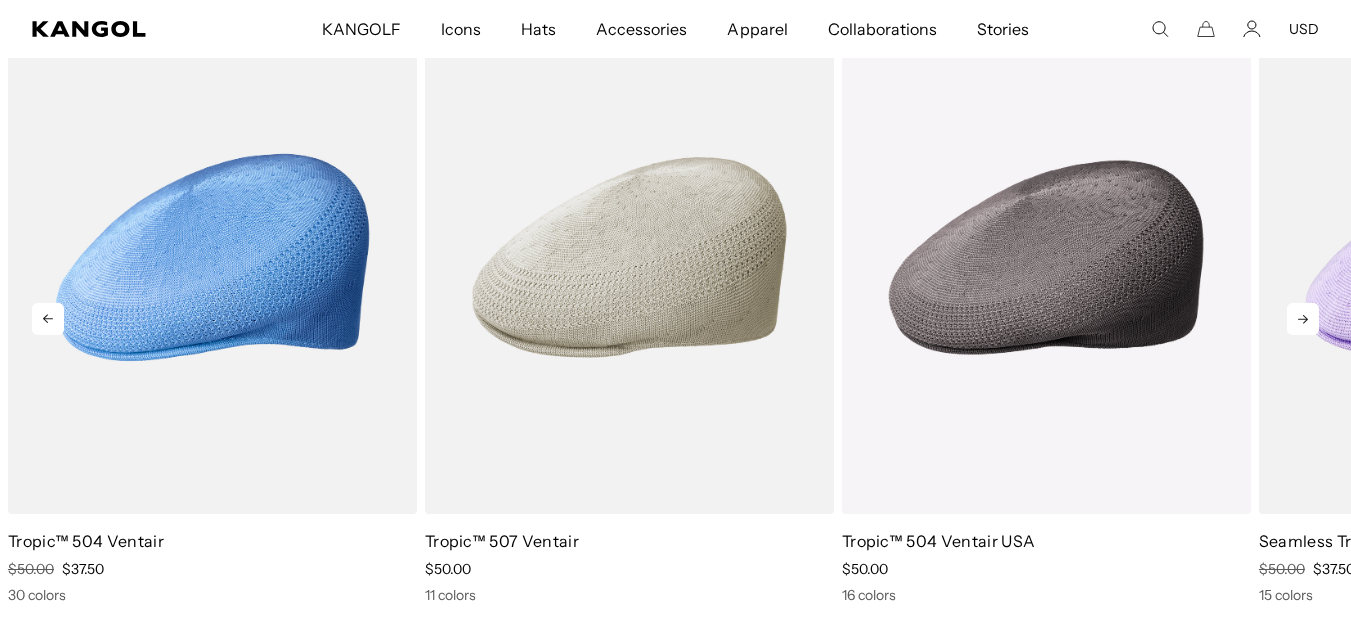click 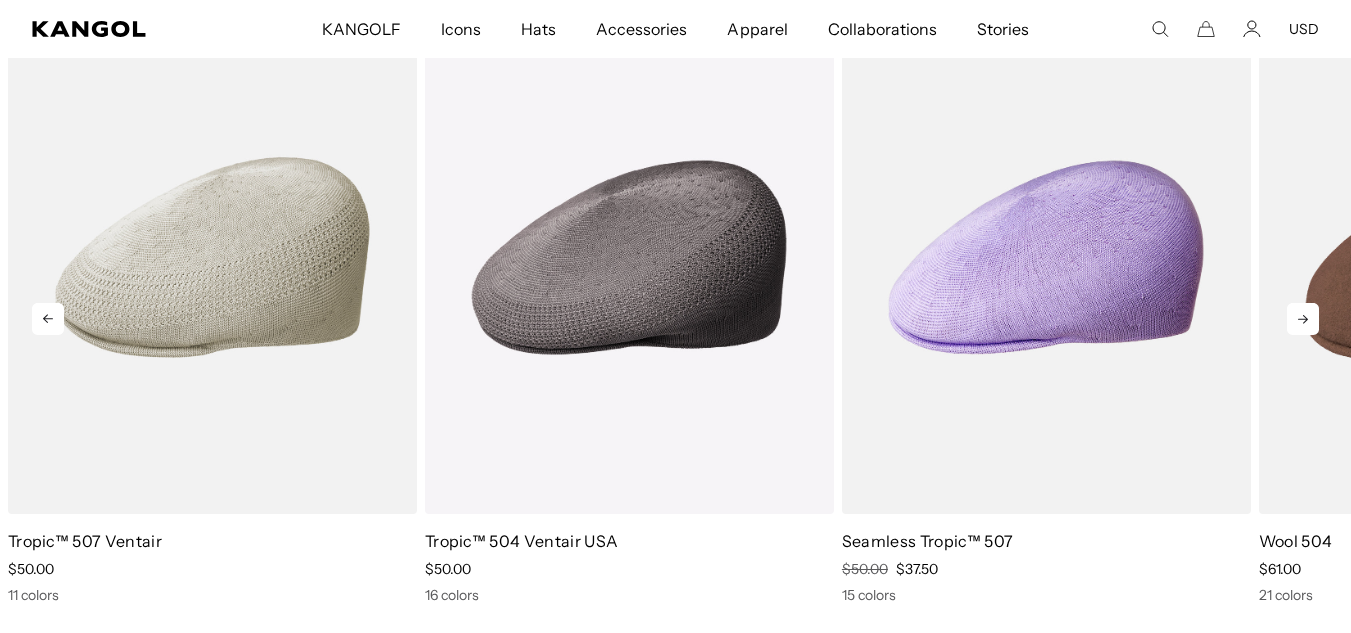 click 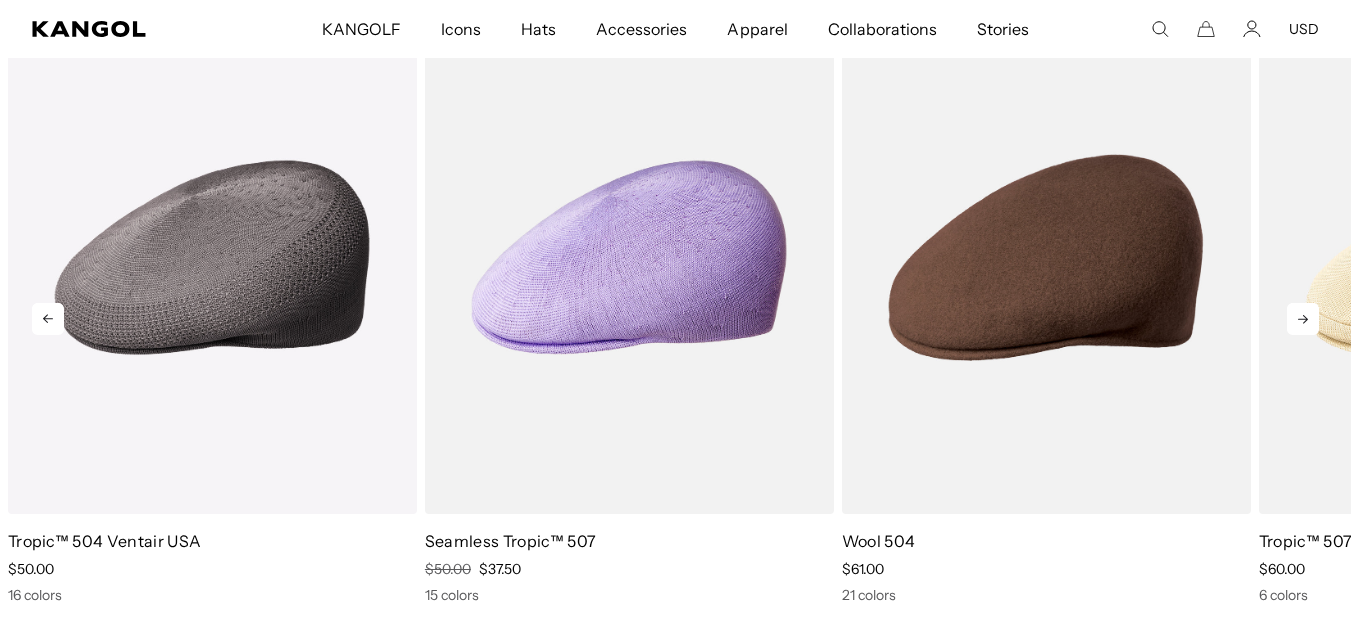 scroll, scrollTop: 0, scrollLeft: 0, axis: both 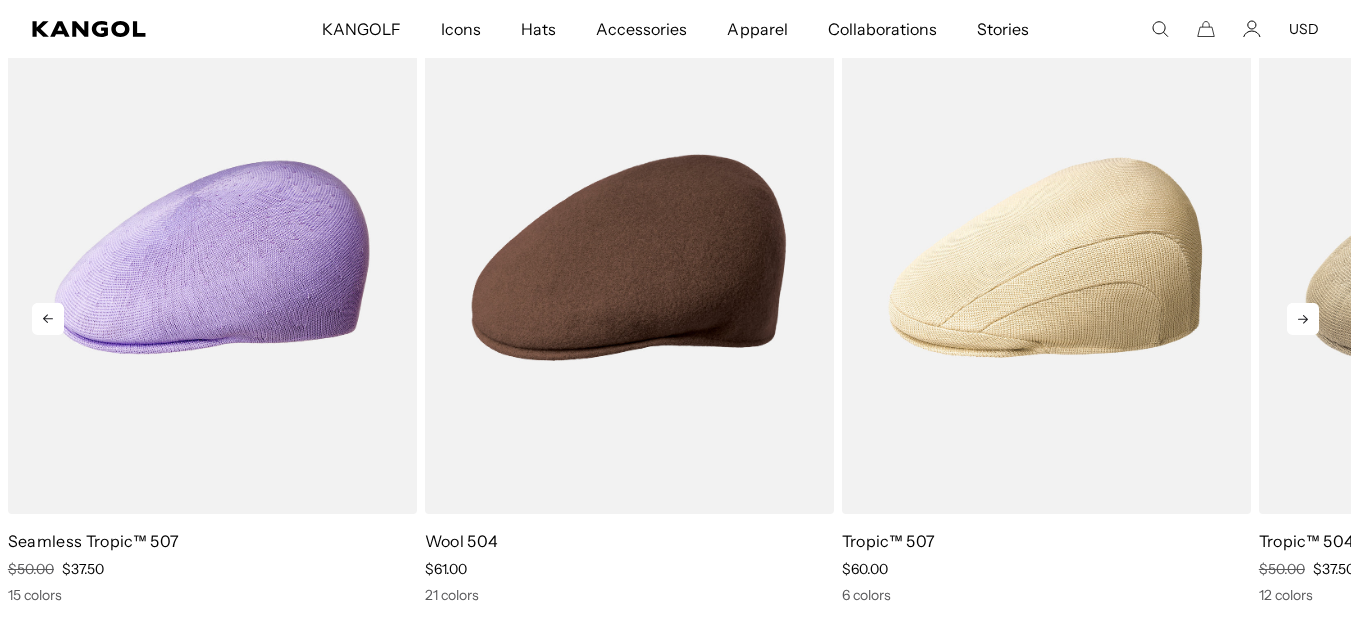 click 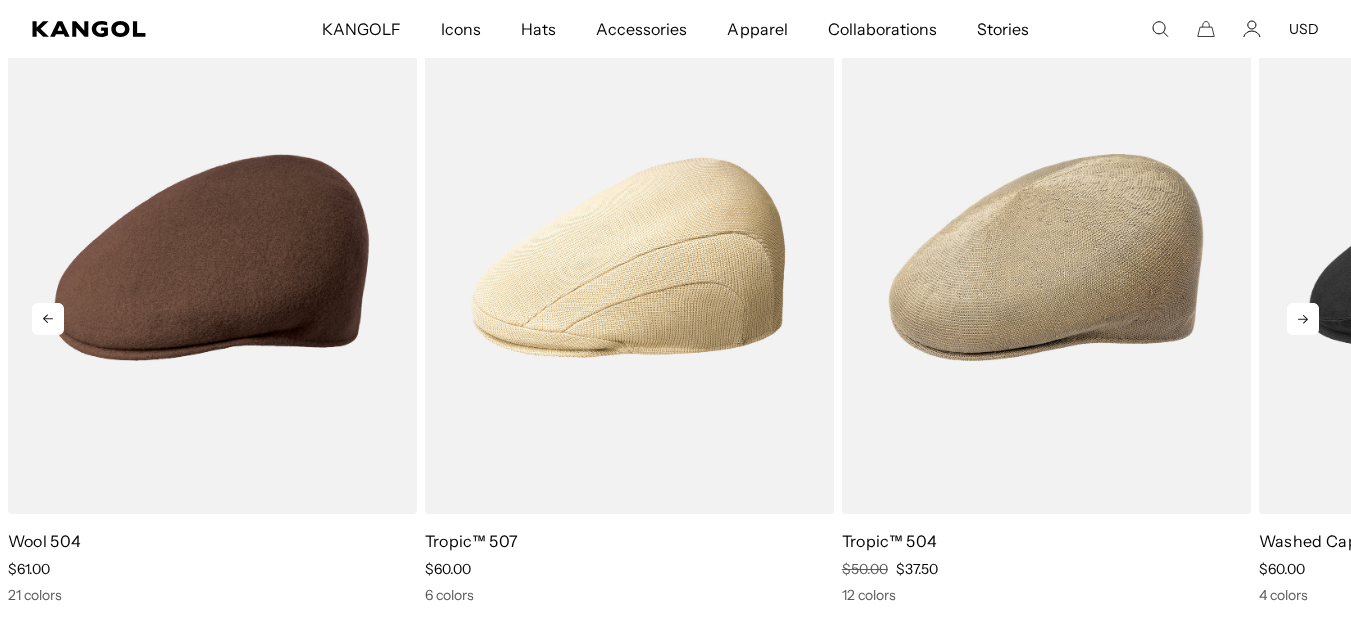 click 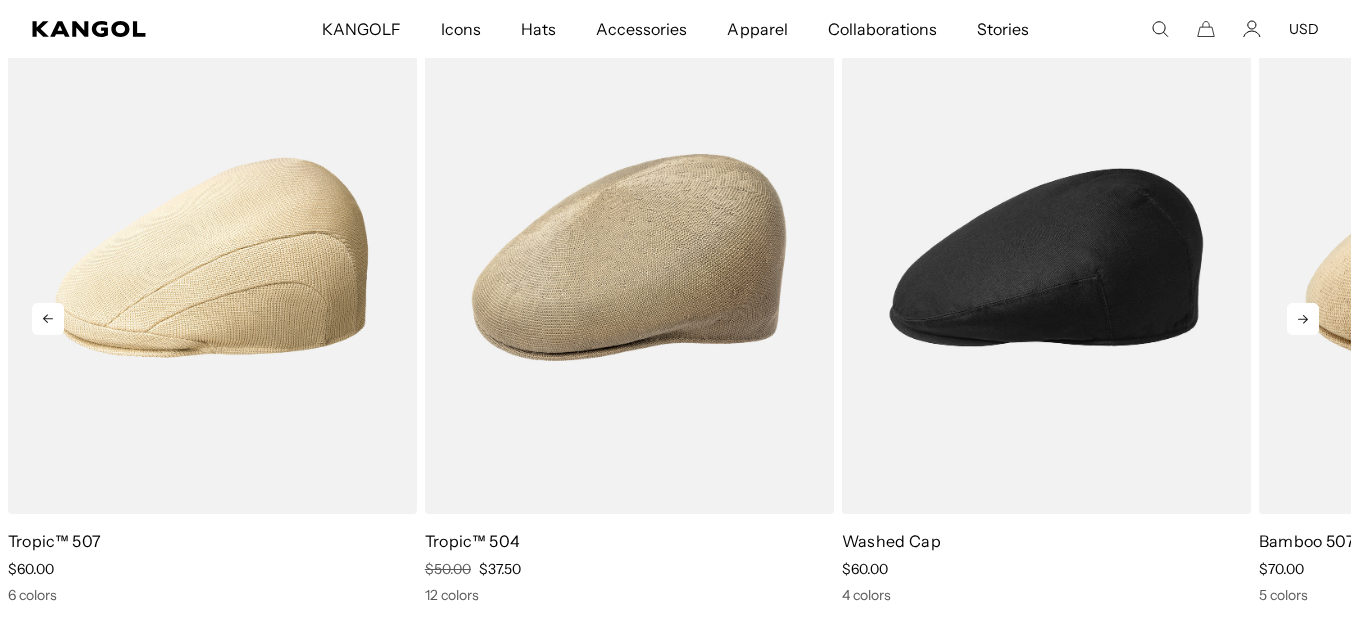 click 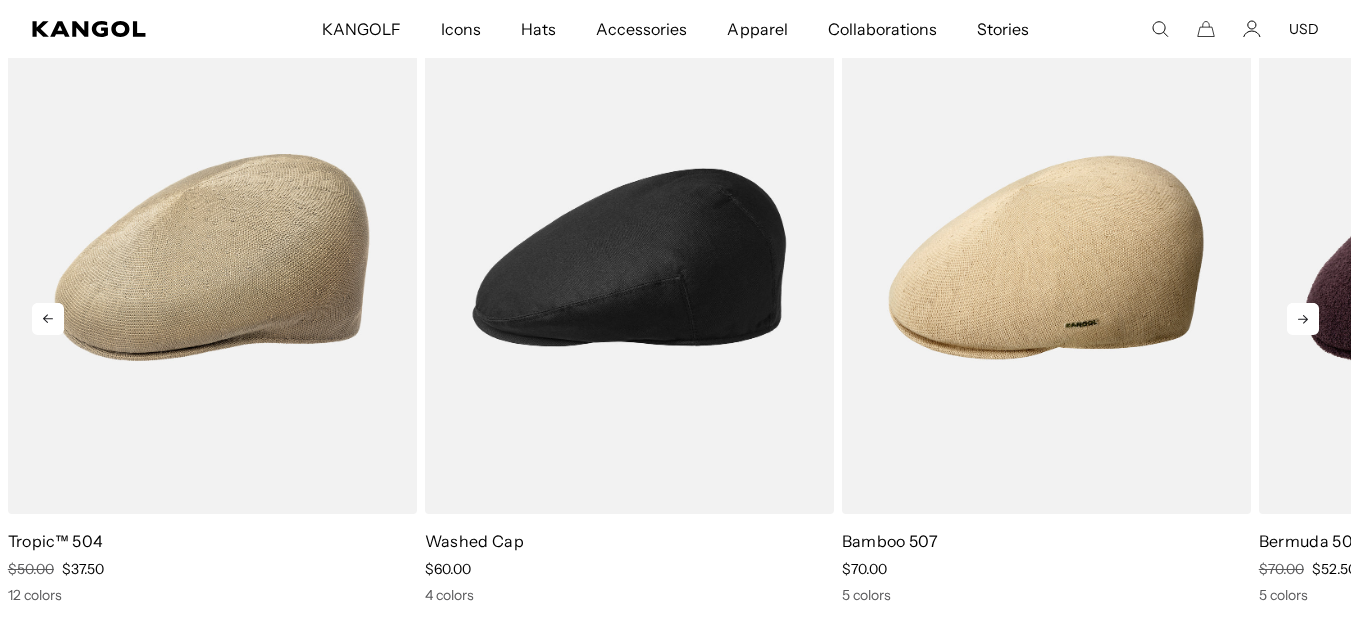 click 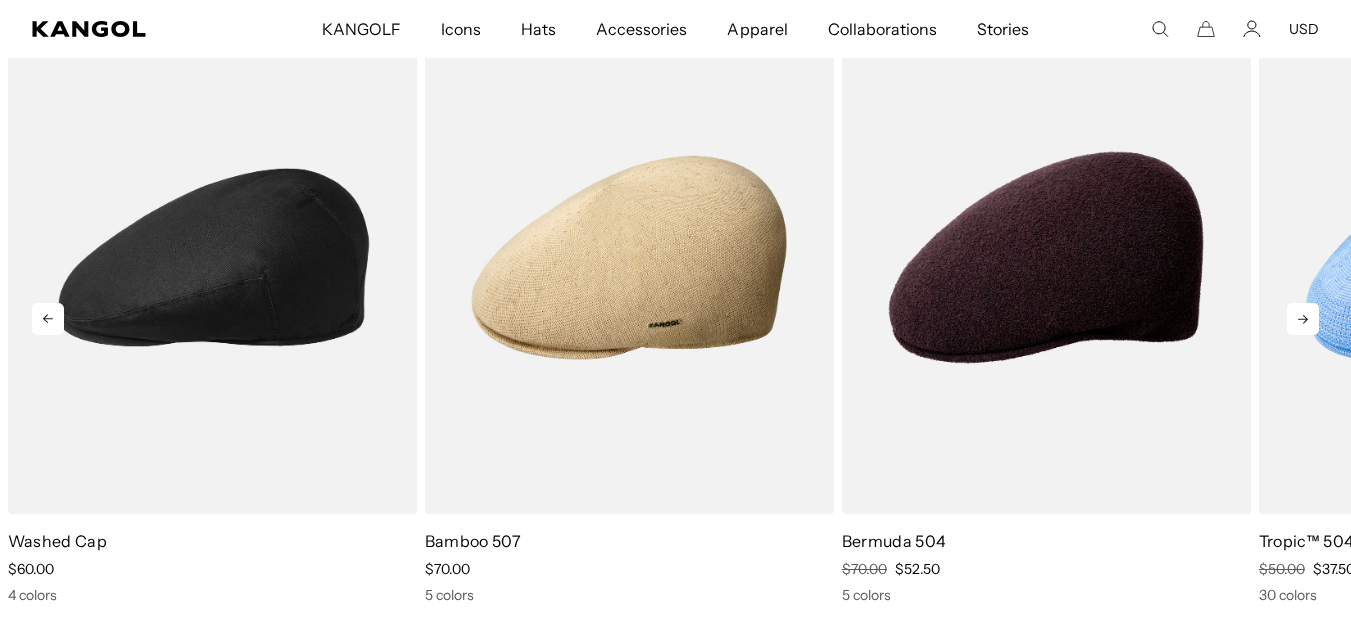 click 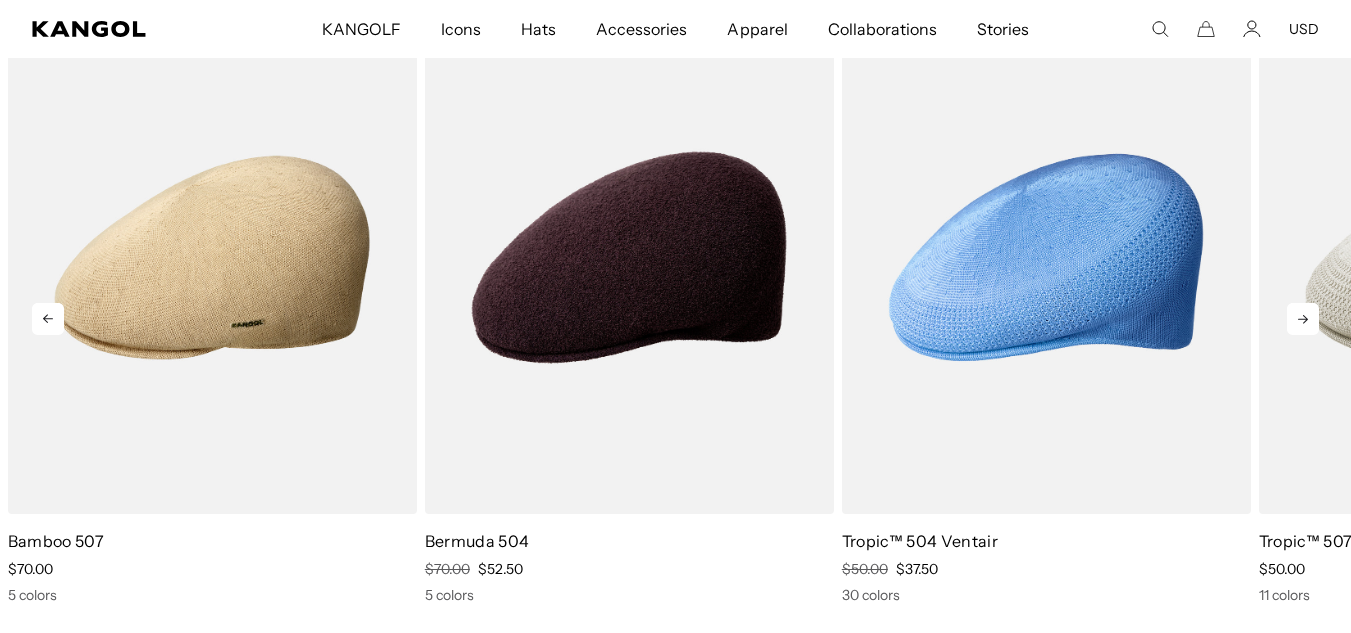 click 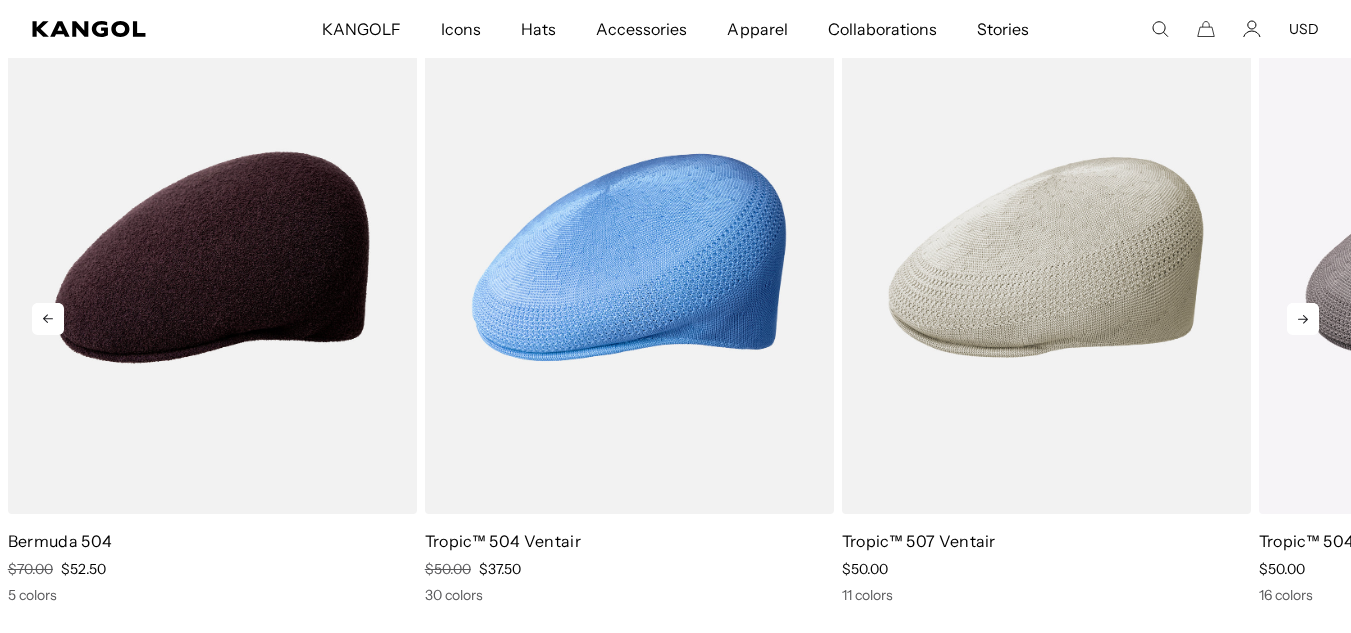click 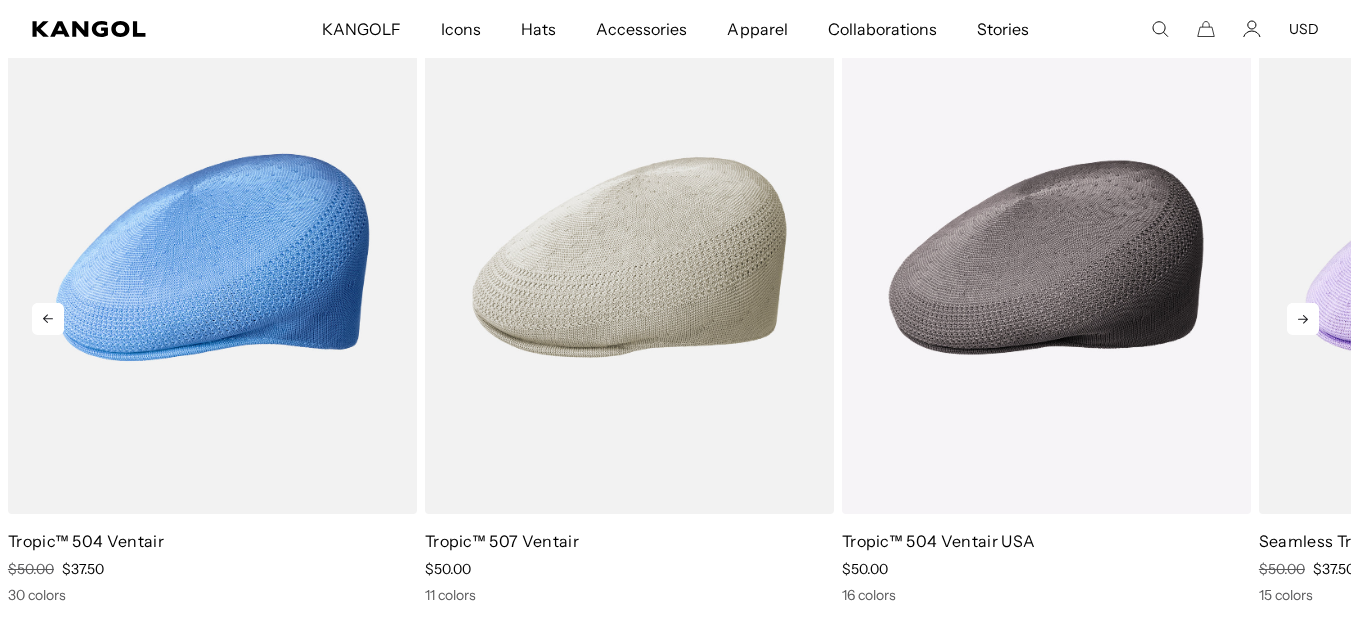 click 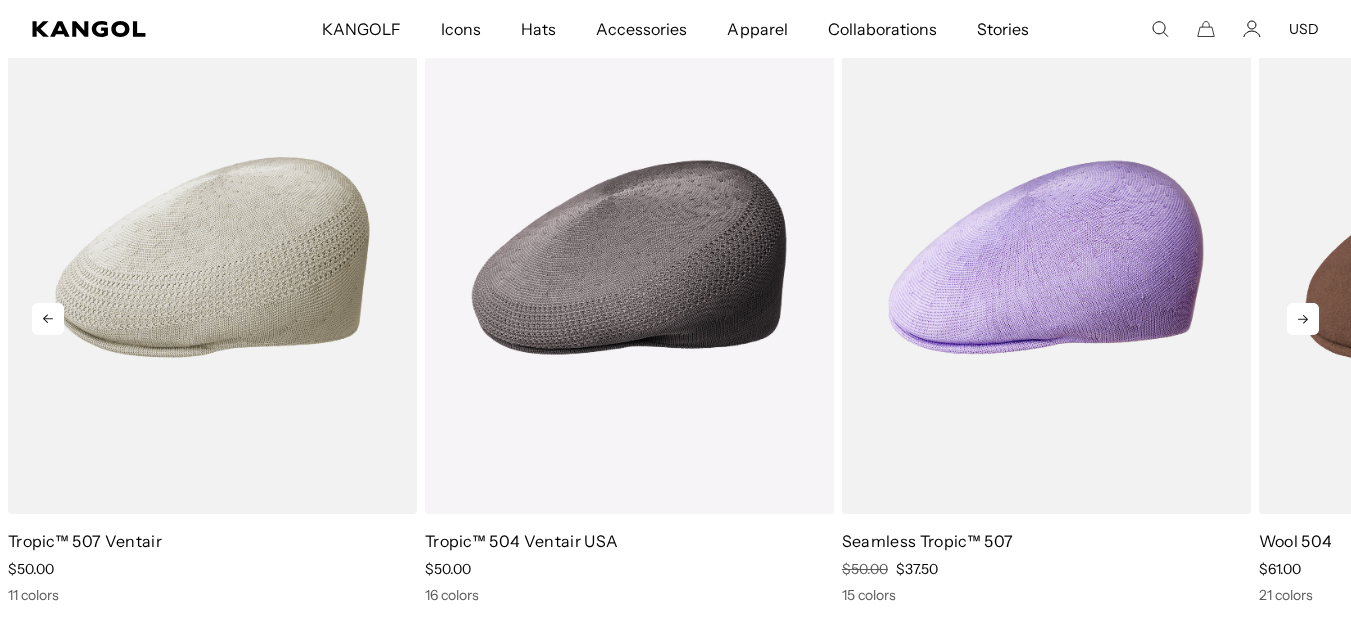 click 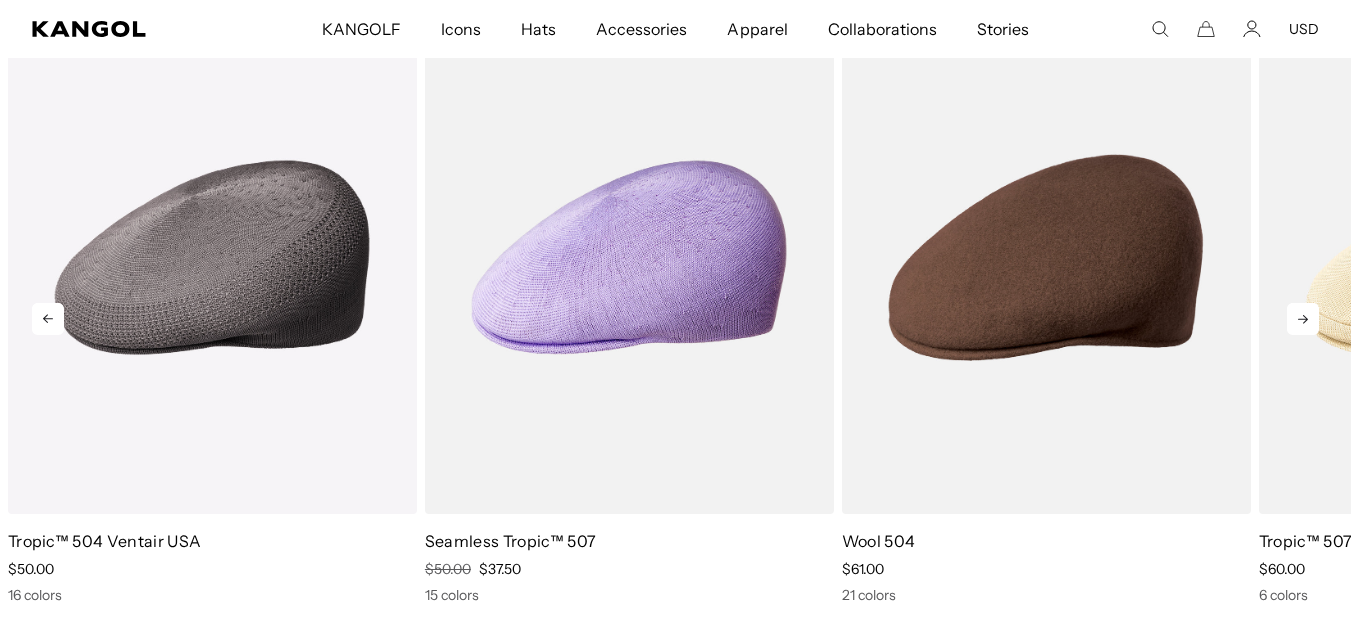 click 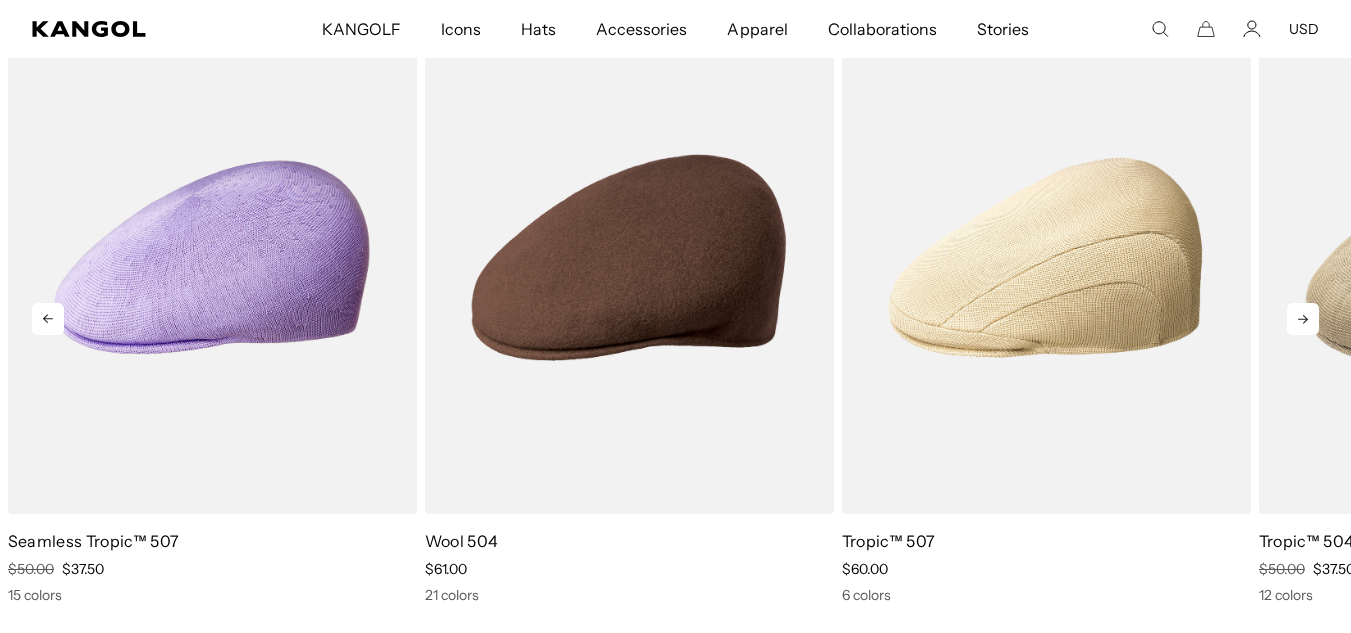 click 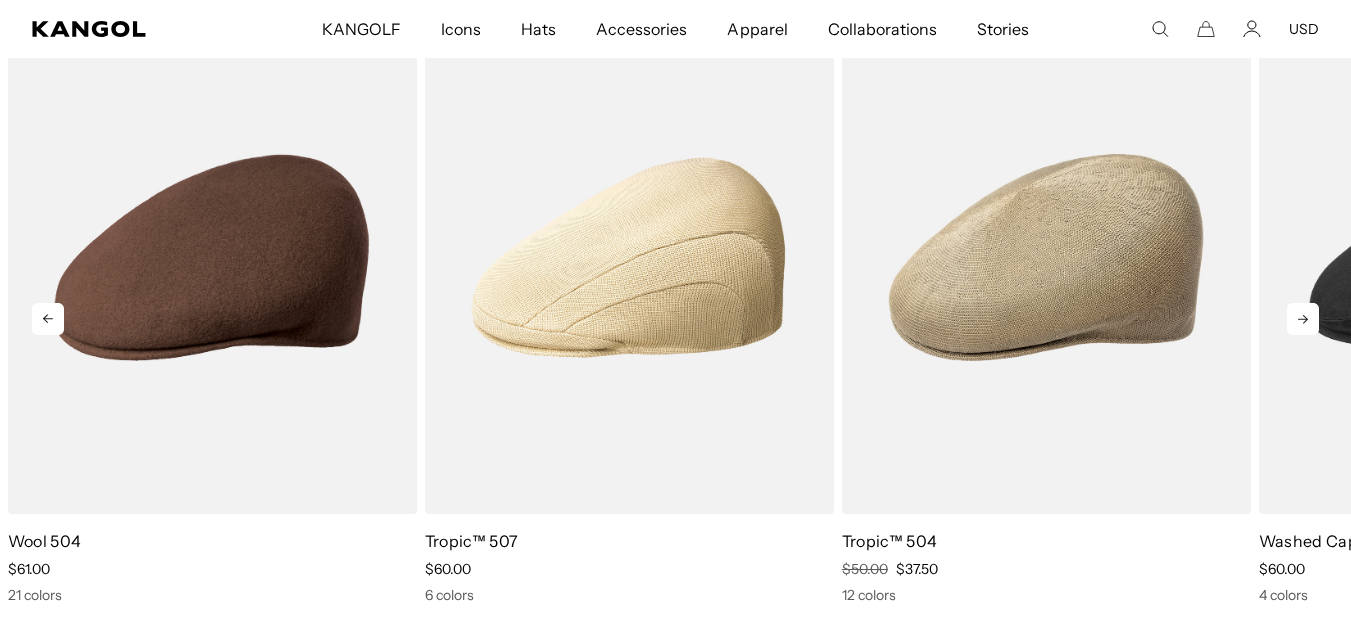 click 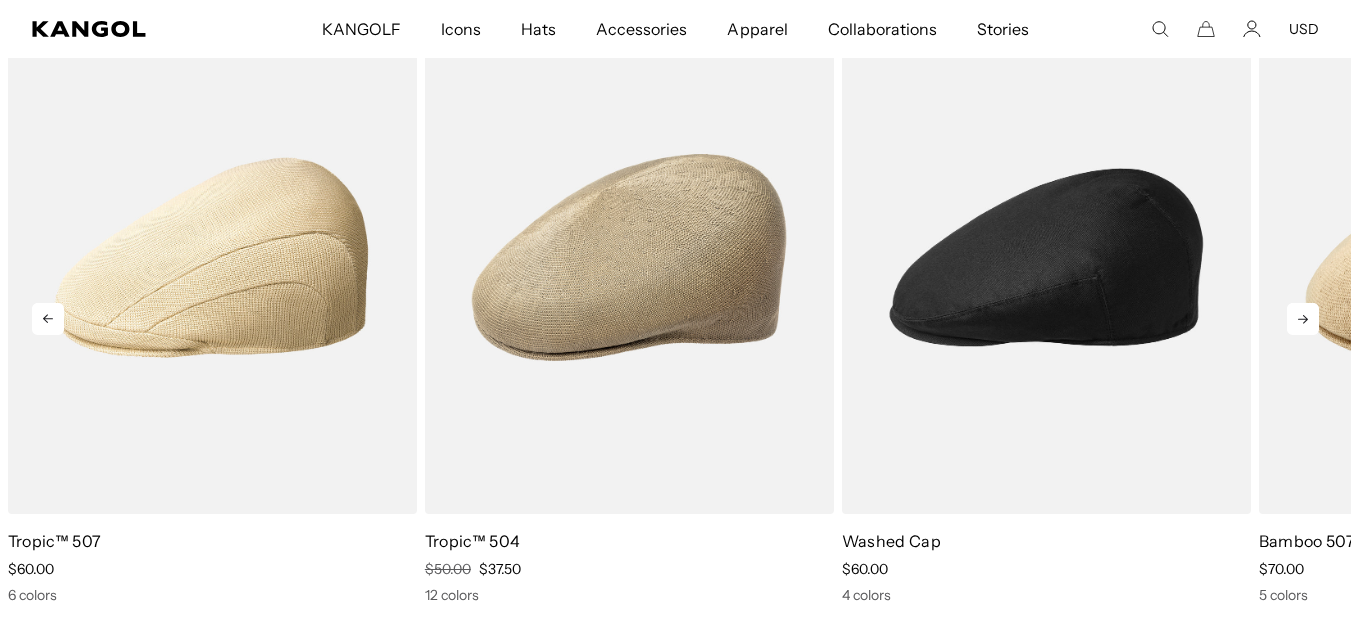 click 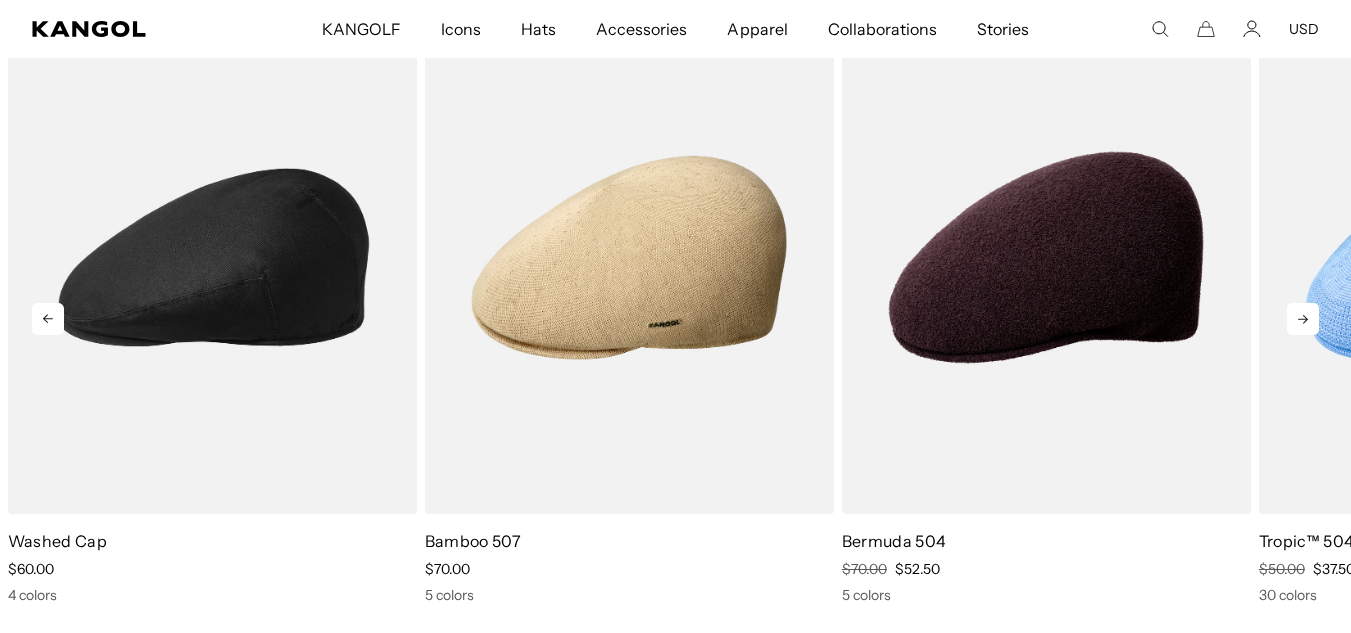 click 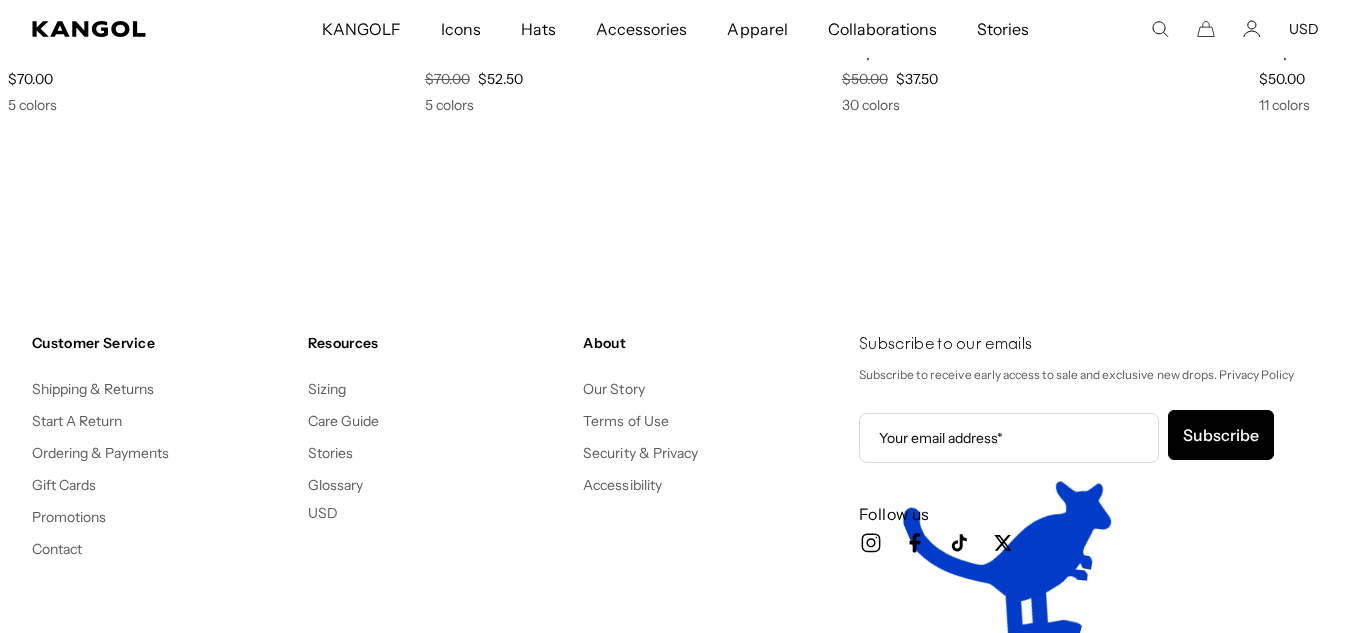 scroll, scrollTop: 8887, scrollLeft: 0, axis: vertical 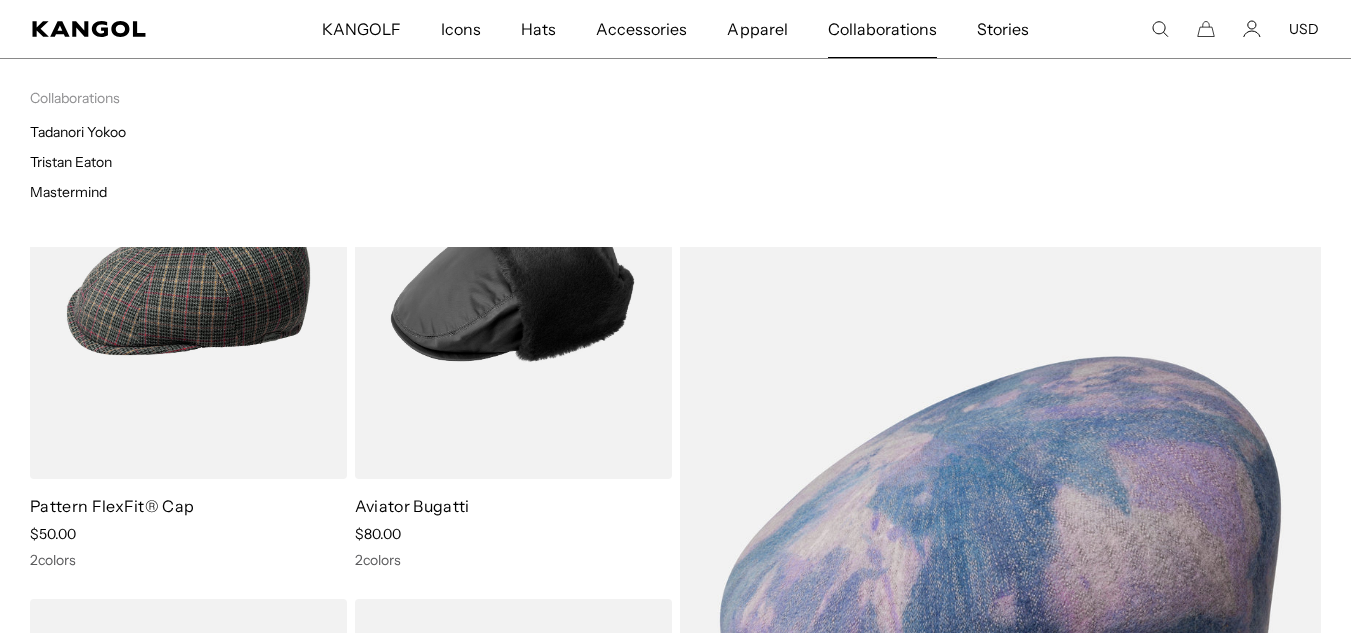 click on "Collaborations" at bounding box center [882, 29] 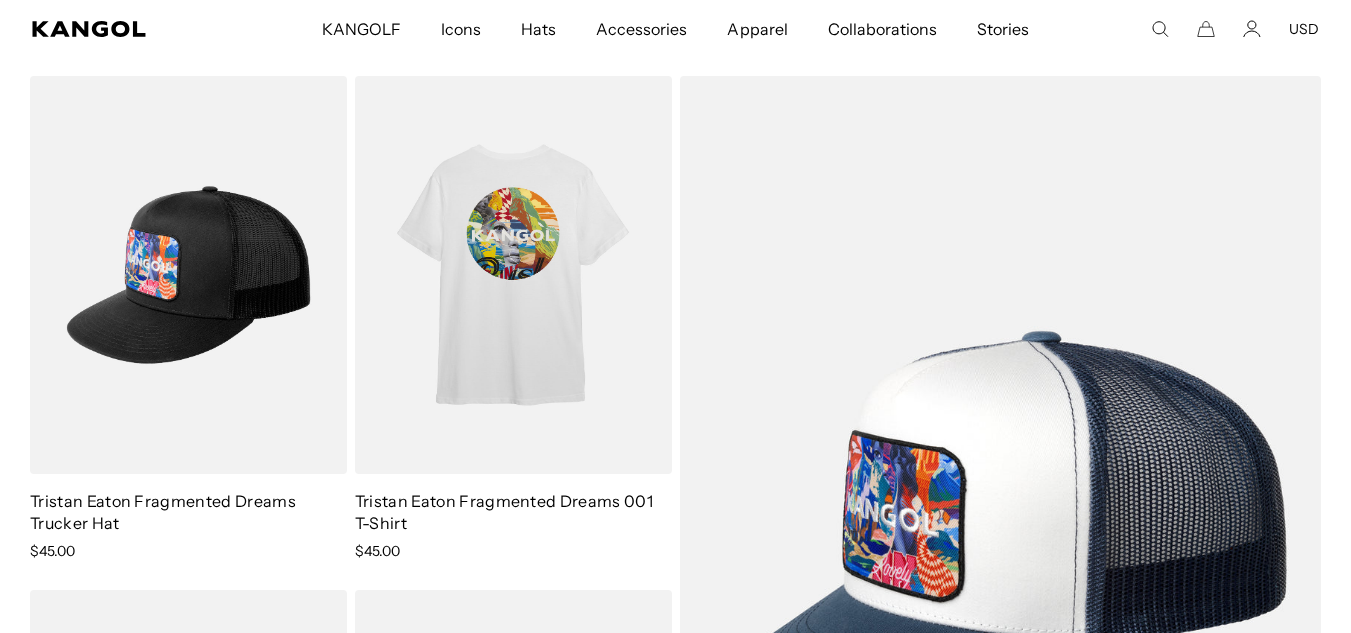 scroll, scrollTop: 1341, scrollLeft: 0, axis: vertical 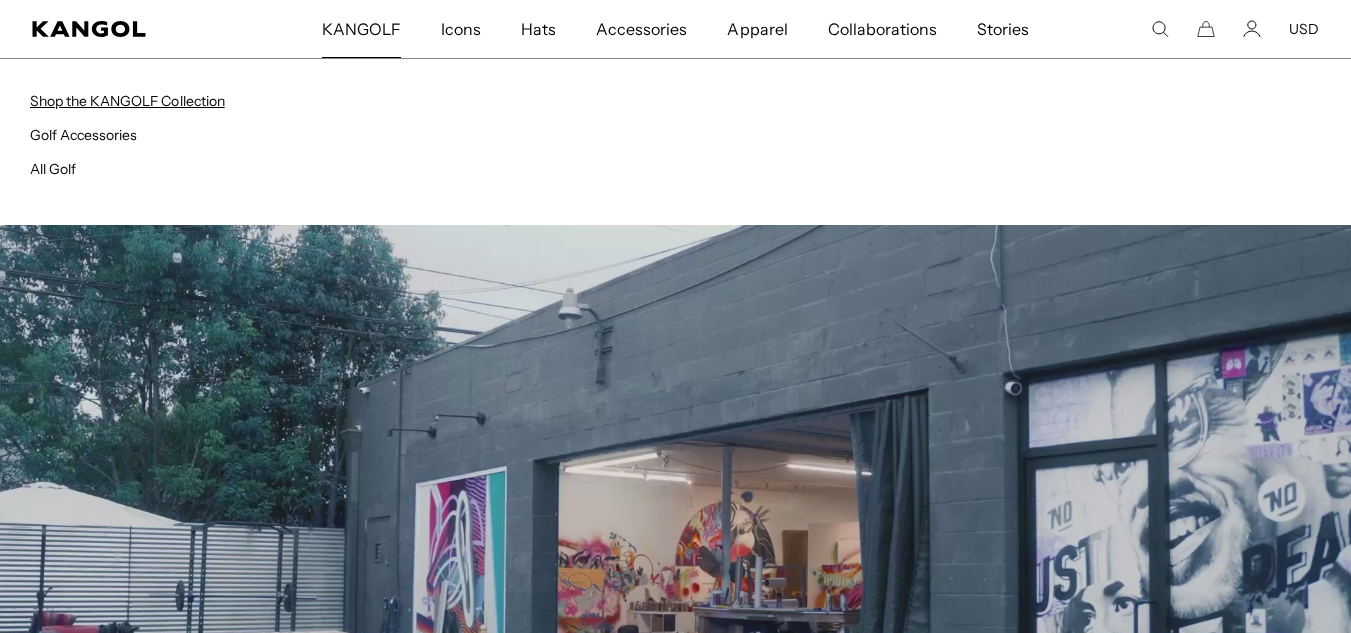 click on "Shop the KANGOLF Collection" at bounding box center (127, 101) 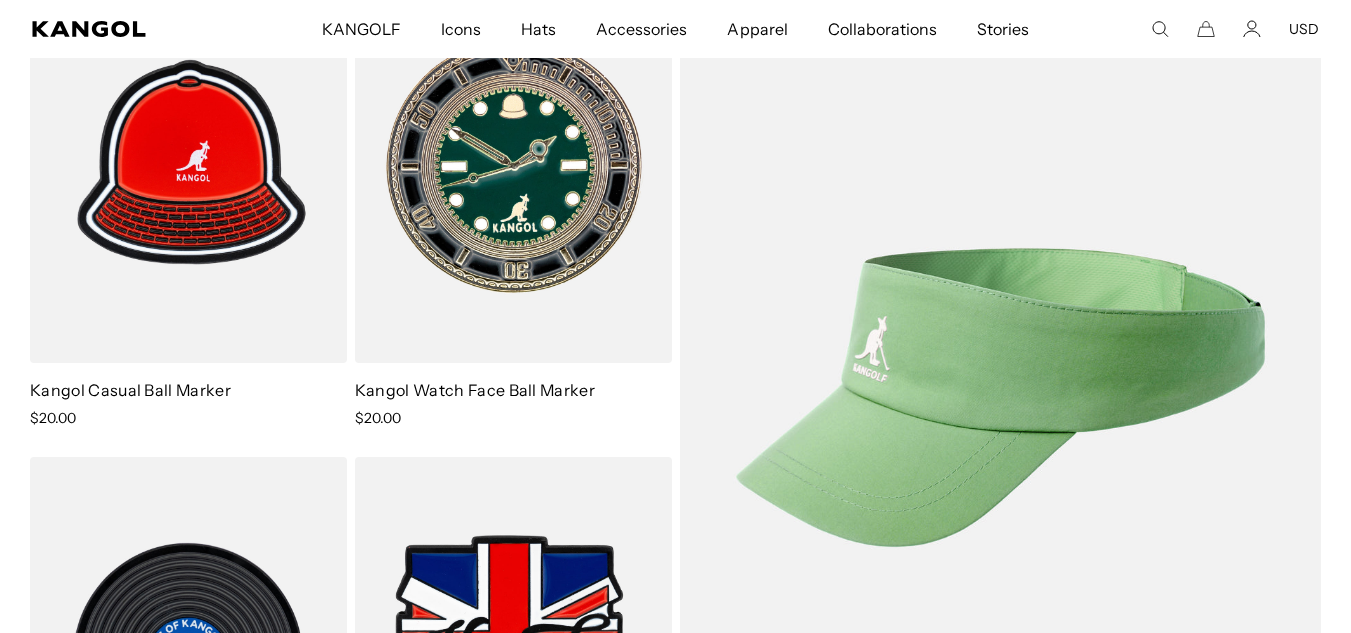 scroll, scrollTop: 0, scrollLeft: 0, axis: both 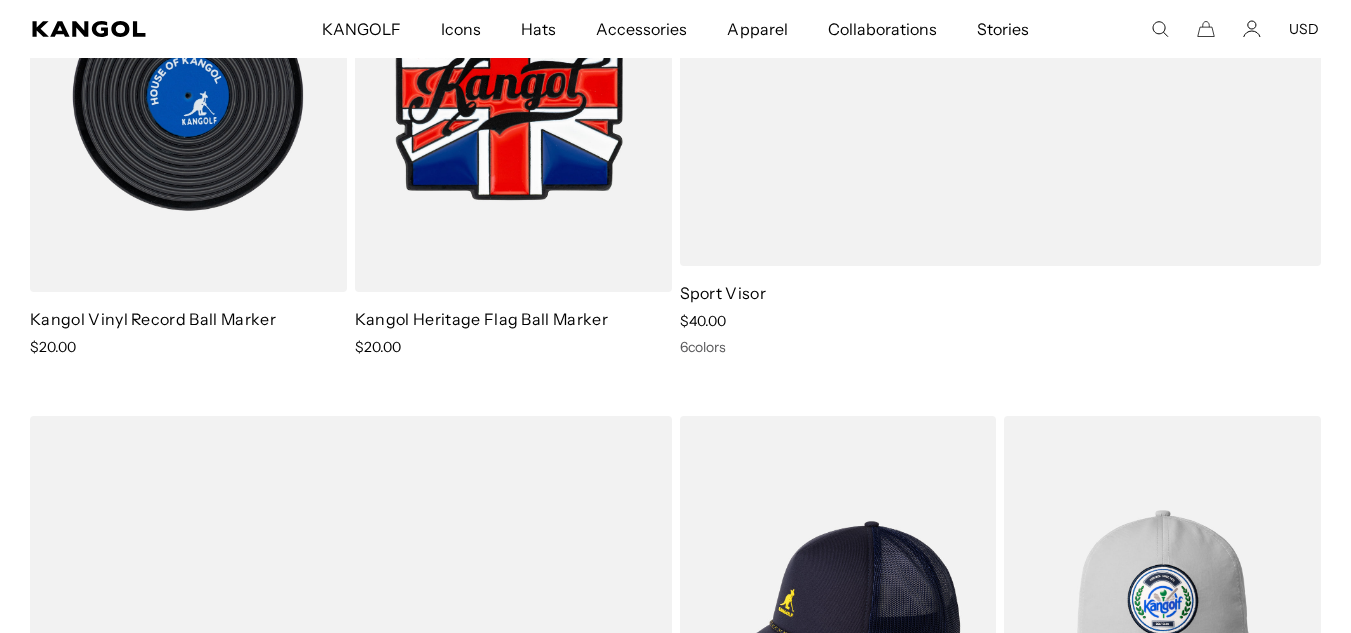 click on "Kangol Casual Ball Marker Sale Price $20.00 Kangol Watch Face Ball Marker Sale Price $20.00 Kangol Vinyl Record Ball Marker Sale Price $20.00 Kangol Heritage Flag Ball Marker Sale Price $20.00 Sport Visor Sale Price $40.00 6  colors Kangolf Logo Trucker Sale Price $45.00 4  colors Golf Club Baseball Sale Price $45.00 3  colors Kangolf Lahinch Sale Price $55.00 4  colors Record Trucker Sale Price $45.00 3  colors Kangolf Seal Bucket Sale Price $55.00 3  colors Logo Cotton Baseball Sale Price $45.00 4  colors Heritage Trucker Sale Price $45.00 2  colors Birdie 5-Panel Sale Price $45.00 2  colors Ace Retro Trucker Sale Price $45.00 2  colors" at bounding box center (675, 686) 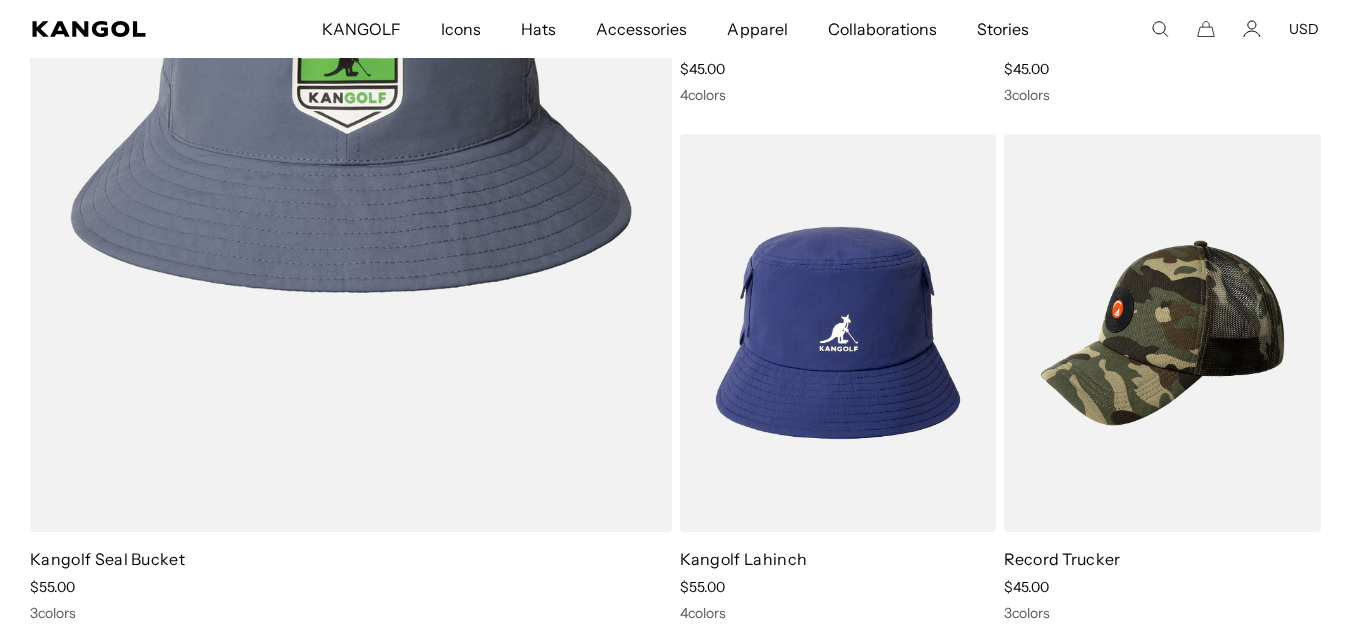 scroll, scrollTop: 2534, scrollLeft: 0, axis: vertical 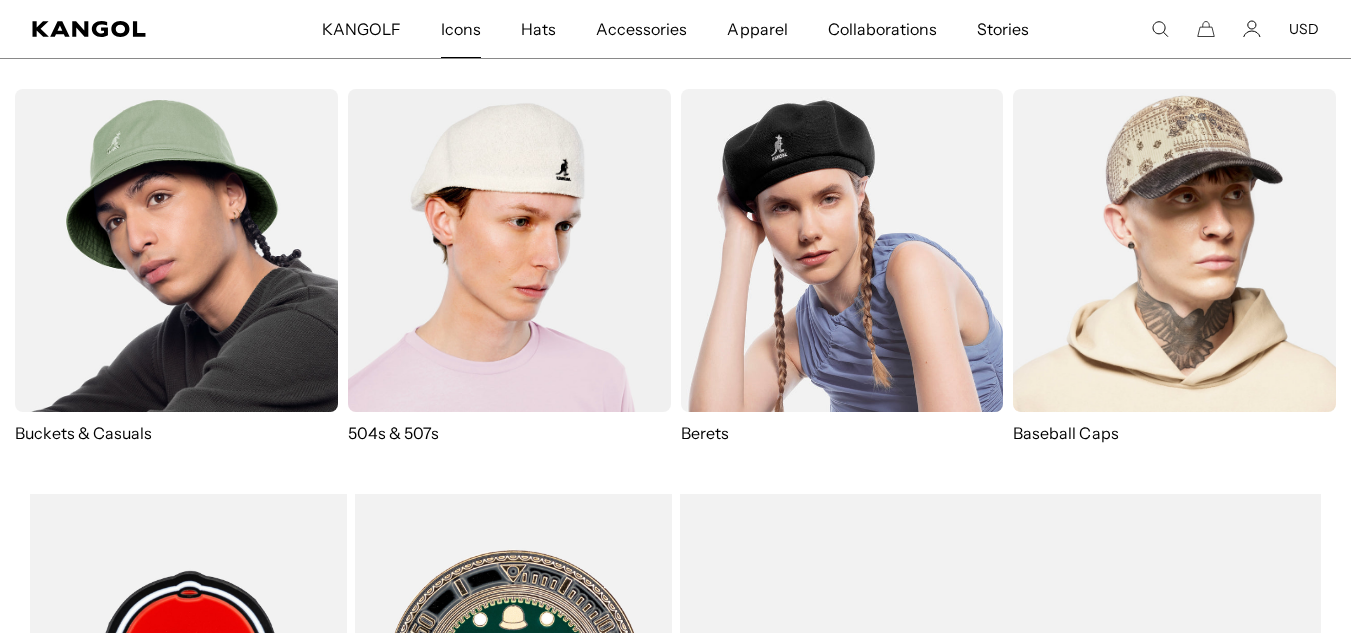 click at bounding box center [509, 250] 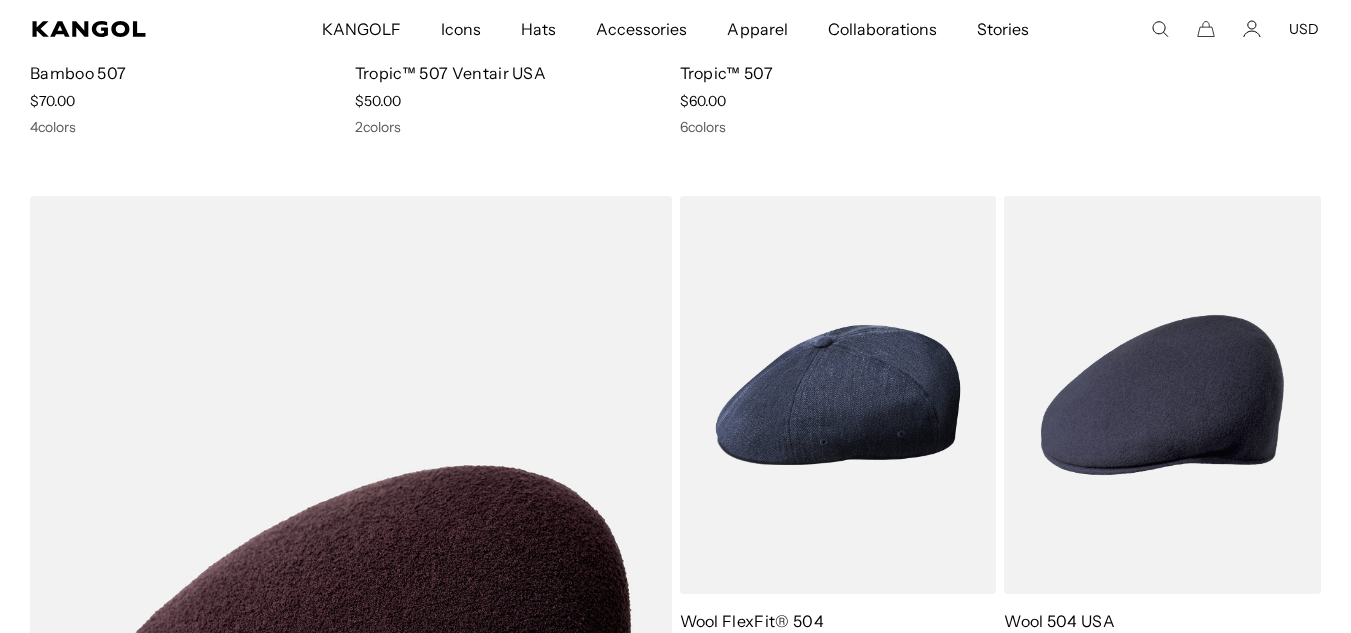 scroll, scrollTop: 1303, scrollLeft: 0, axis: vertical 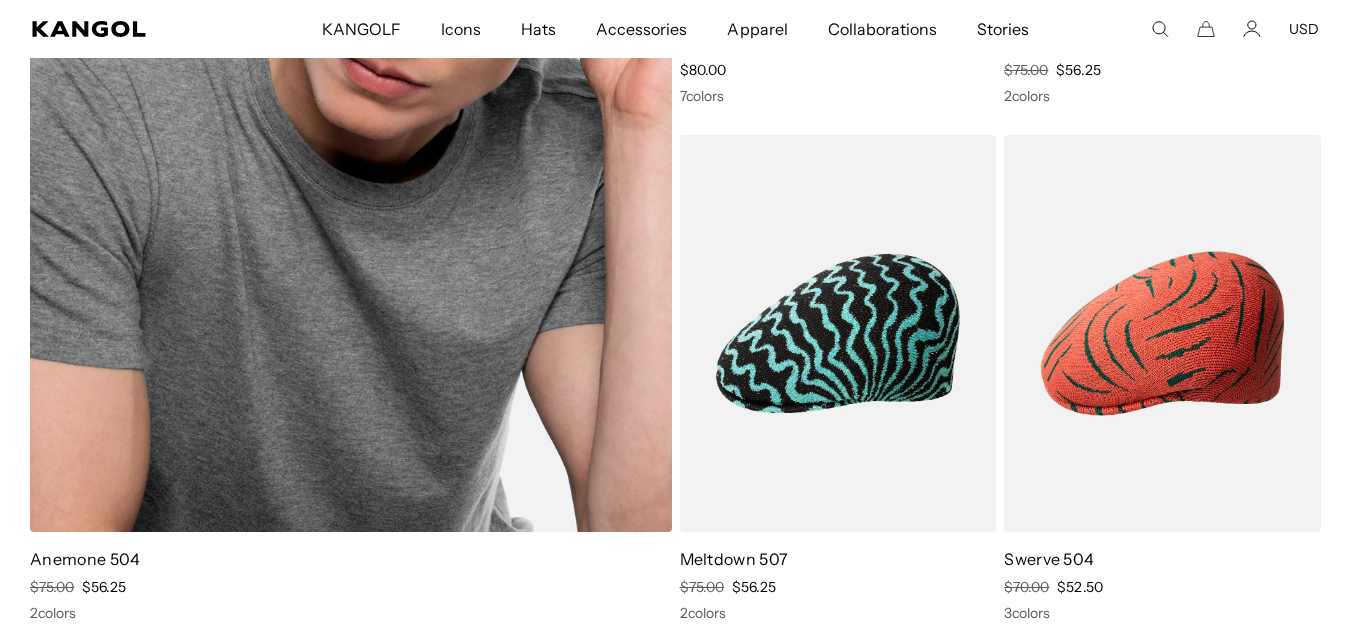 click at bounding box center (351, 74) 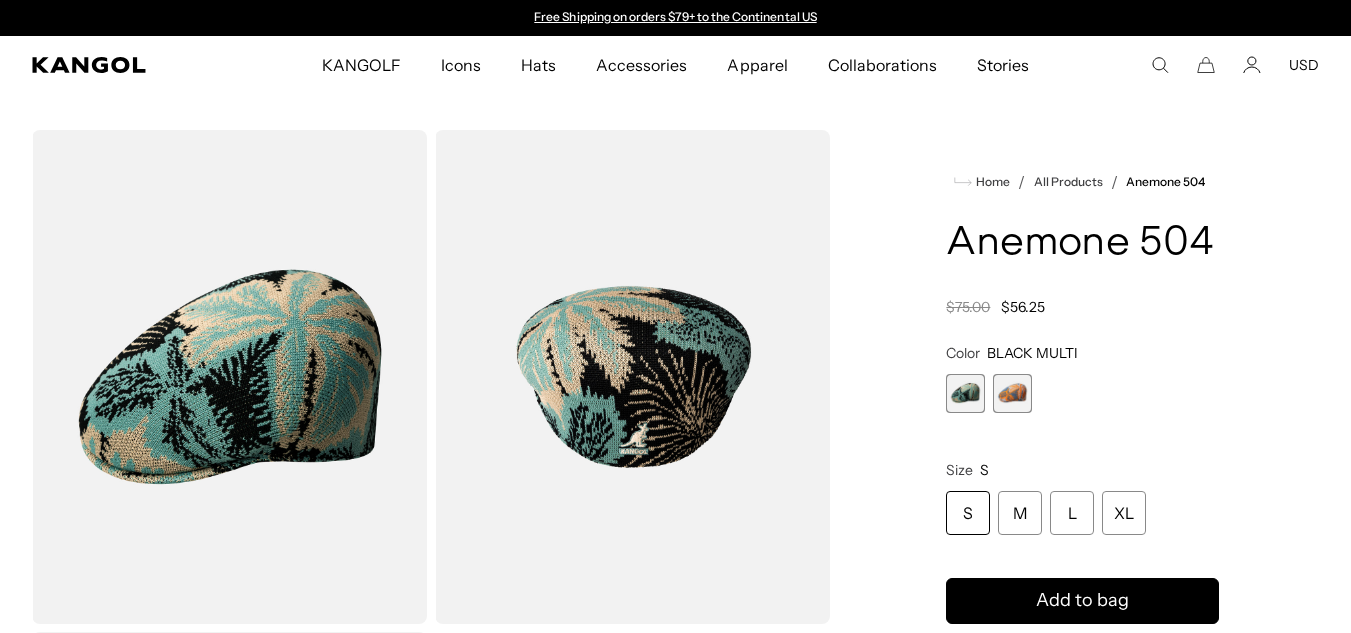 scroll, scrollTop: 0, scrollLeft: 0, axis: both 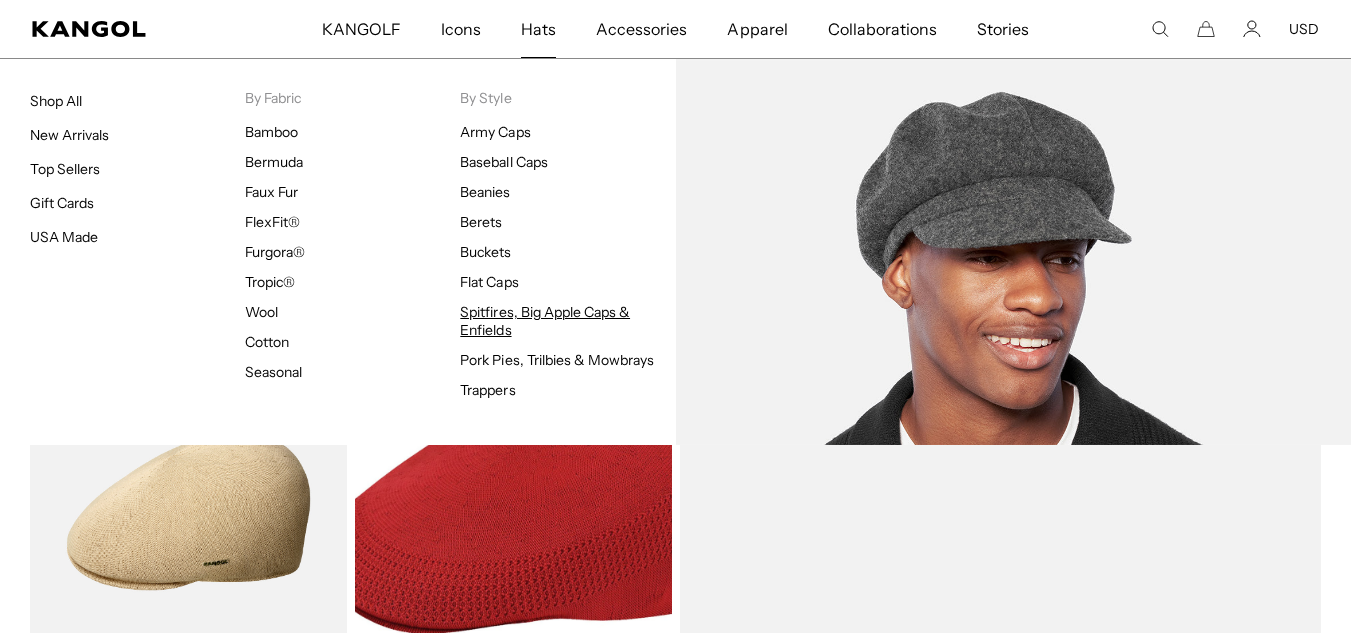 click on "Spitfires, Big Apple Caps & Enfields" at bounding box center (545, 321) 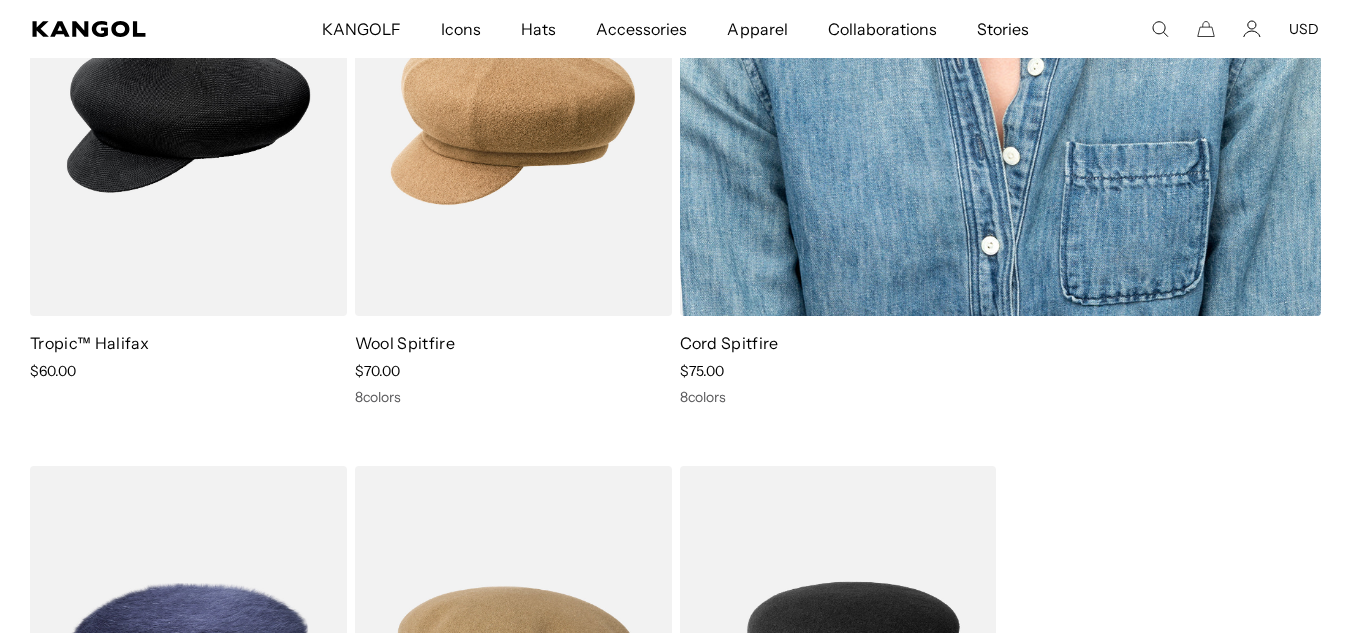 scroll, scrollTop: 931, scrollLeft: 0, axis: vertical 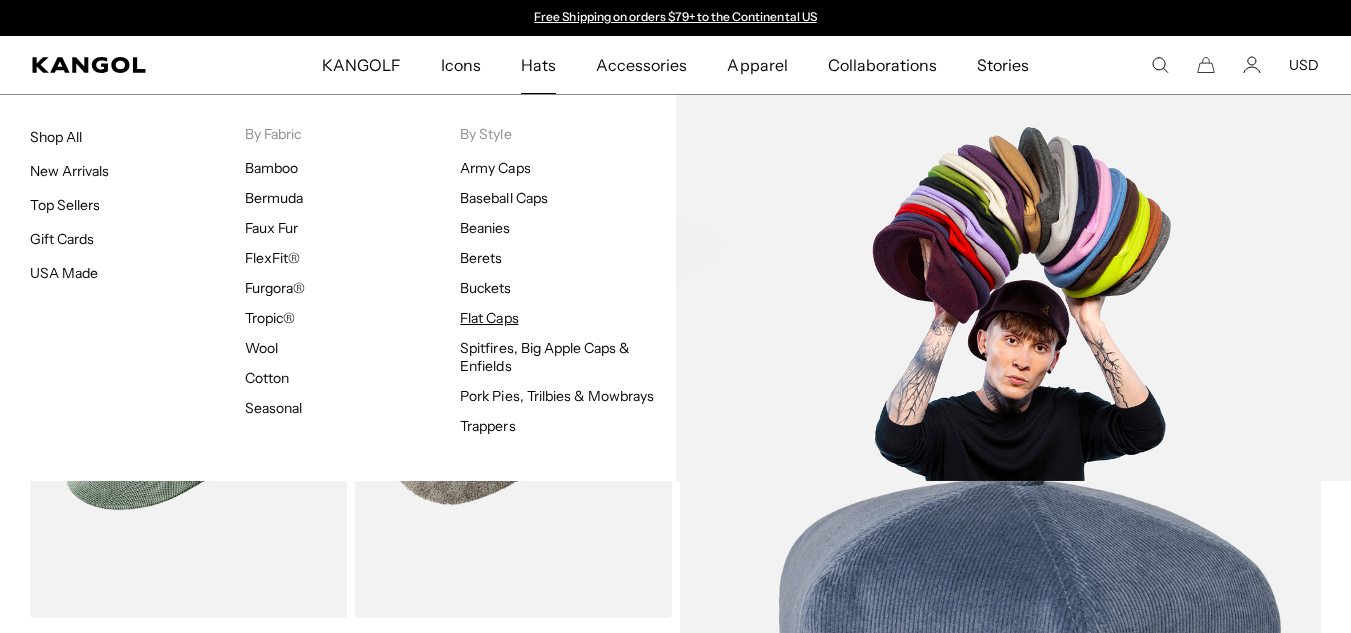 click on "Flat Caps" at bounding box center (489, 318) 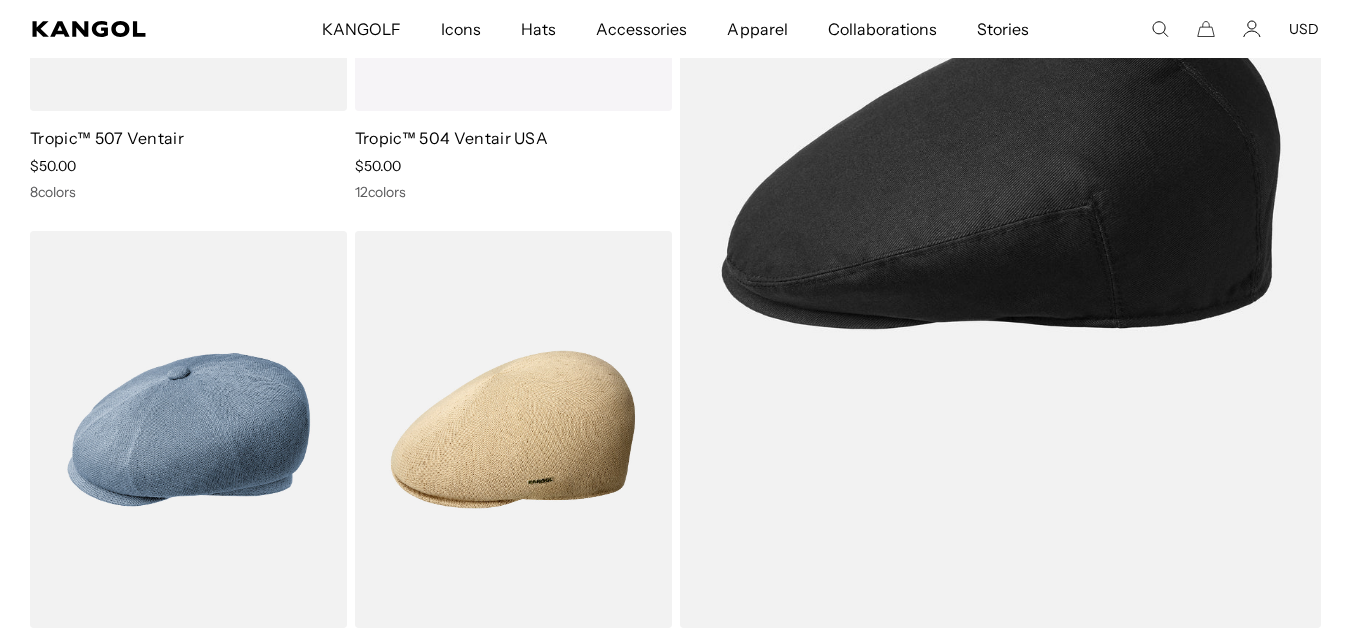 scroll, scrollTop: 146, scrollLeft: 0, axis: vertical 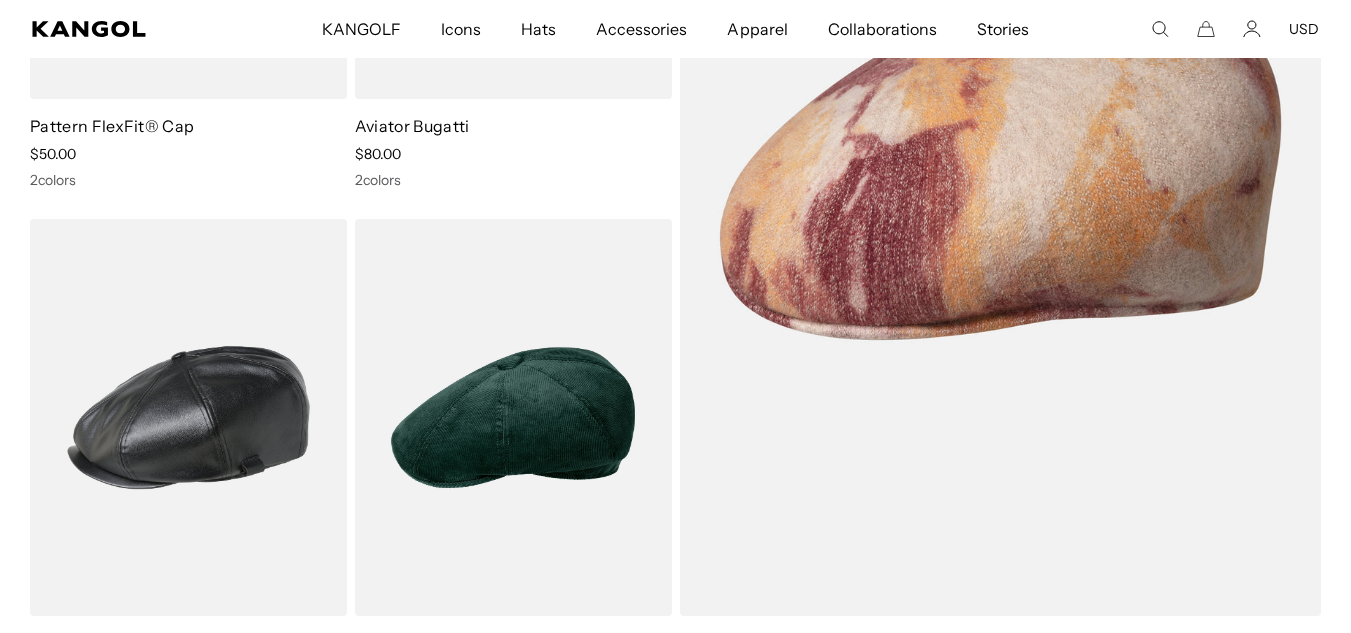 click at bounding box center [1001, 158] 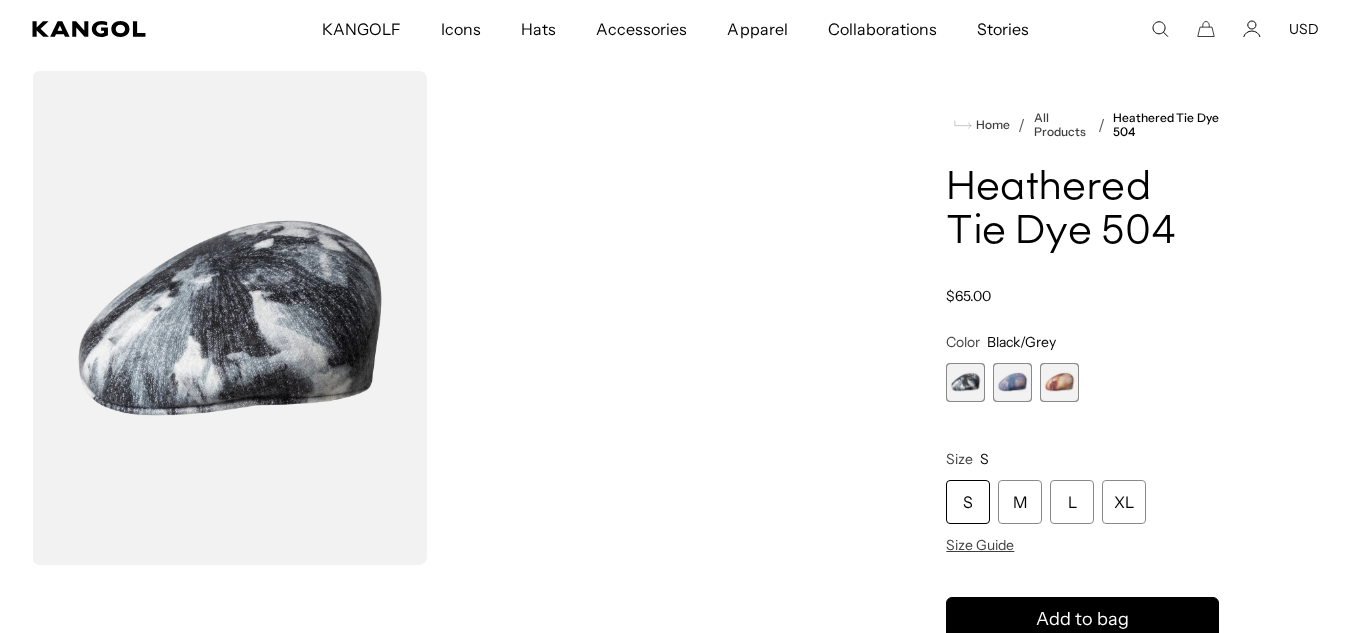 click at bounding box center (1012, 382) 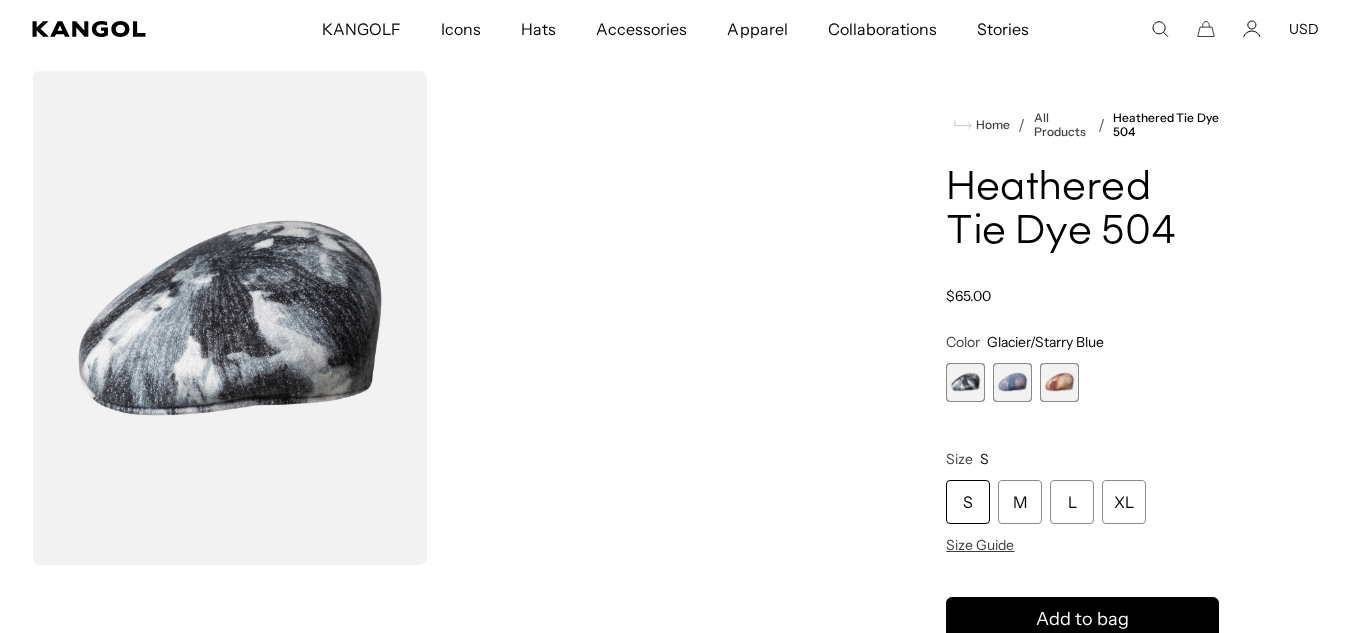 scroll, scrollTop: 59, scrollLeft: 0, axis: vertical 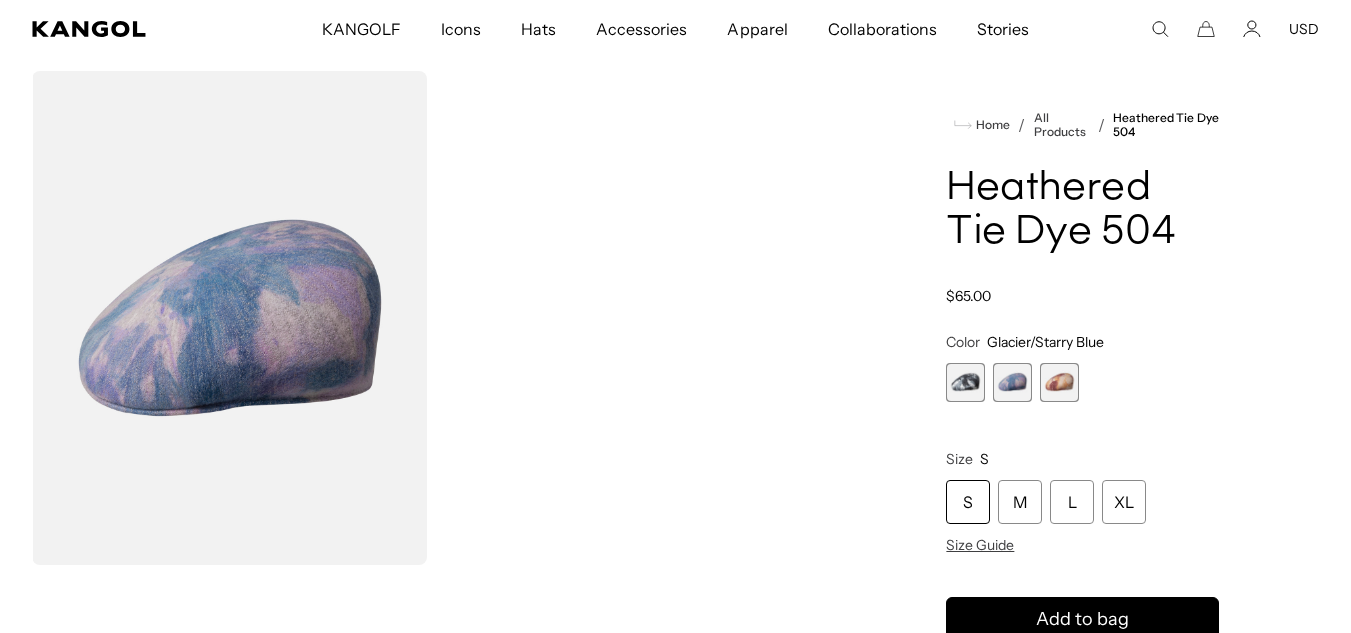 click at bounding box center [1059, 382] 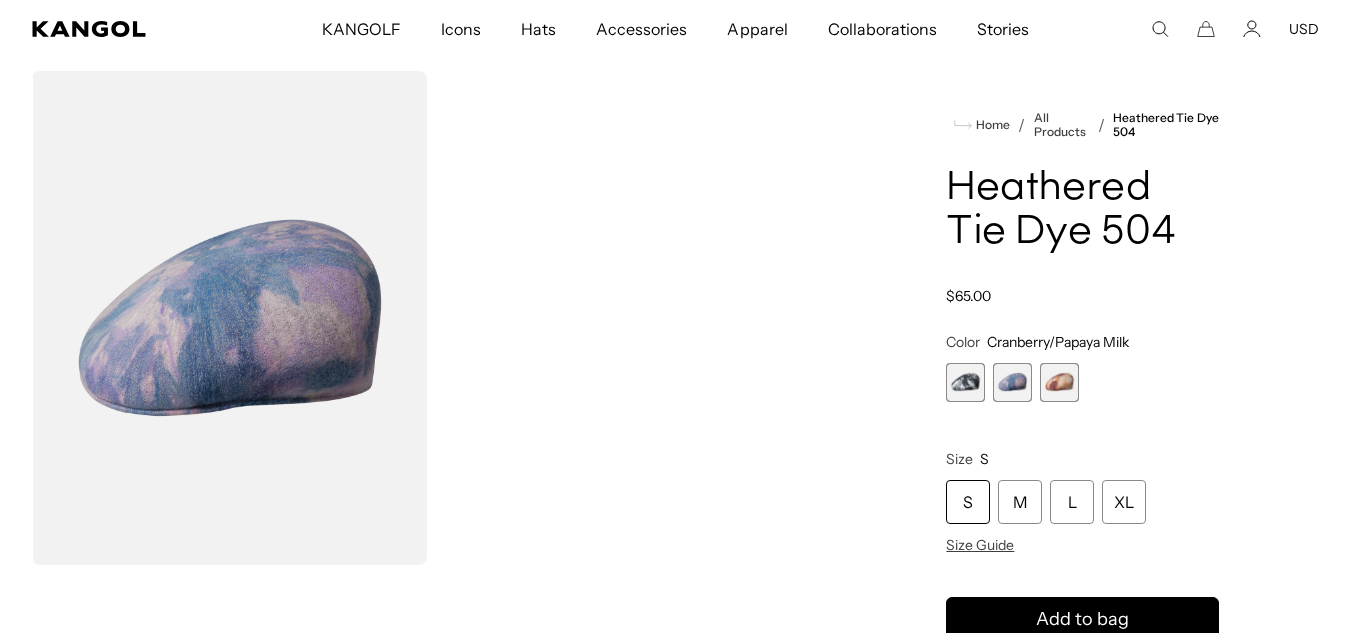 scroll, scrollTop: 0, scrollLeft: 0, axis: both 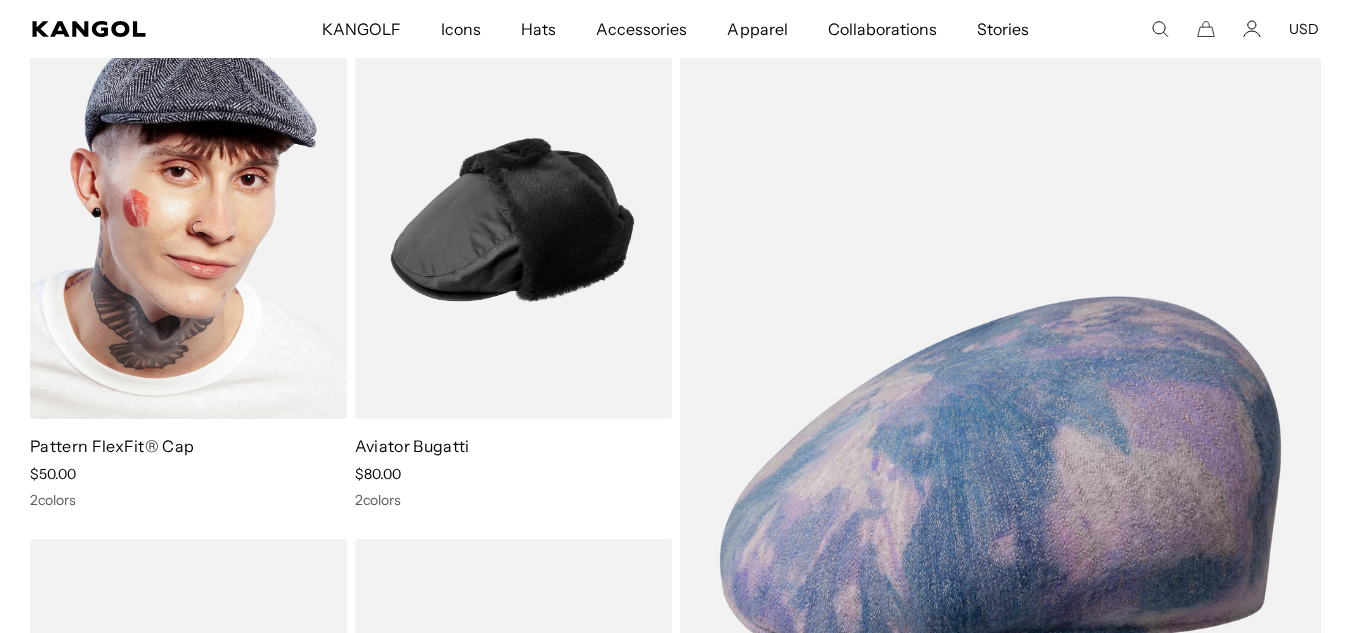 click at bounding box center [188, 220] 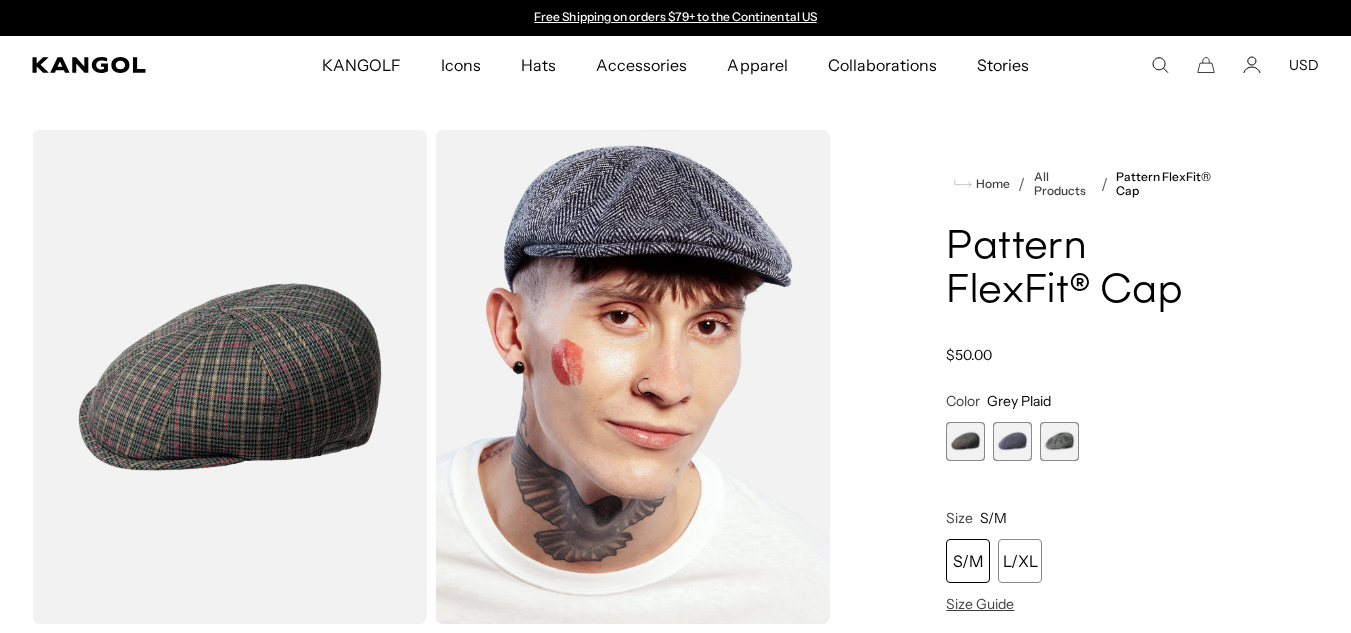 scroll, scrollTop: 0, scrollLeft: 0, axis: both 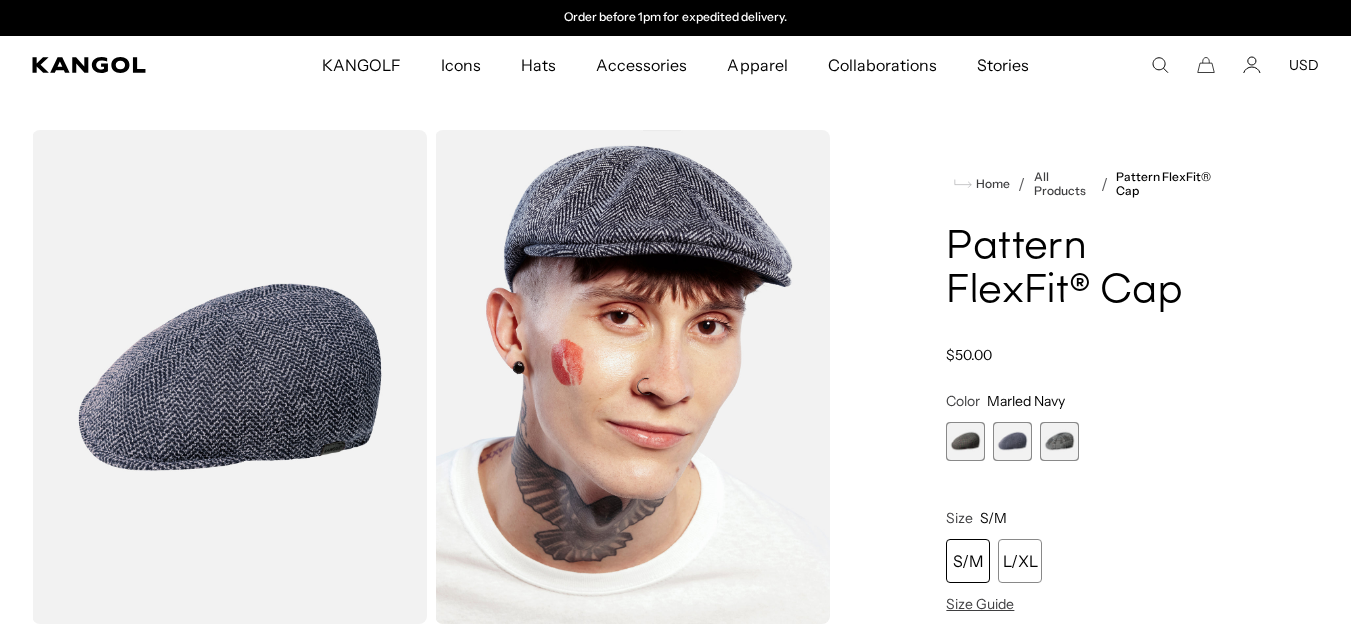 click at bounding box center [1059, 441] 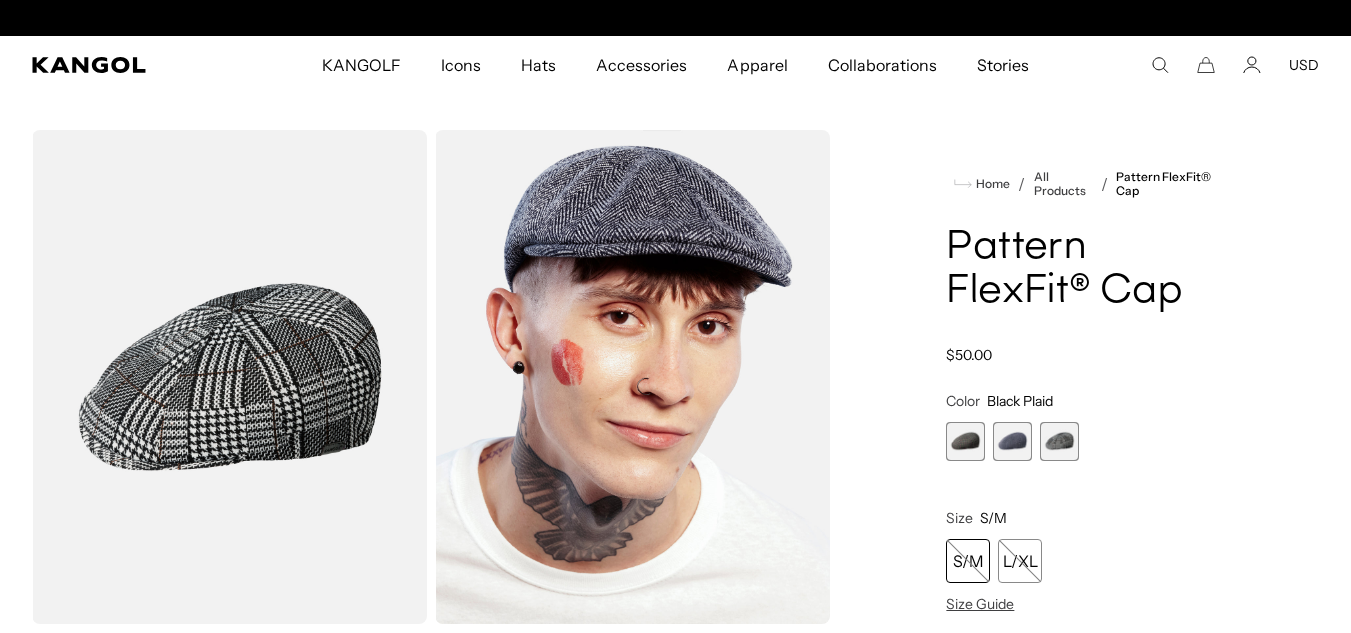 scroll, scrollTop: 0, scrollLeft: 412, axis: horizontal 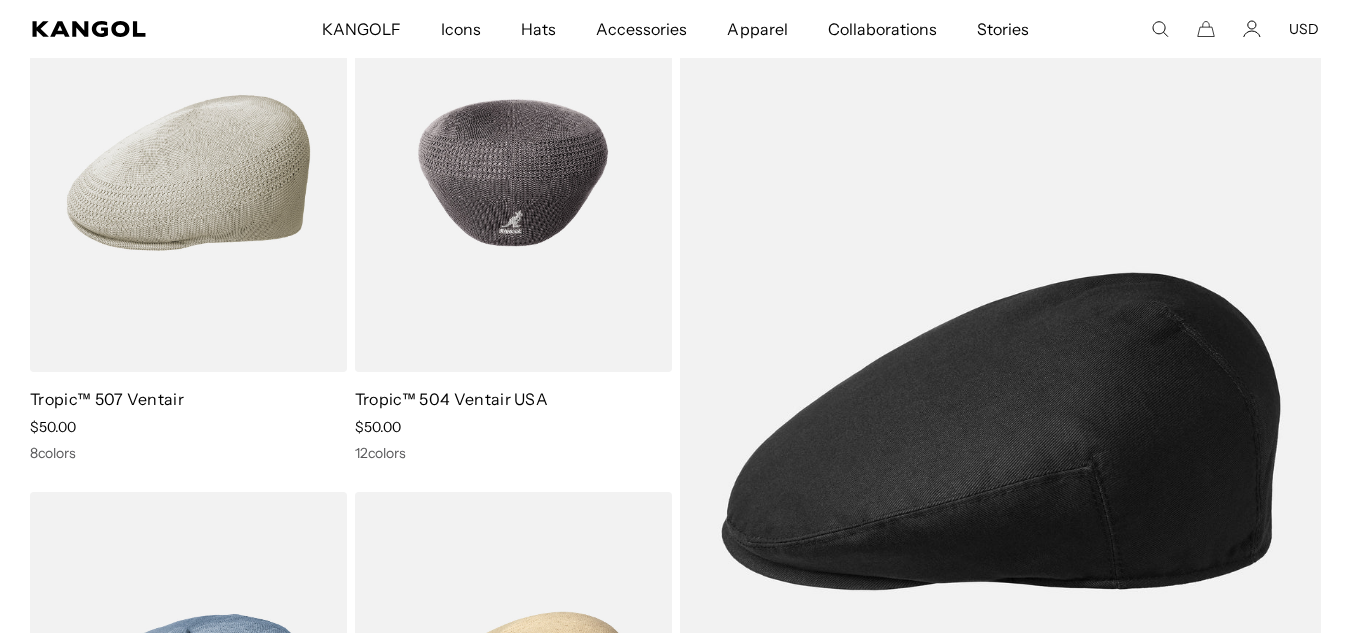 click at bounding box center (513, 173) 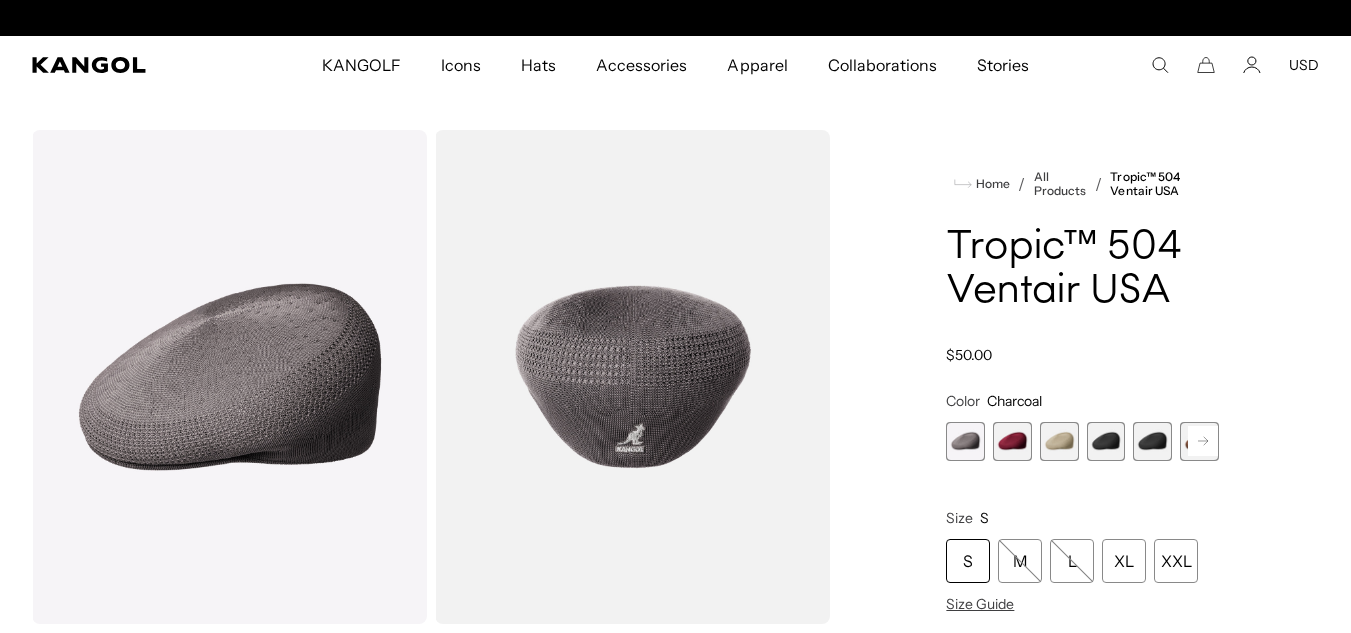scroll, scrollTop: 0, scrollLeft: 0, axis: both 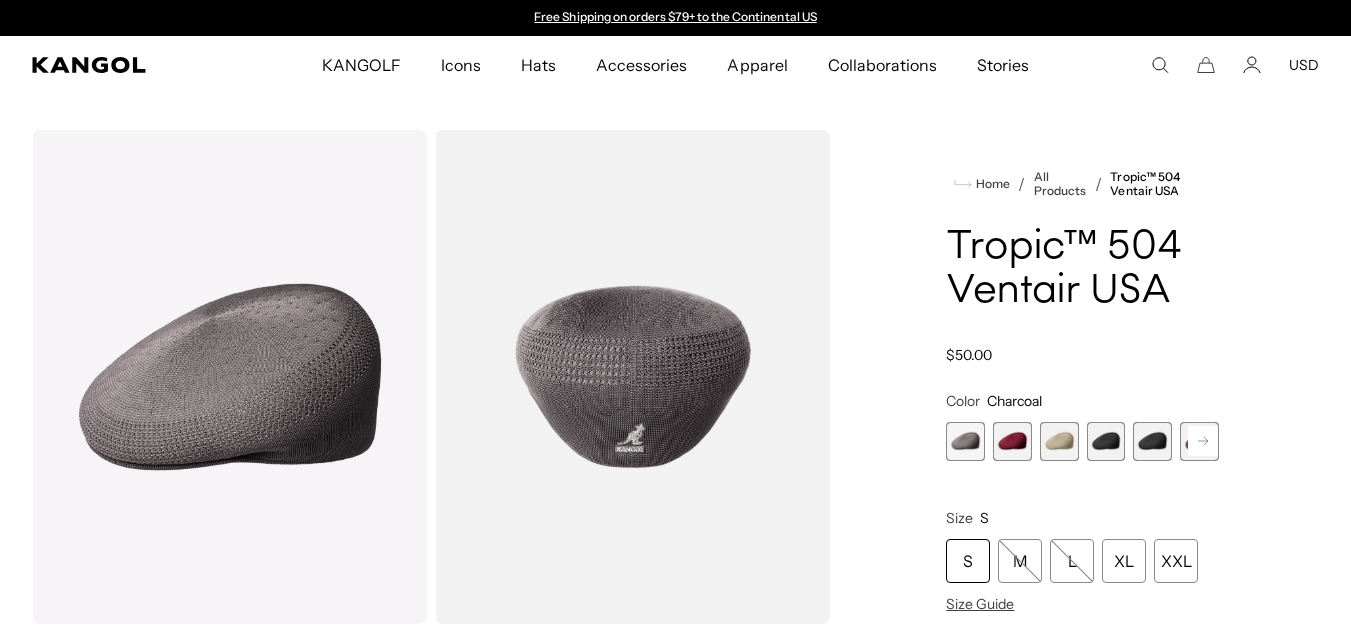 click at bounding box center (1012, 441) 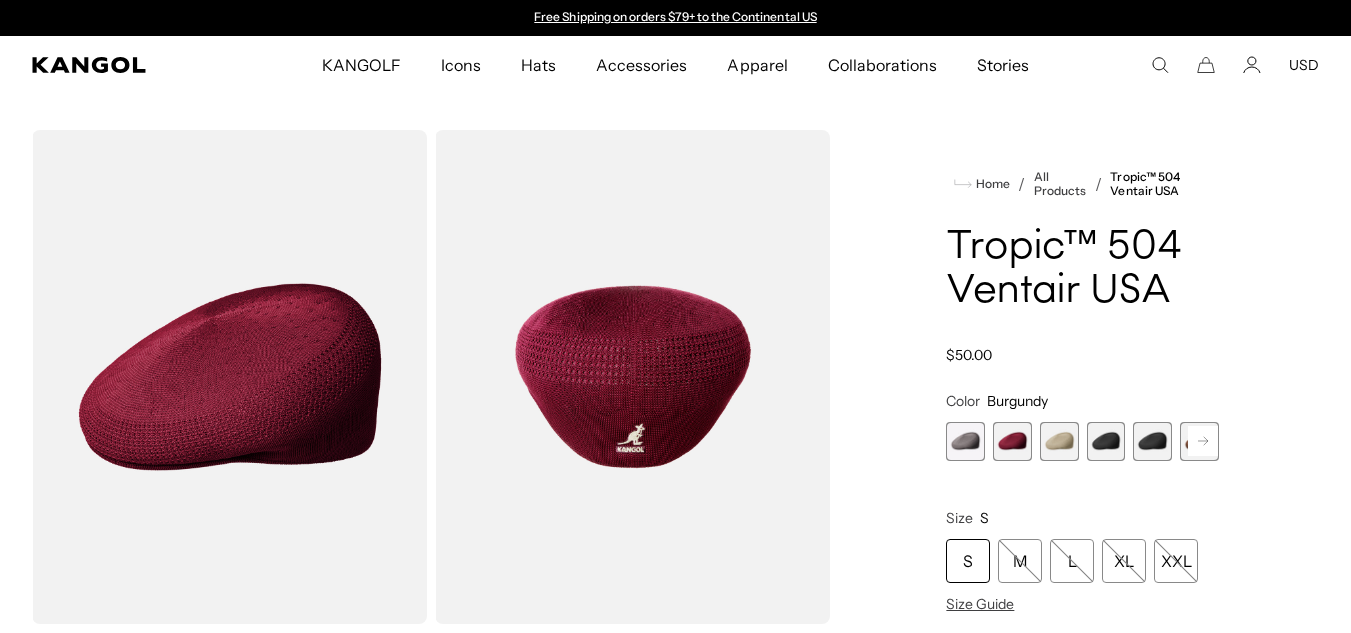 click at bounding box center (1059, 441) 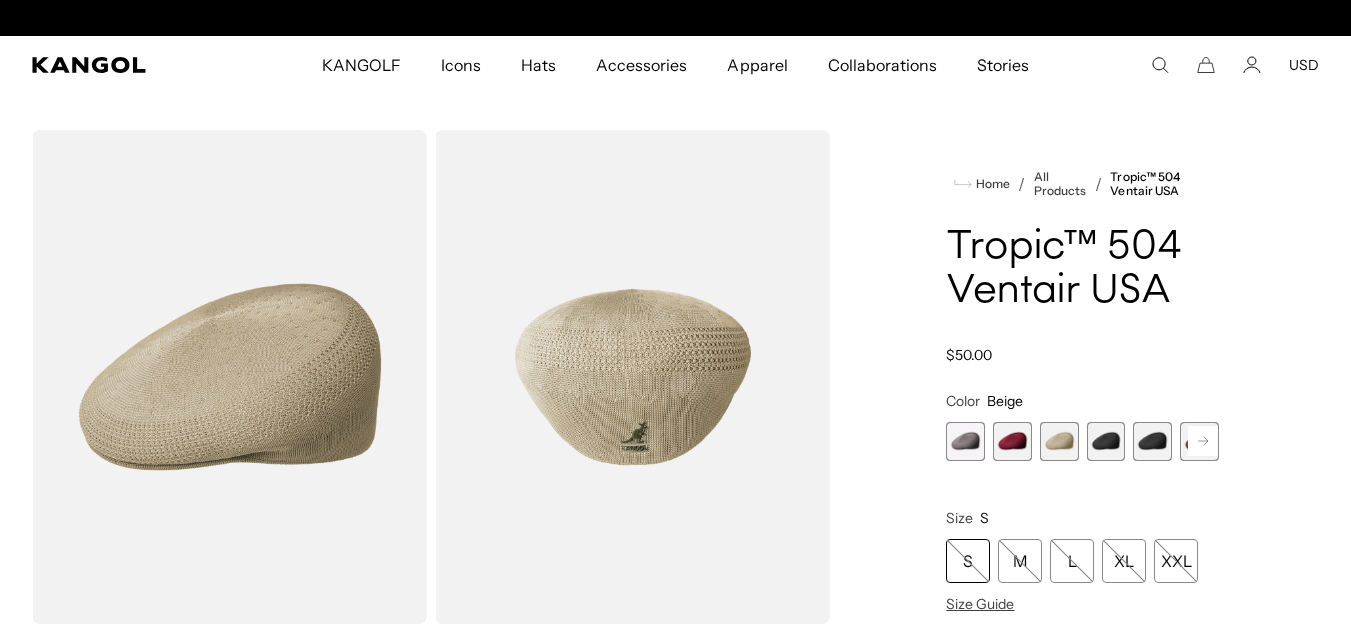 scroll, scrollTop: 0, scrollLeft: 412, axis: horizontal 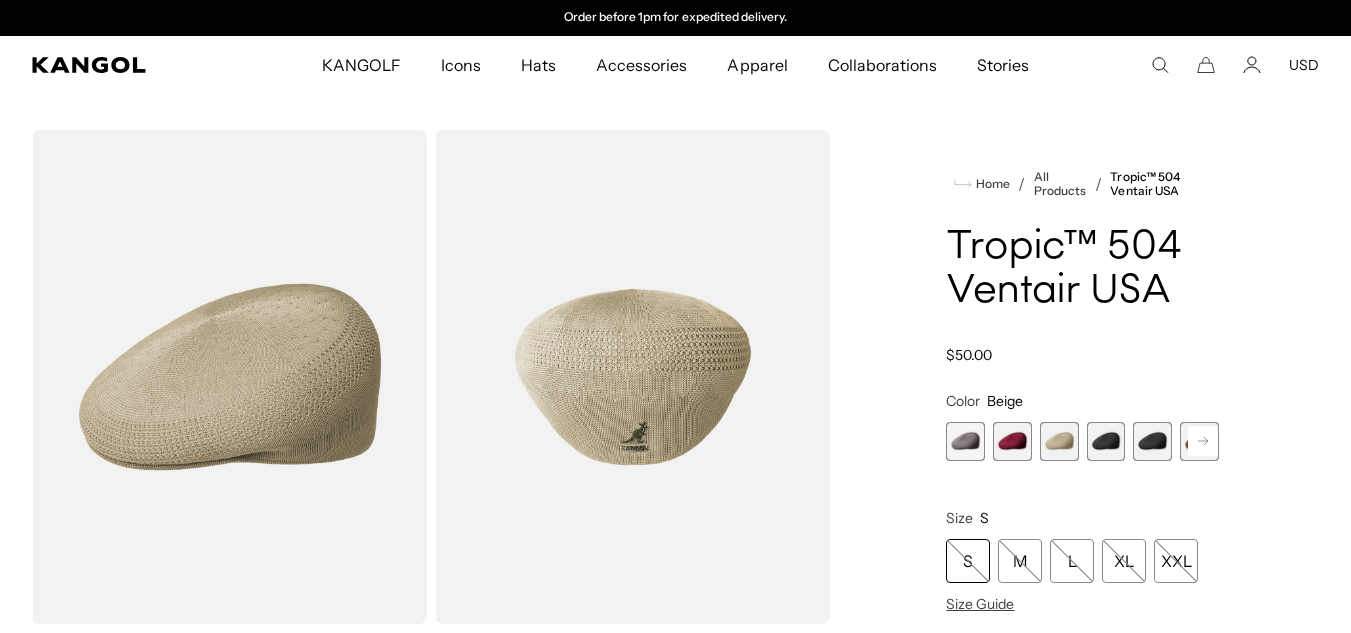 click at bounding box center (1106, 441) 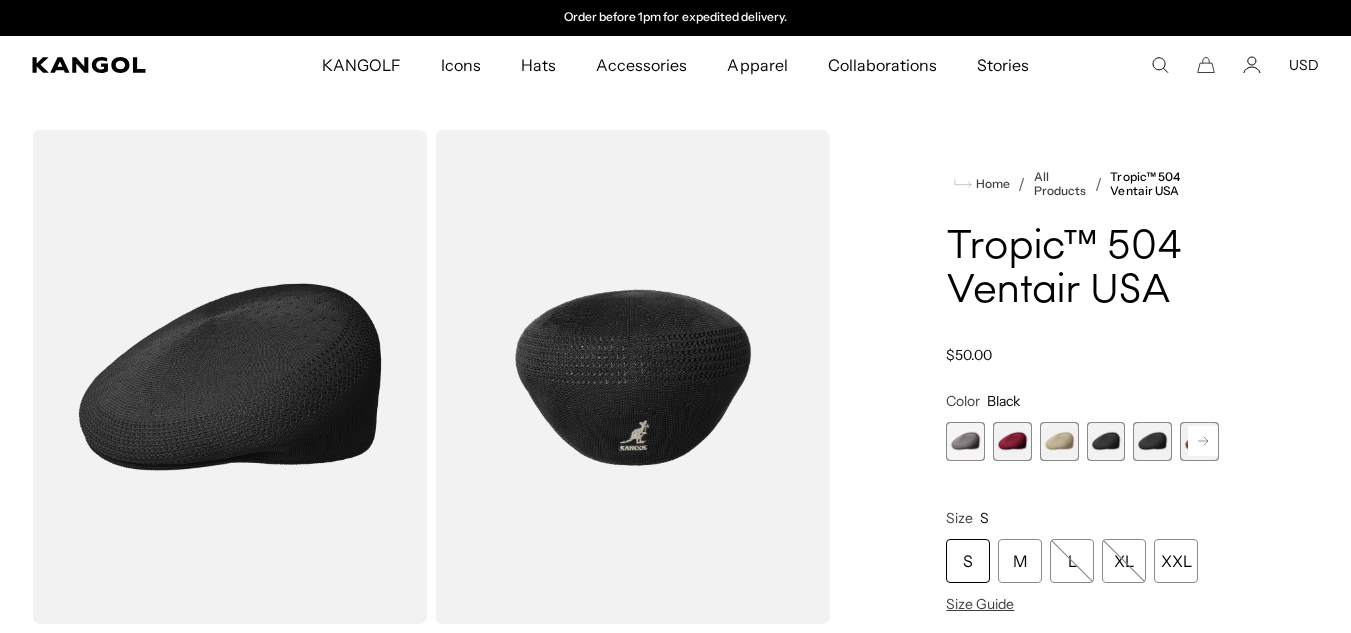 click at bounding box center [1152, 441] 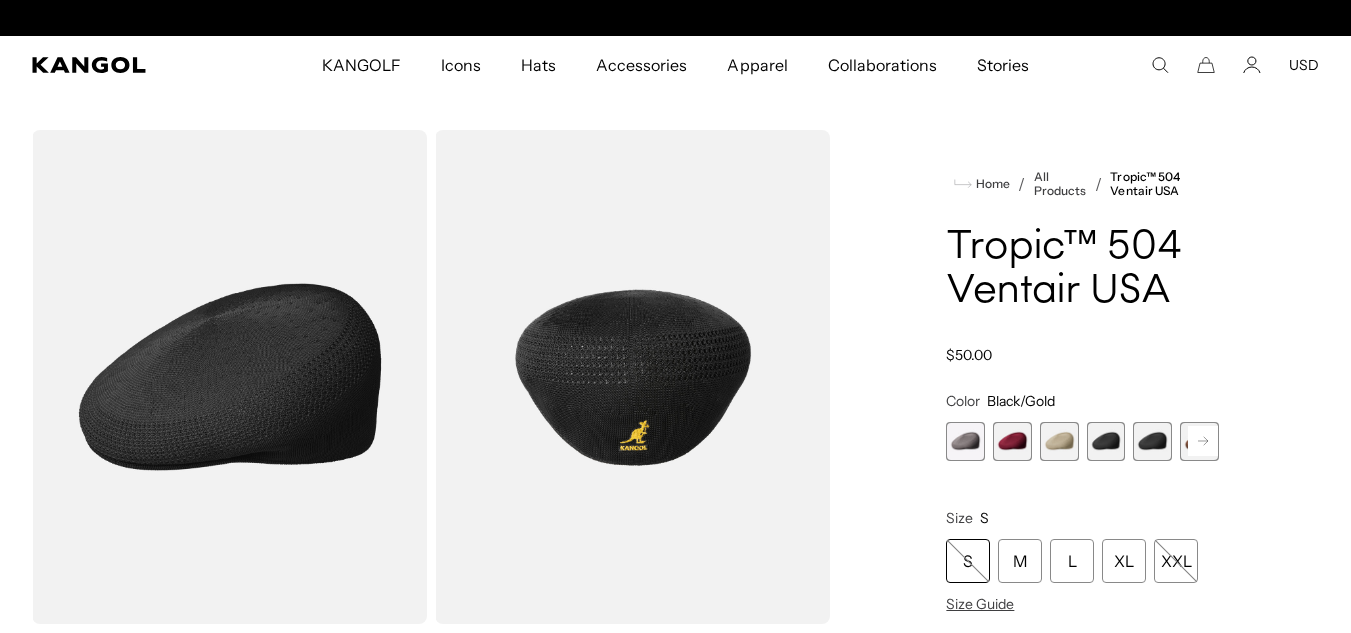scroll, scrollTop: 0, scrollLeft: 0, axis: both 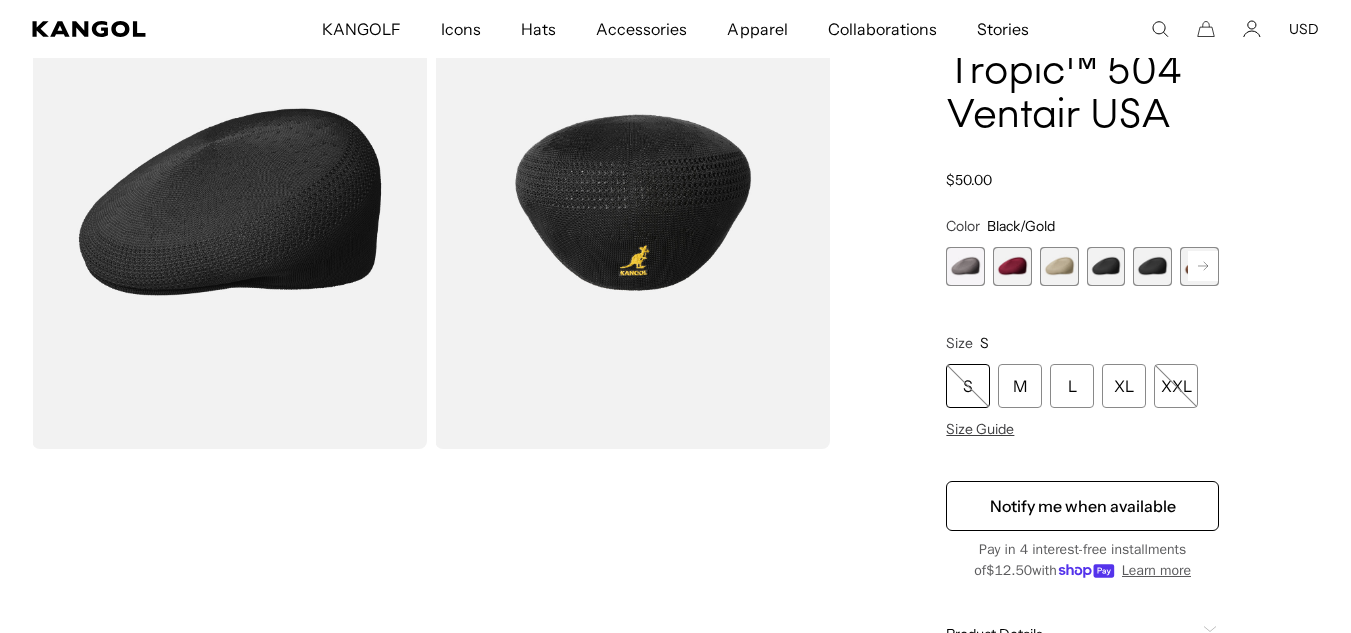 click at bounding box center [965, 266] 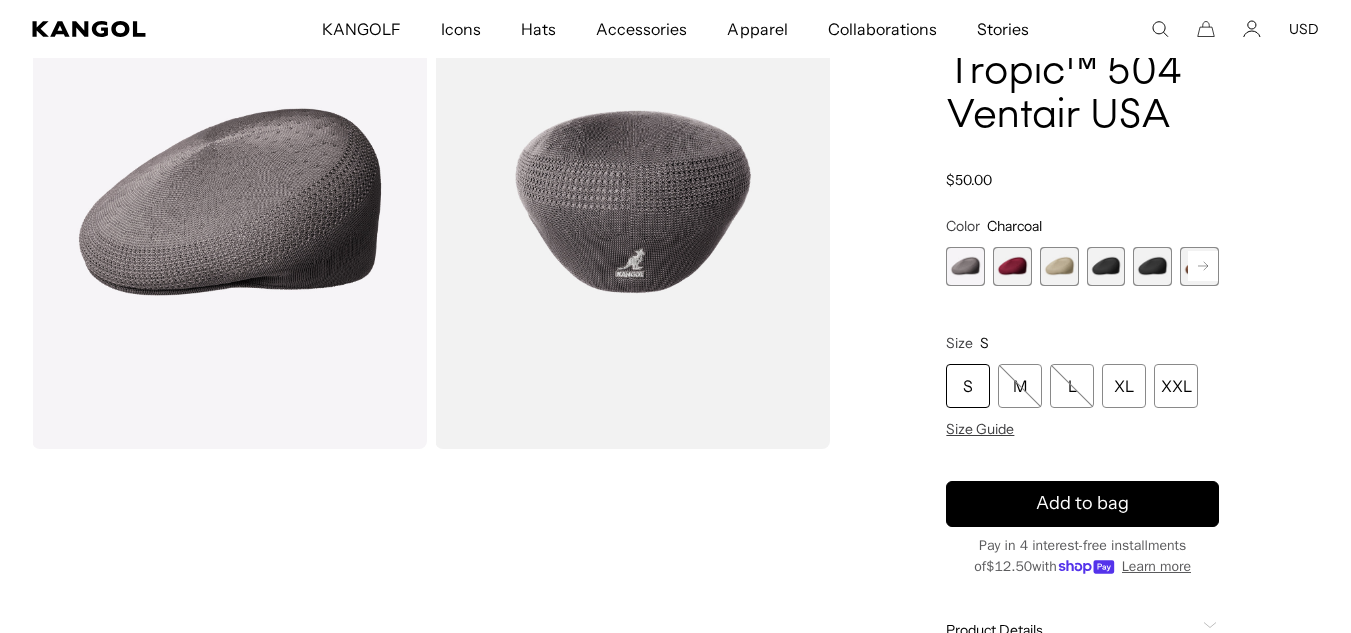 scroll, scrollTop: 0, scrollLeft: 412, axis: horizontal 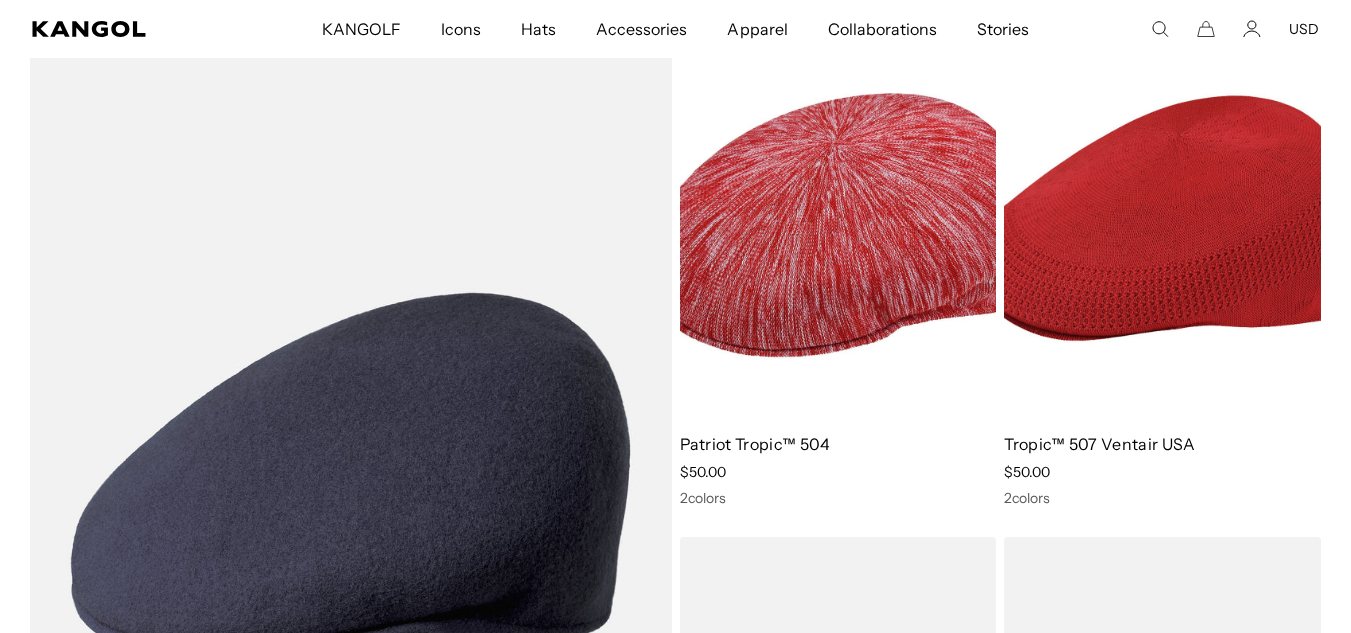 click at bounding box center [838, 218] 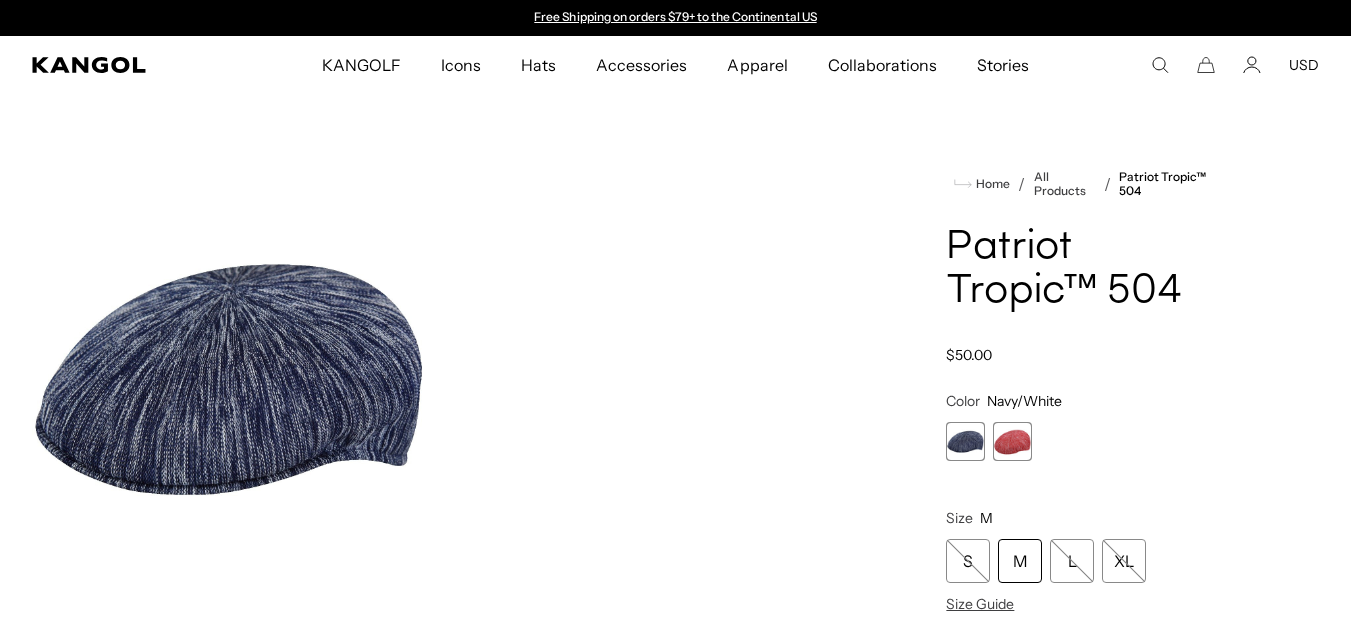 scroll, scrollTop: 0, scrollLeft: 0, axis: both 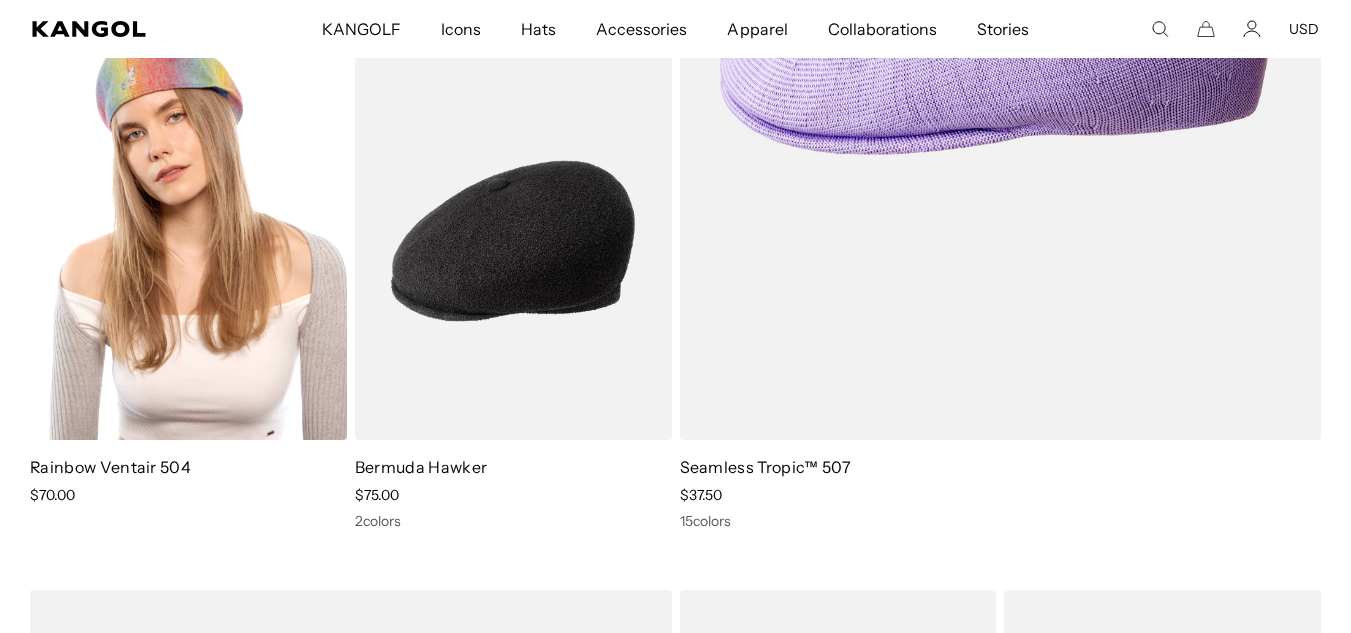 click at bounding box center [188, 241] 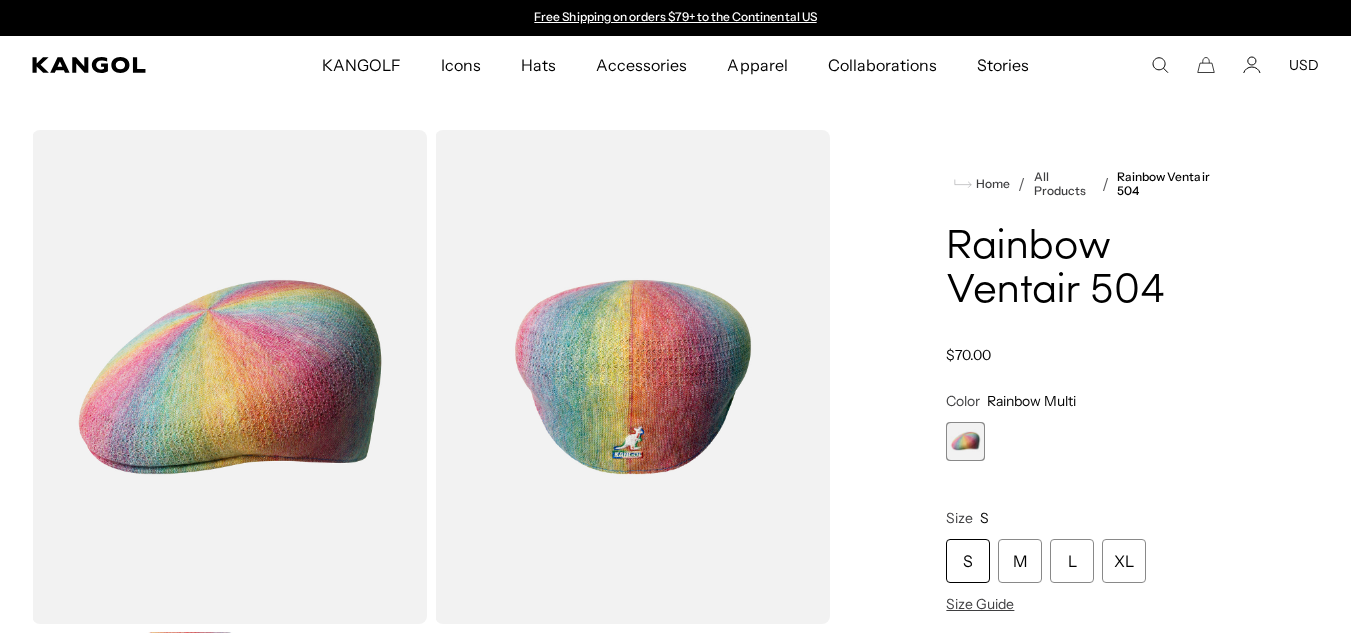 scroll, scrollTop: 0, scrollLeft: 0, axis: both 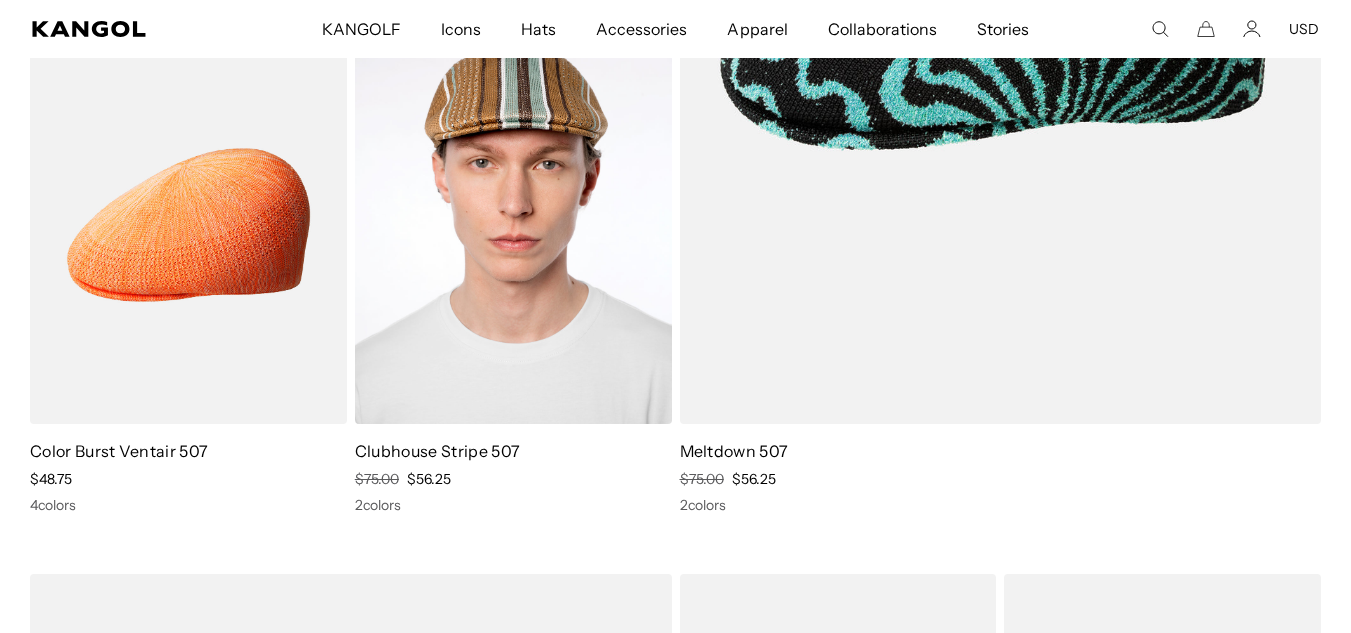 click at bounding box center (513, 225) 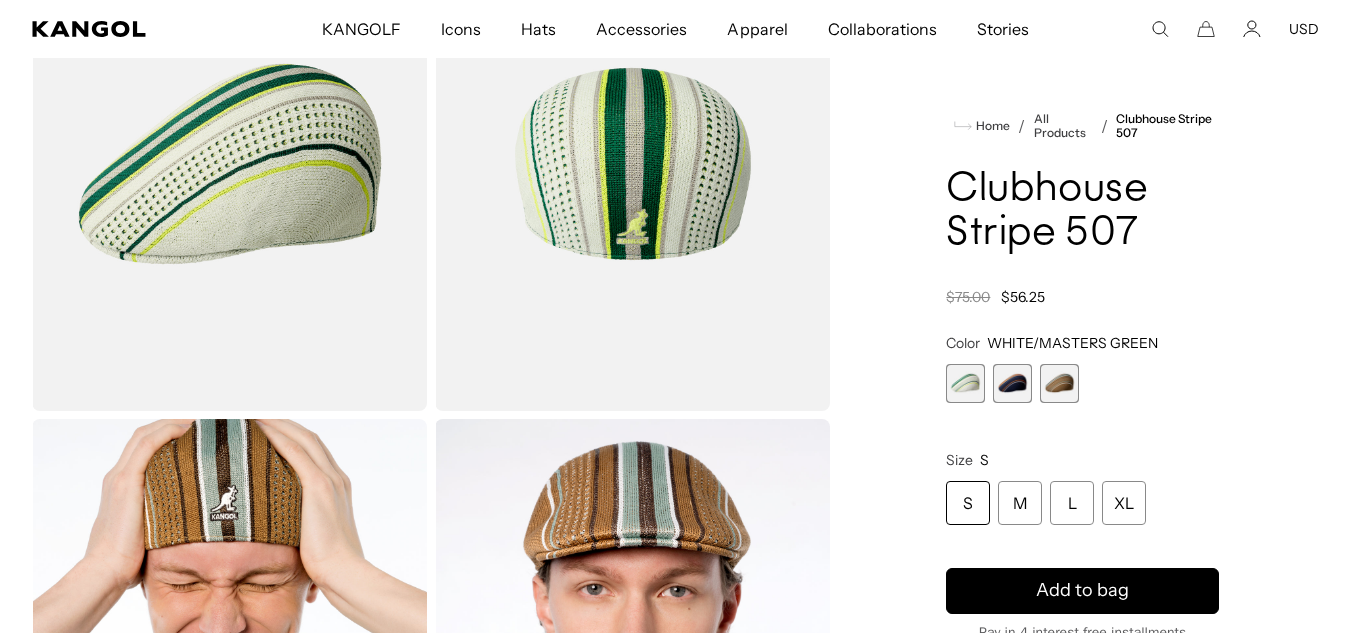 scroll, scrollTop: 213, scrollLeft: 0, axis: vertical 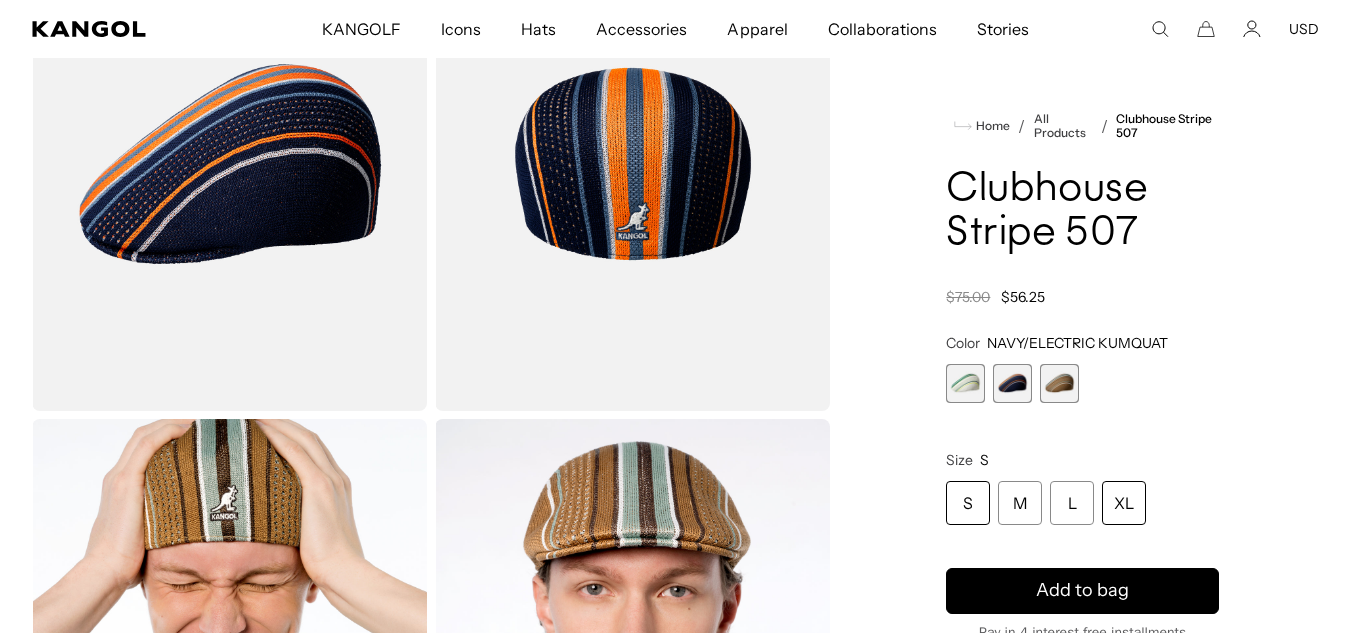 click on "XL" at bounding box center (1124, 503) 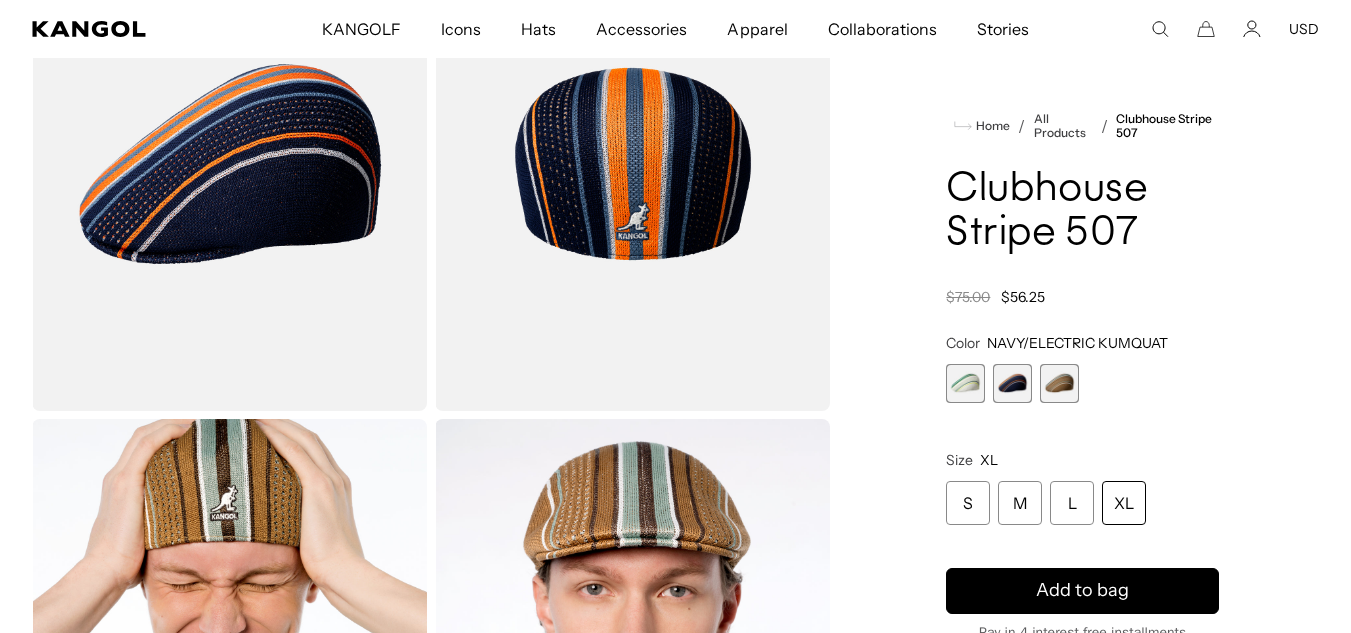 scroll, scrollTop: 0, scrollLeft: 412, axis: horizontal 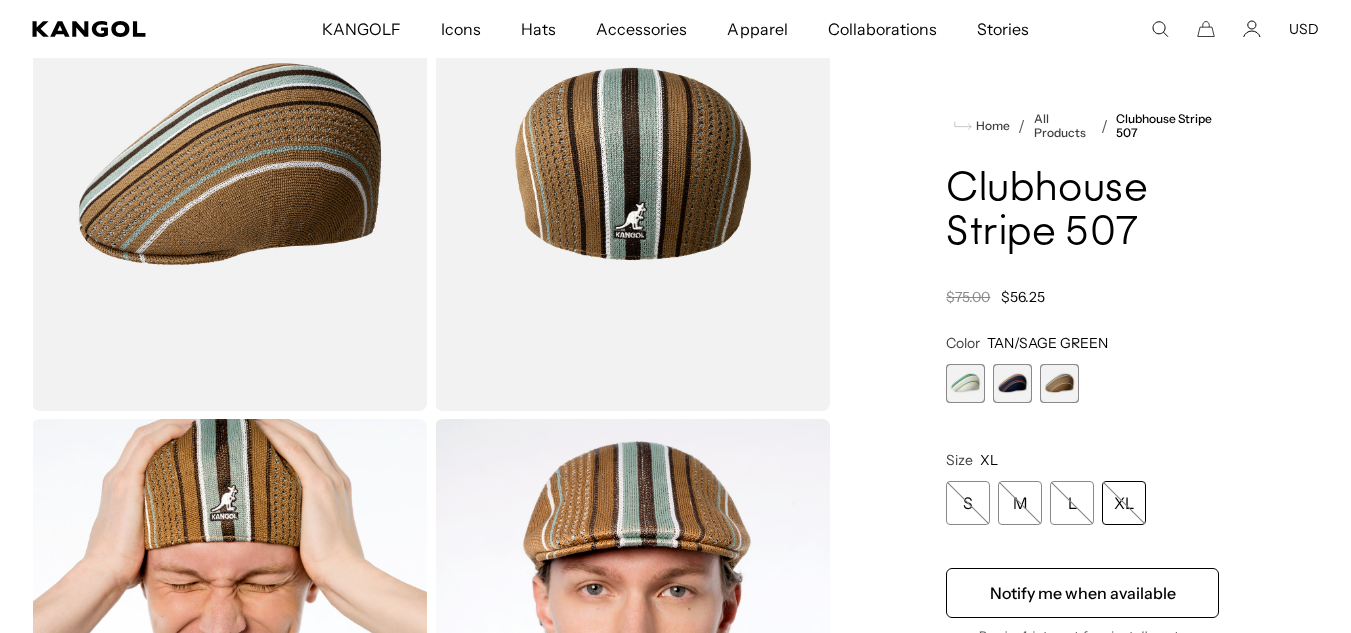 click at bounding box center [1012, 383] 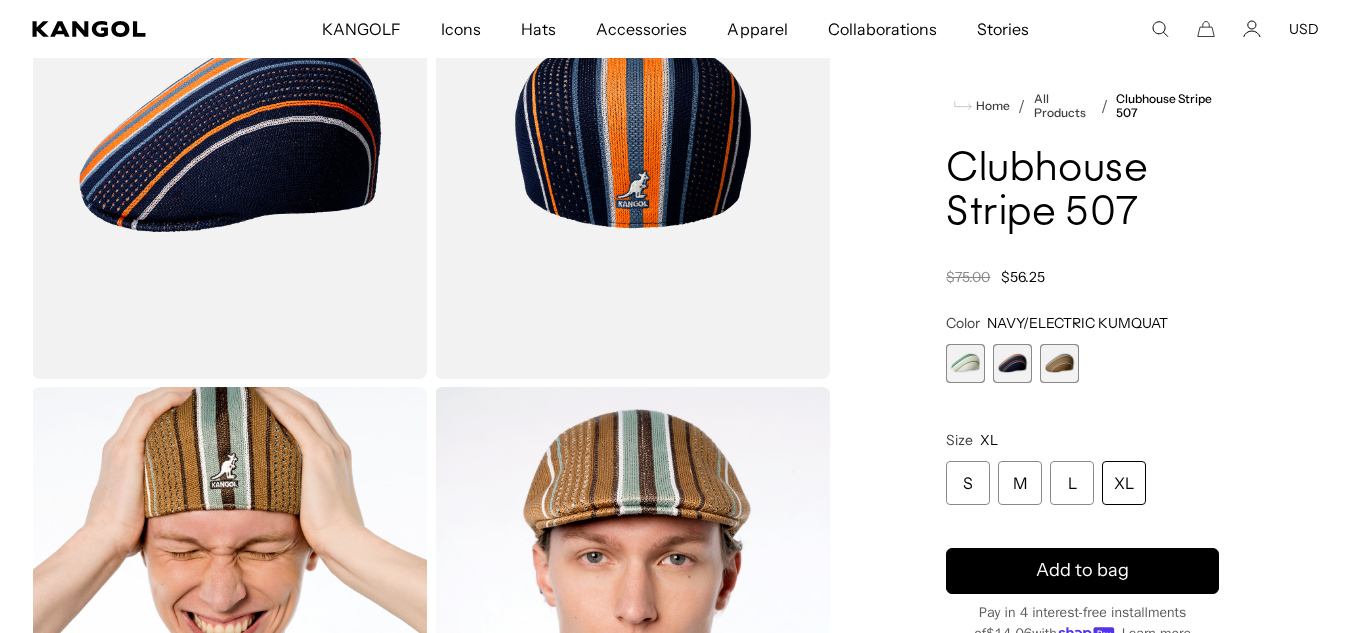 scroll, scrollTop: 249, scrollLeft: 0, axis: vertical 